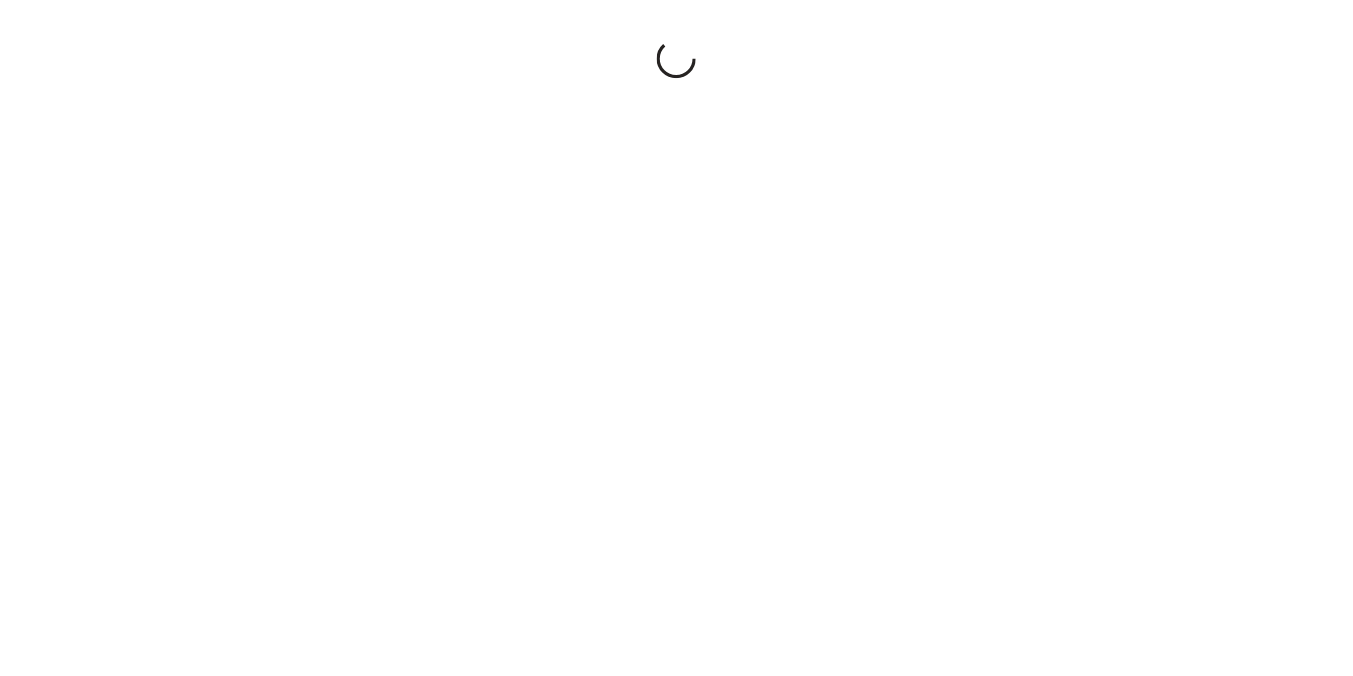 scroll, scrollTop: 0, scrollLeft: 0, axis: both 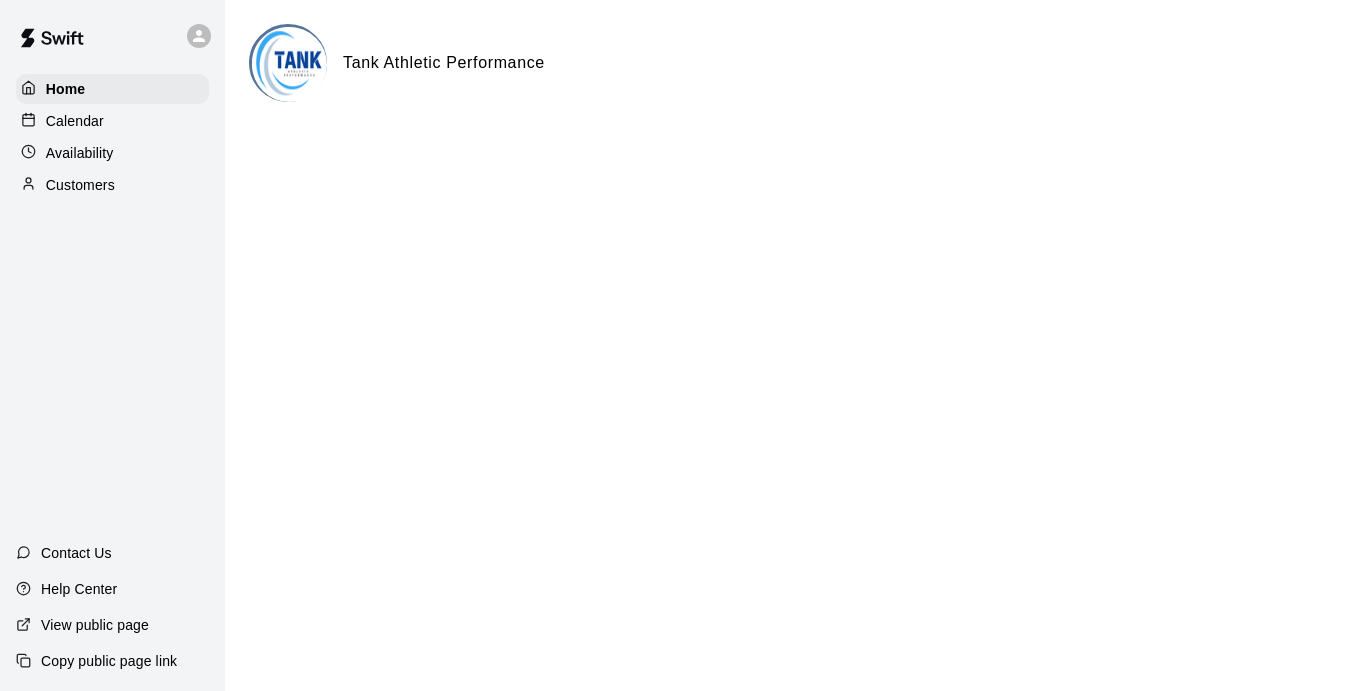 click on "Calendar" at bounding box center [75, 121] 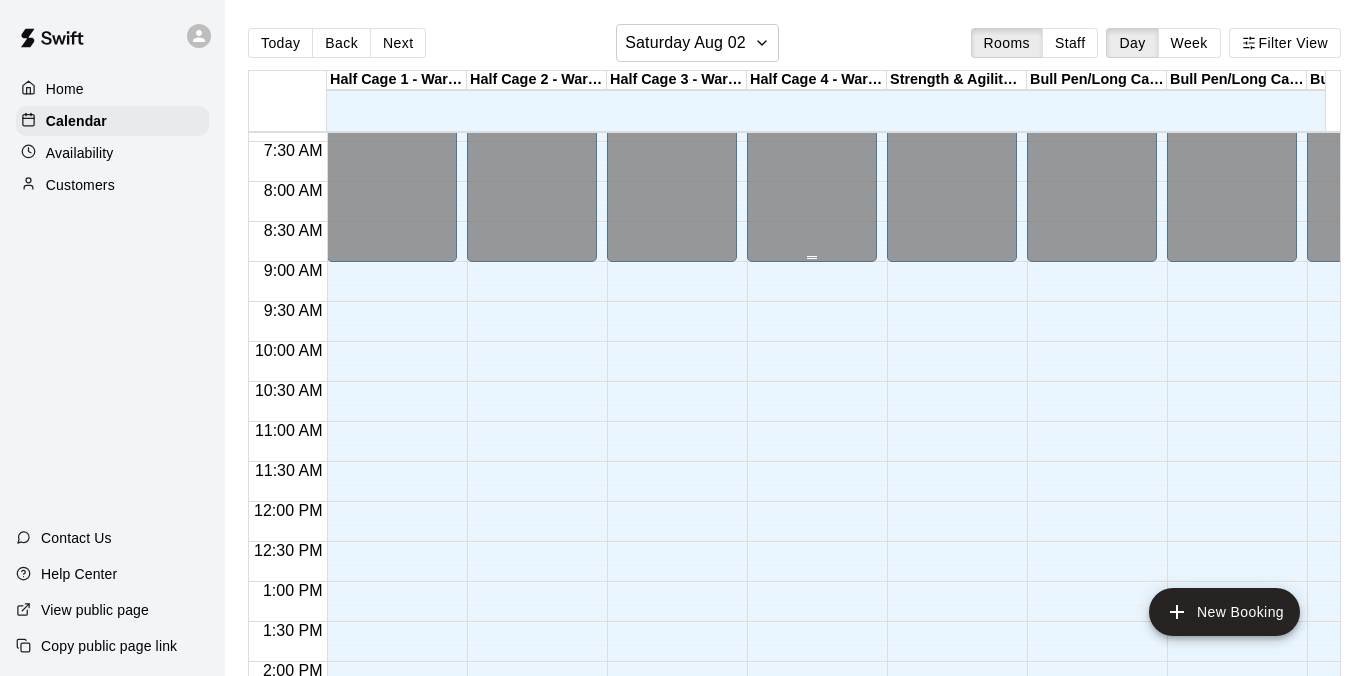 scroll, scrollTop: 591, scrollLeft: 298, axis: both 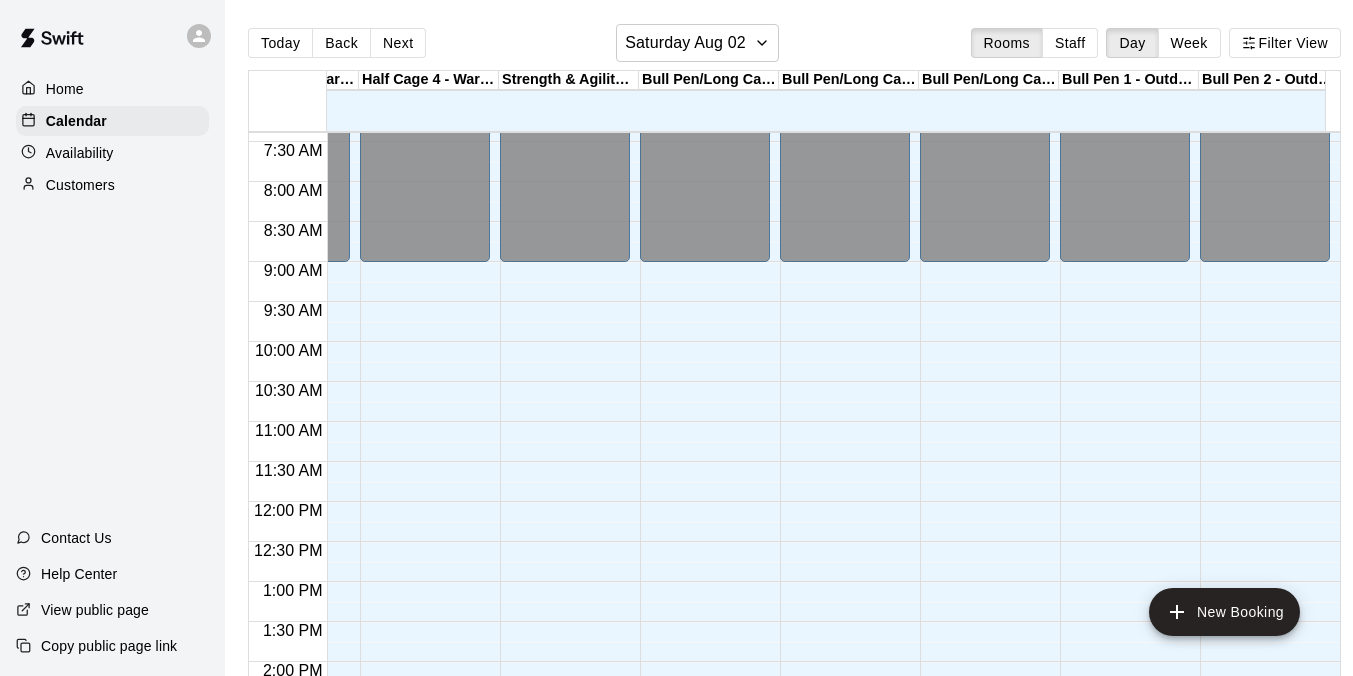 click on "Bull Pen/Long Cage 3 - Warehouse 2" at bounding box center (989, 80) 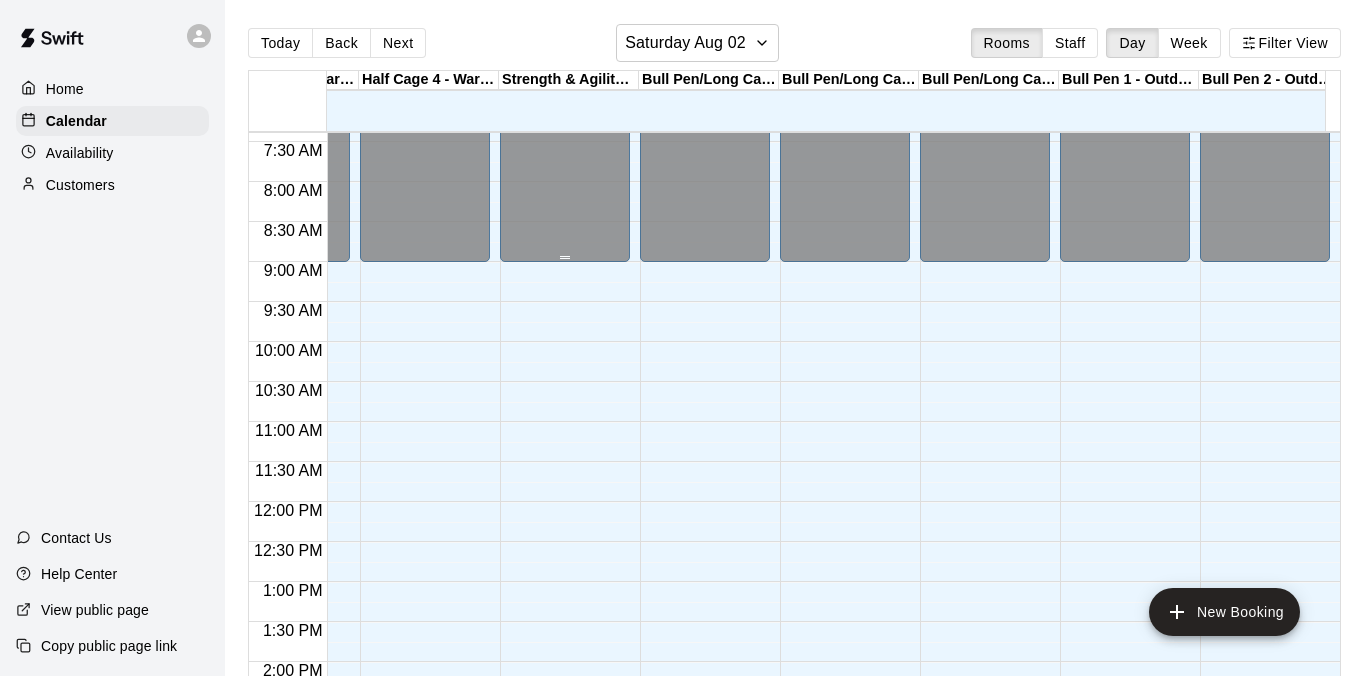 scroll, scrollTop: 591, scrollLeft: 33, axis: both 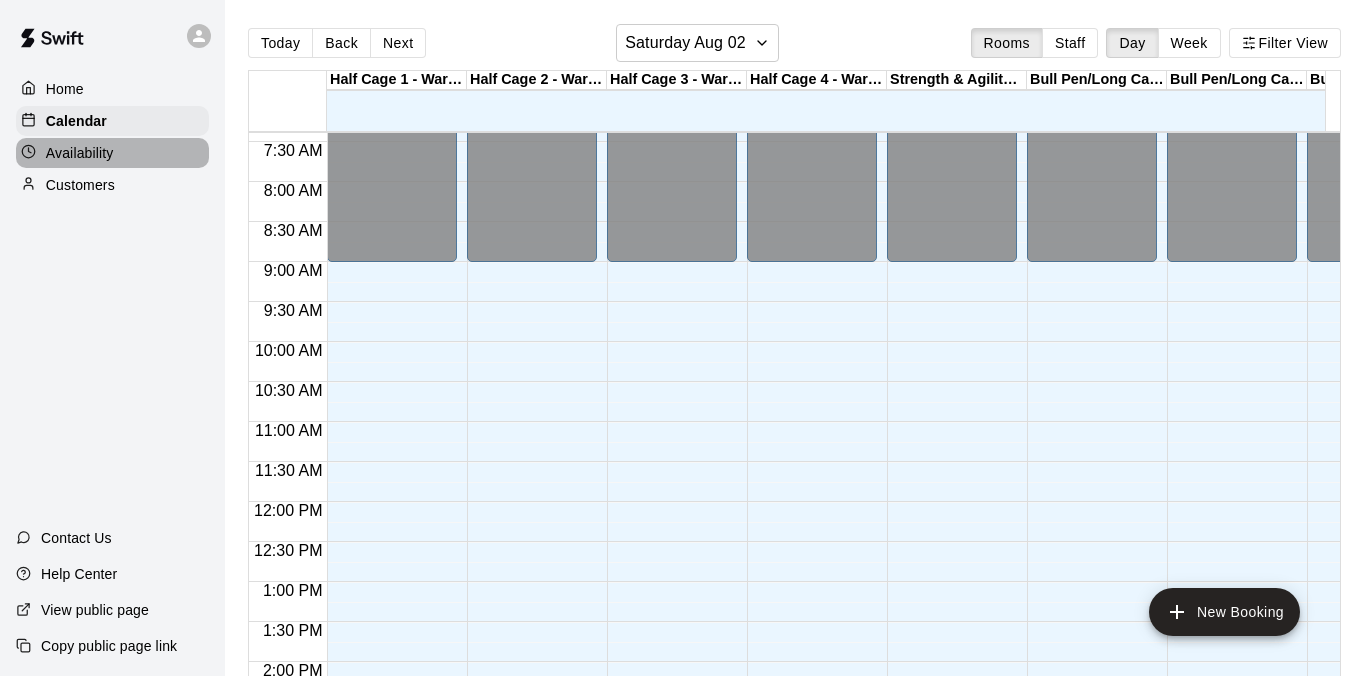 click on "Availability" at bounding box center [80, 153] 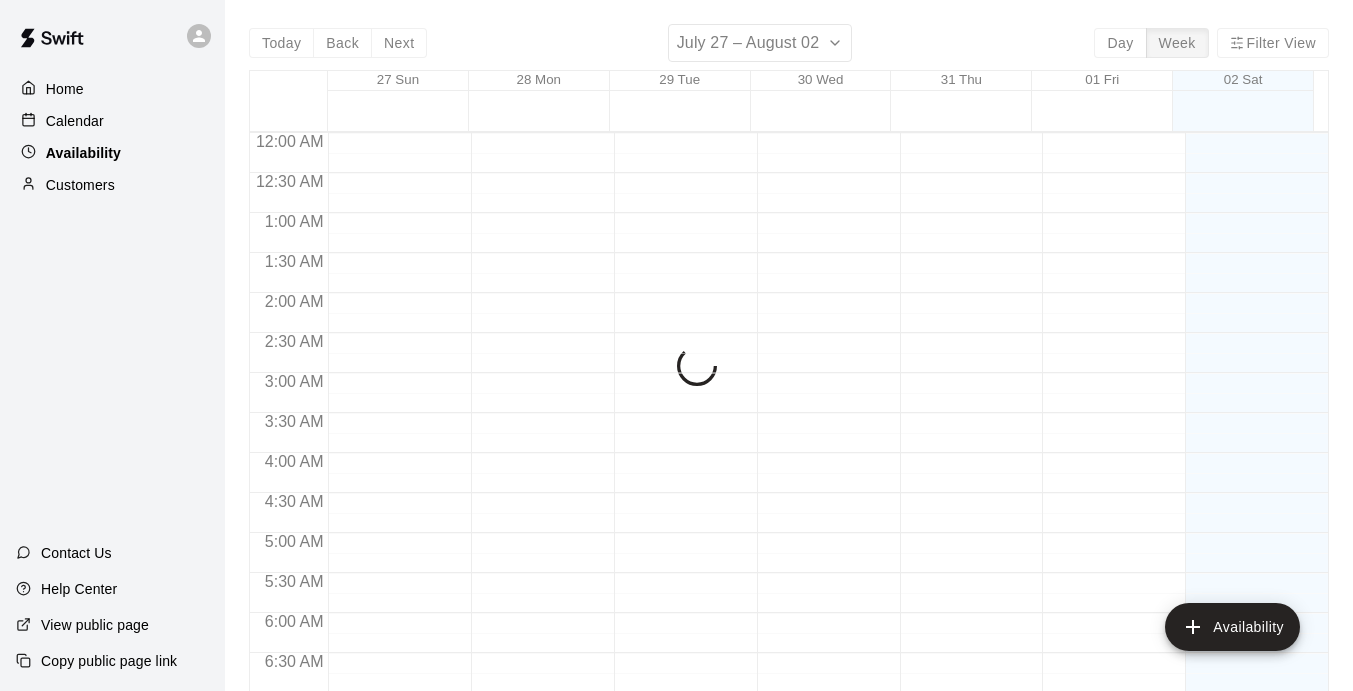scroll, scrollTop: 1340, scrollLeft: 0, axis: vertical 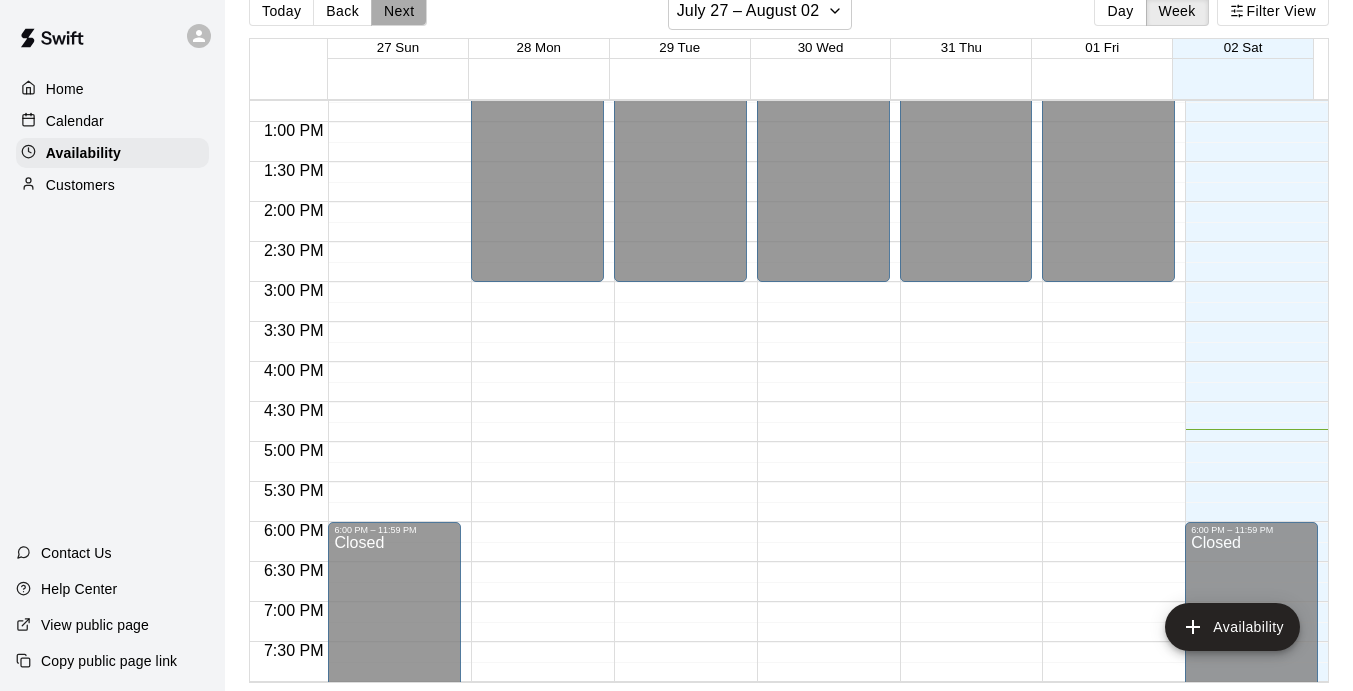 click on "Next" at bounding box center (399, 11) 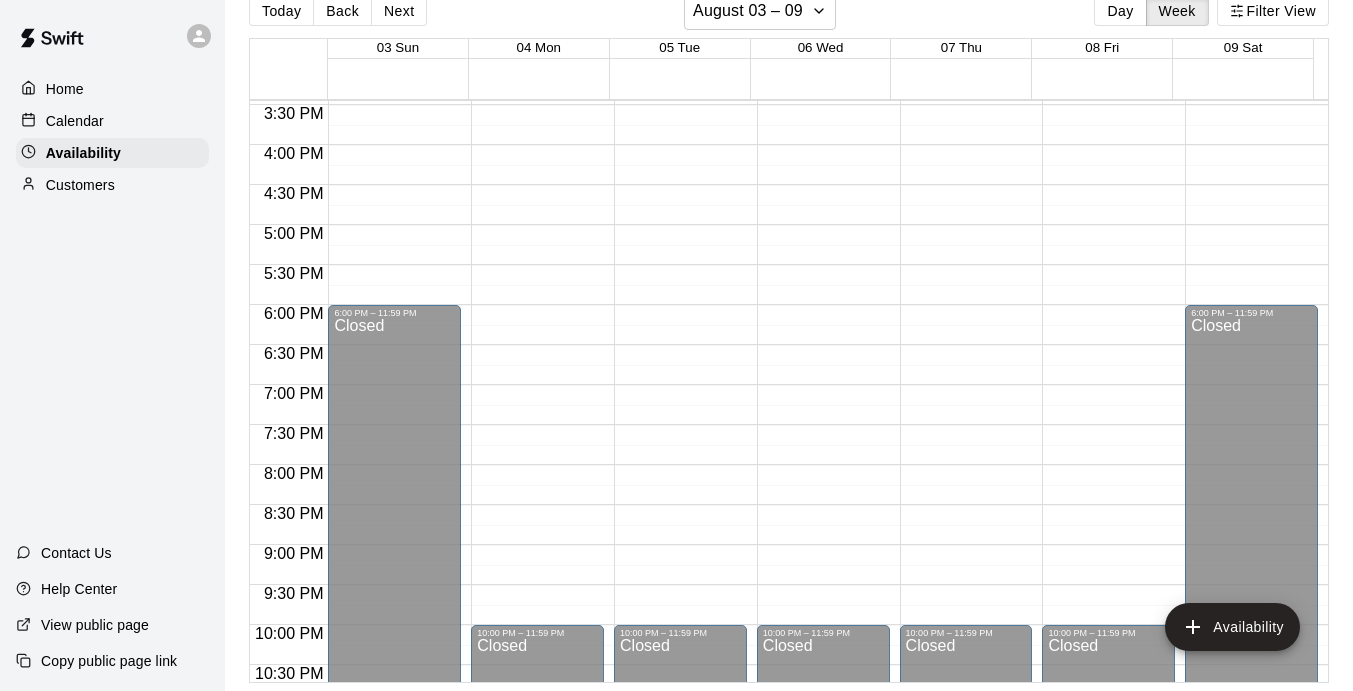 scroll, scrollTop: 1226, scrollLeft: 0, axis: vertical 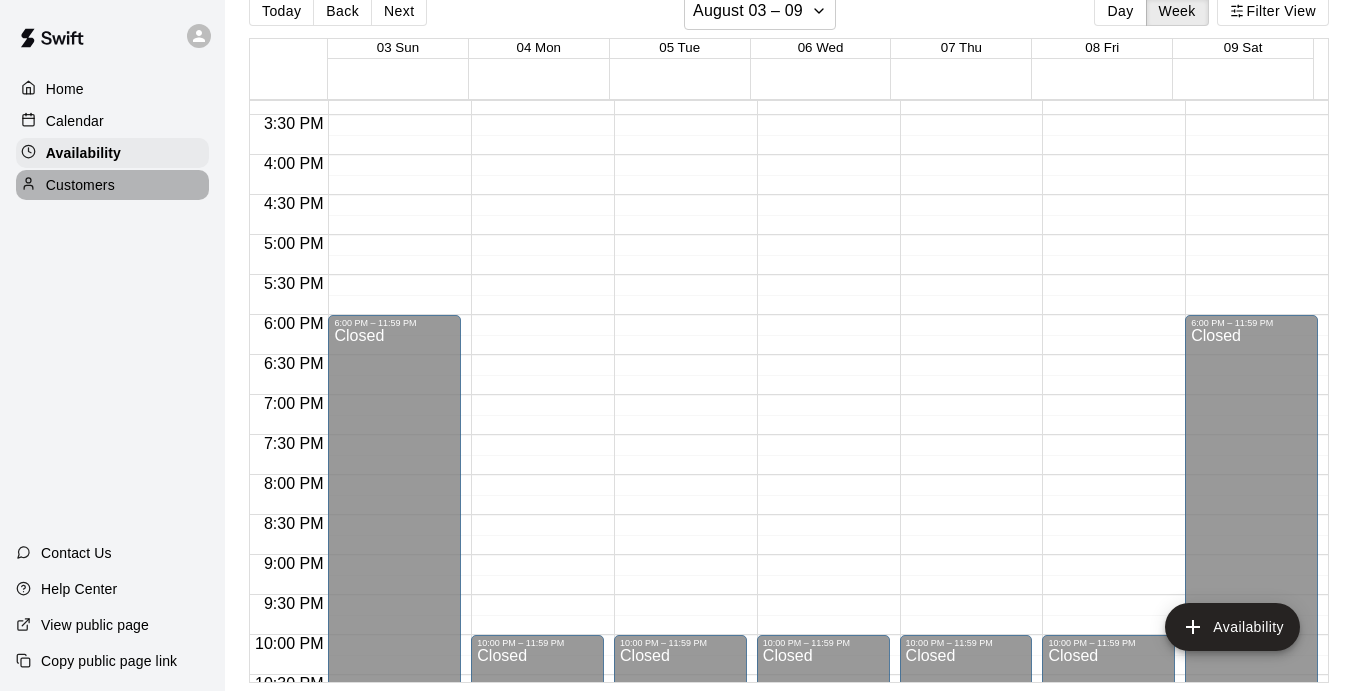 click on "Customers" at bounding box center (80, 185) 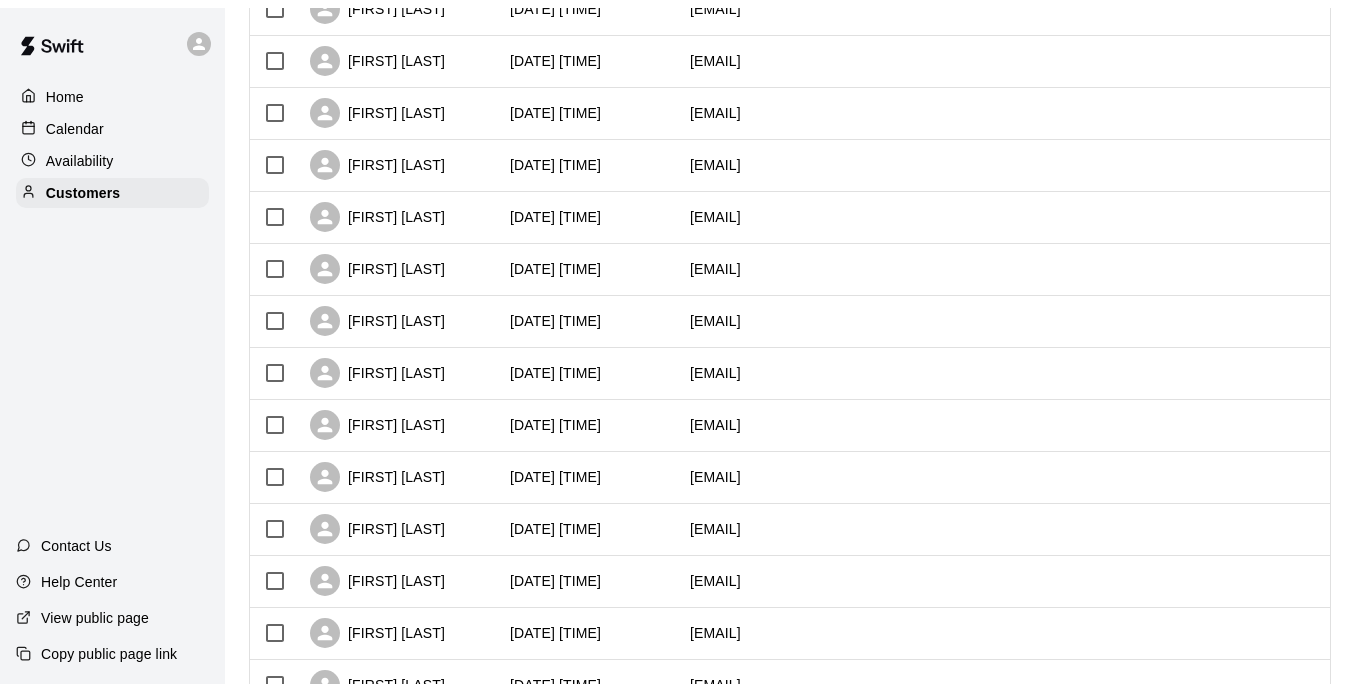 scroll, scrollTop: 0, scrollLeft: 0, axis: both 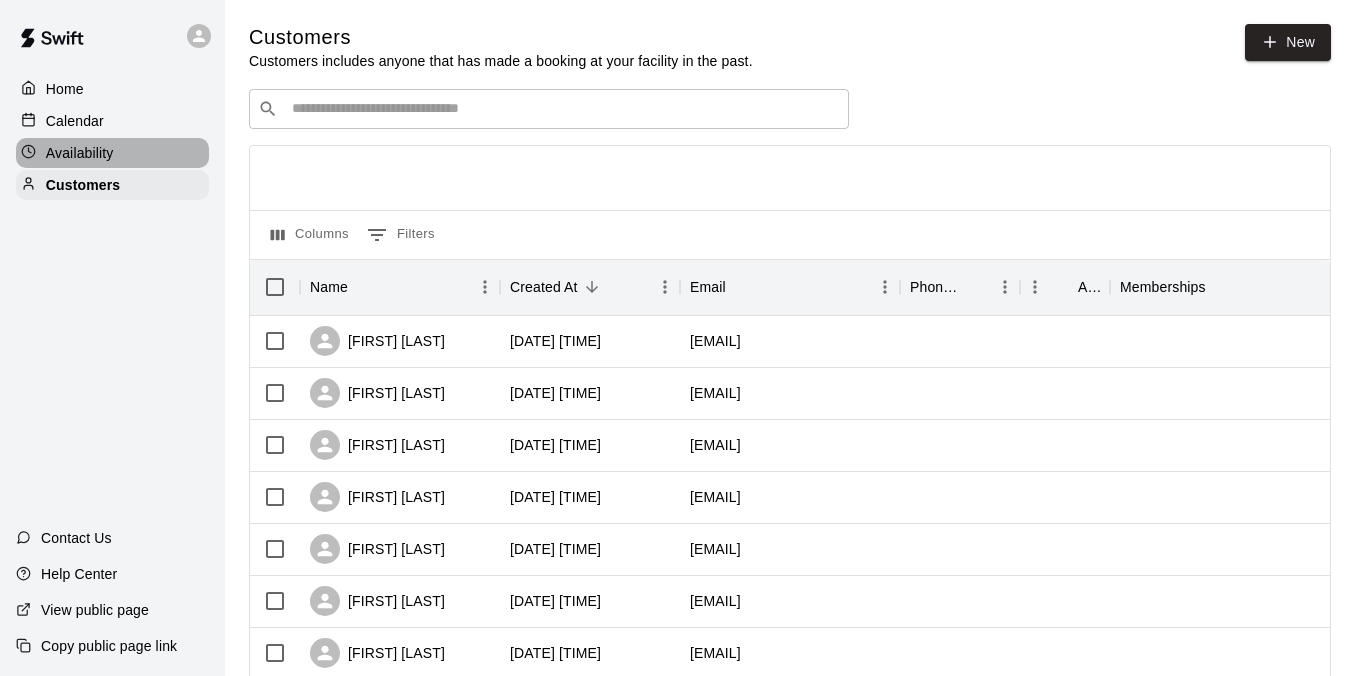 click on "Availability" at bounding box center [80, 153] 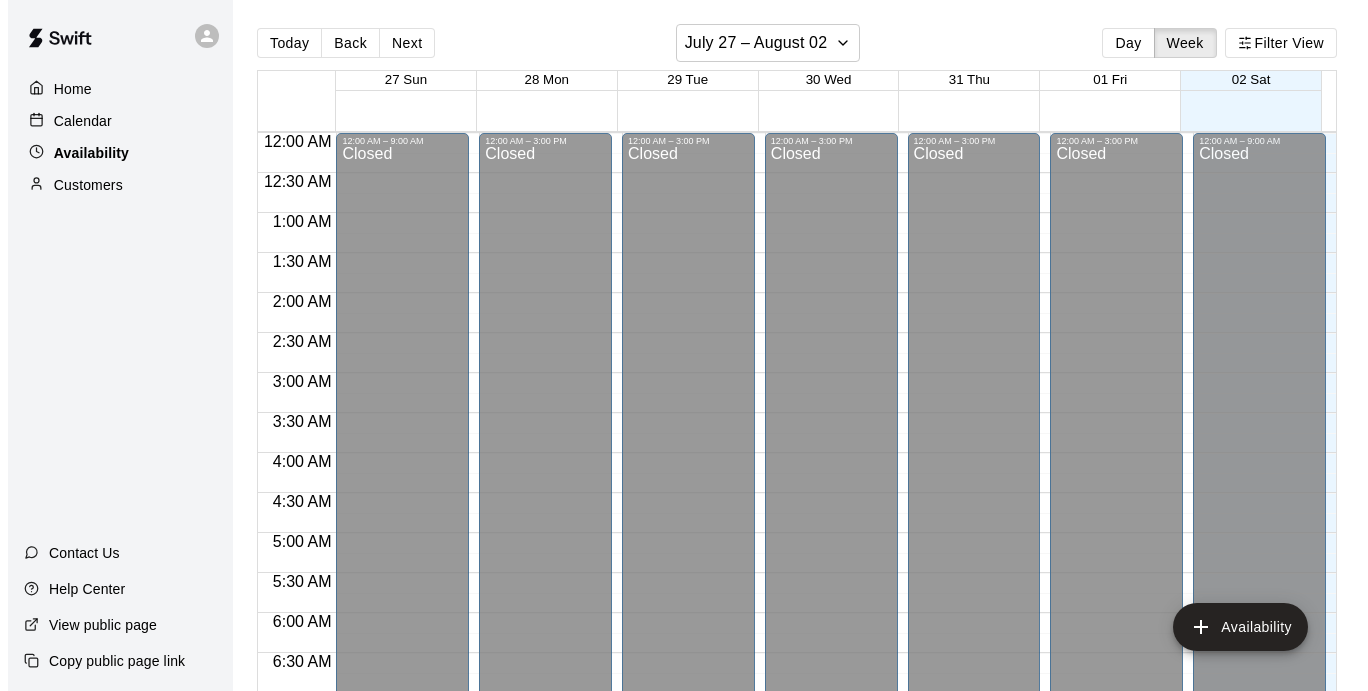 scroll, scrollTop: 1340, scrollLeft: 0, axis: vertical 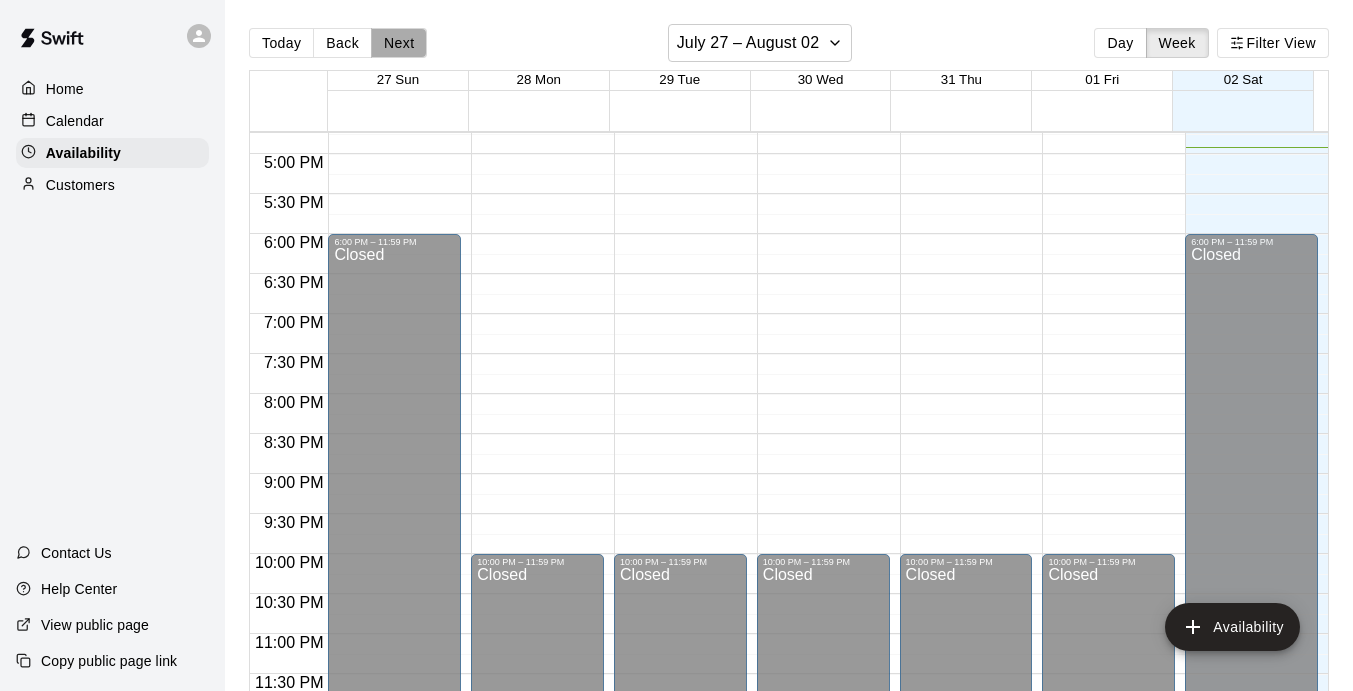 click on "Next" at bounding box center (399, 43) 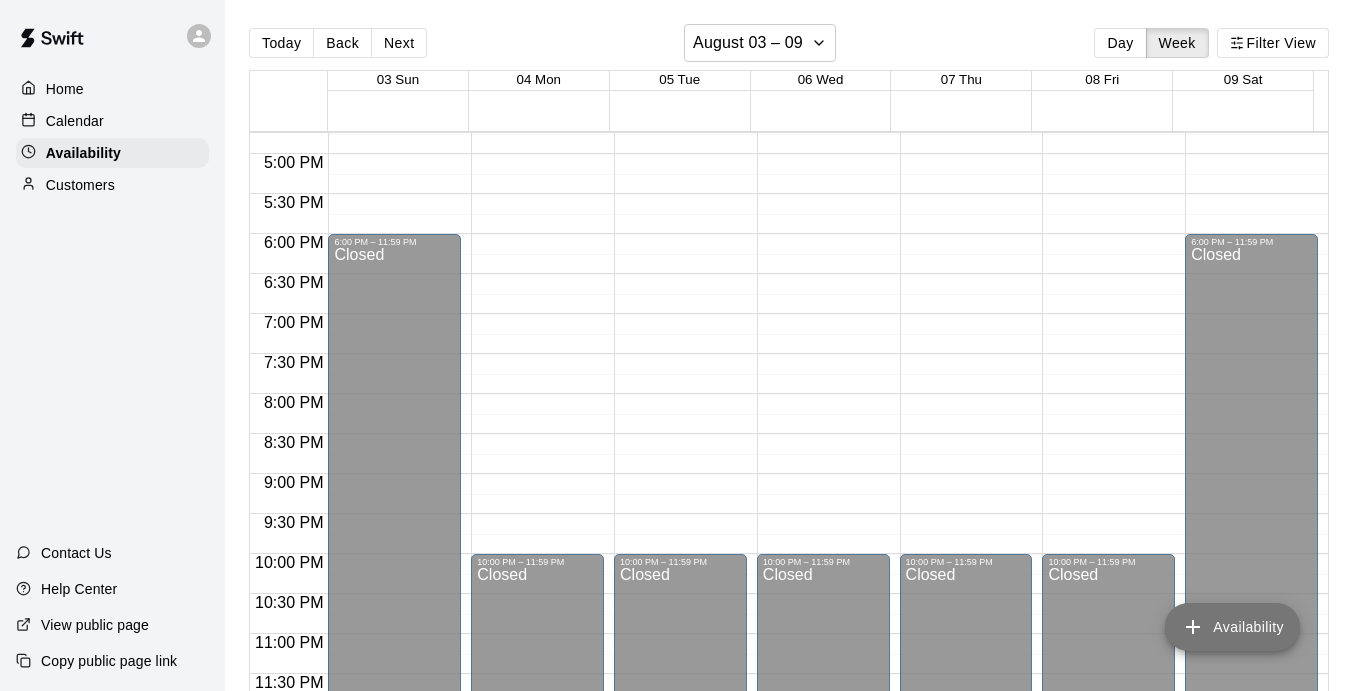 click on "Availability" at bounding box center [1232, 627] 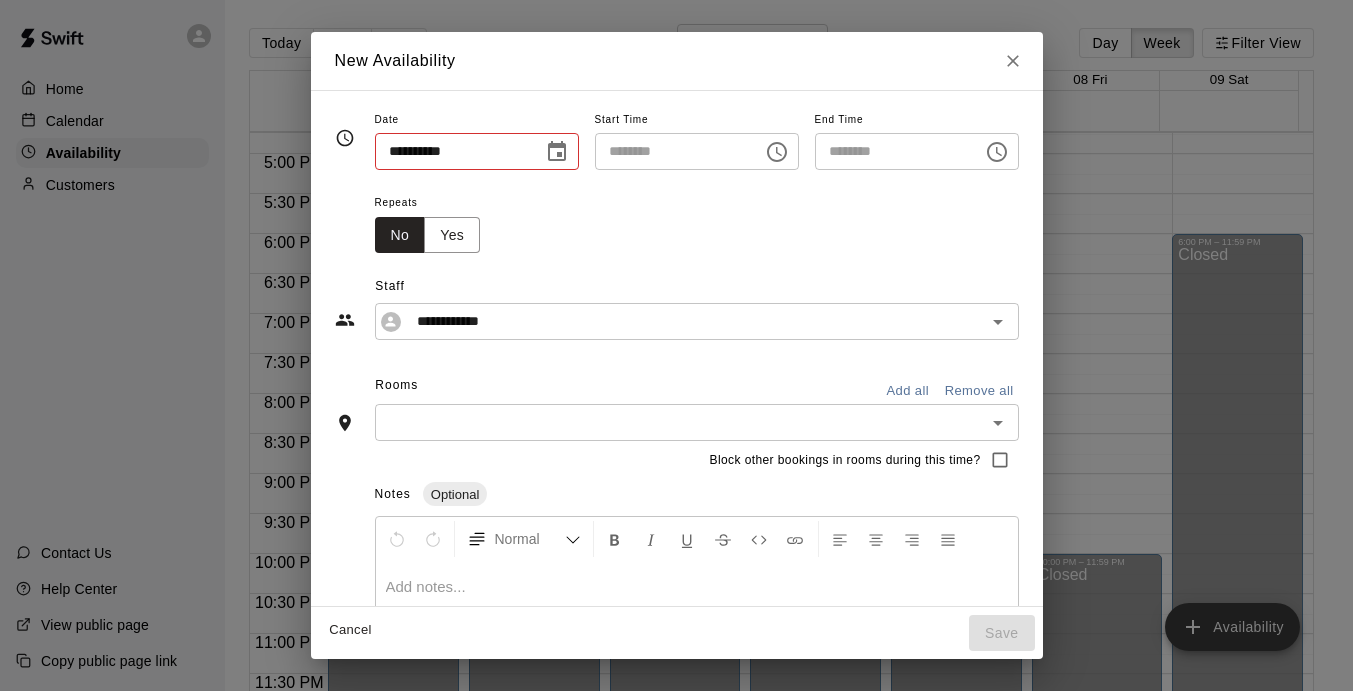 type on "**********" 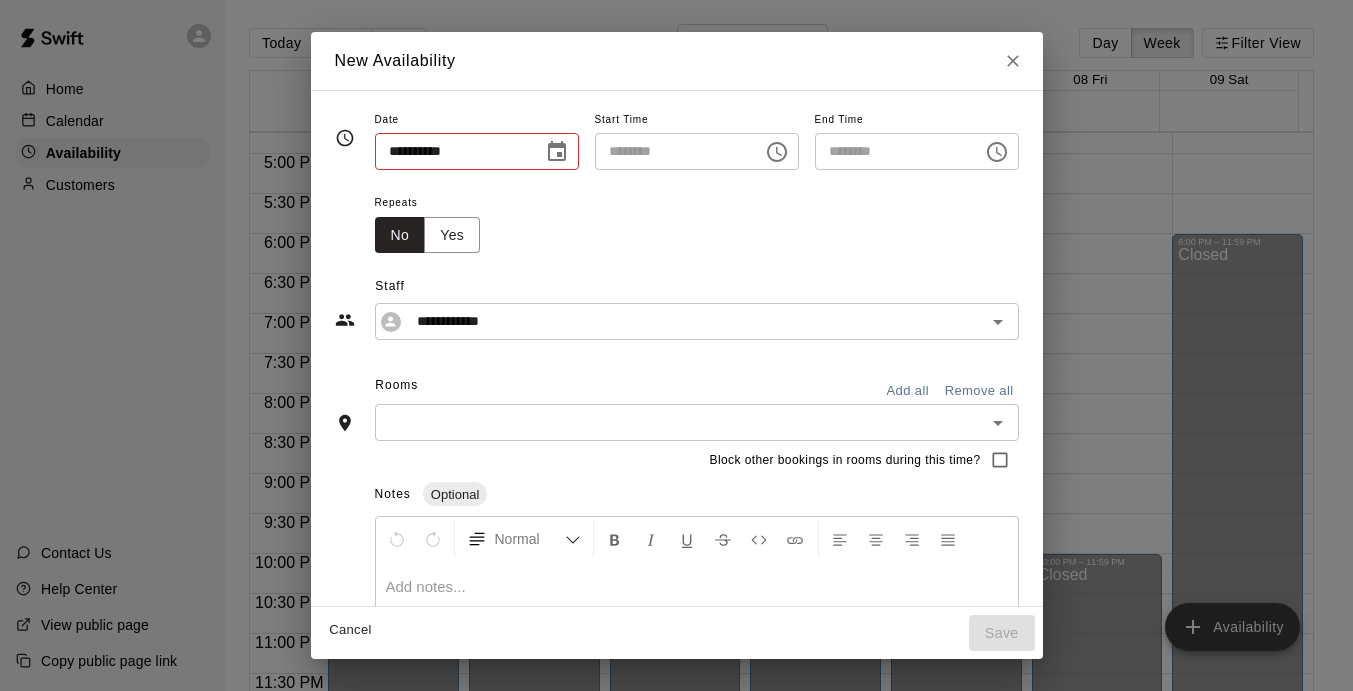 type on "********" 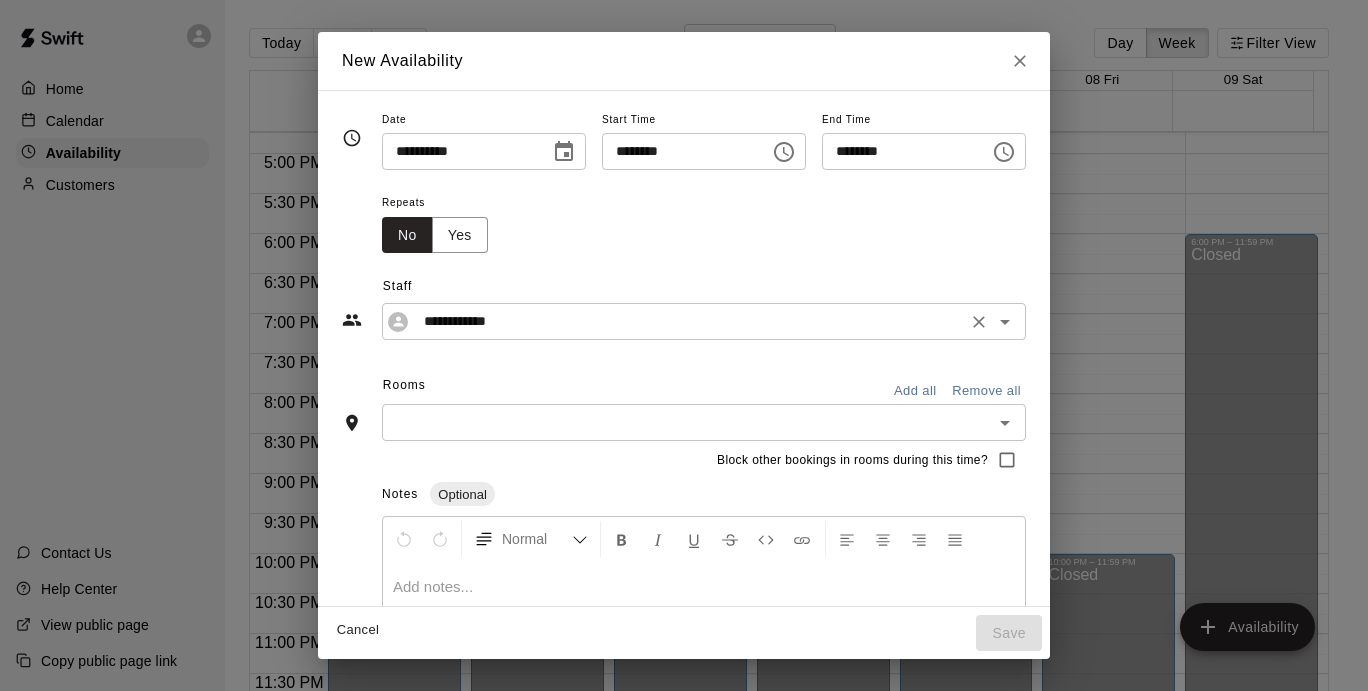 click on "**********" at bounding box center [688, 321] 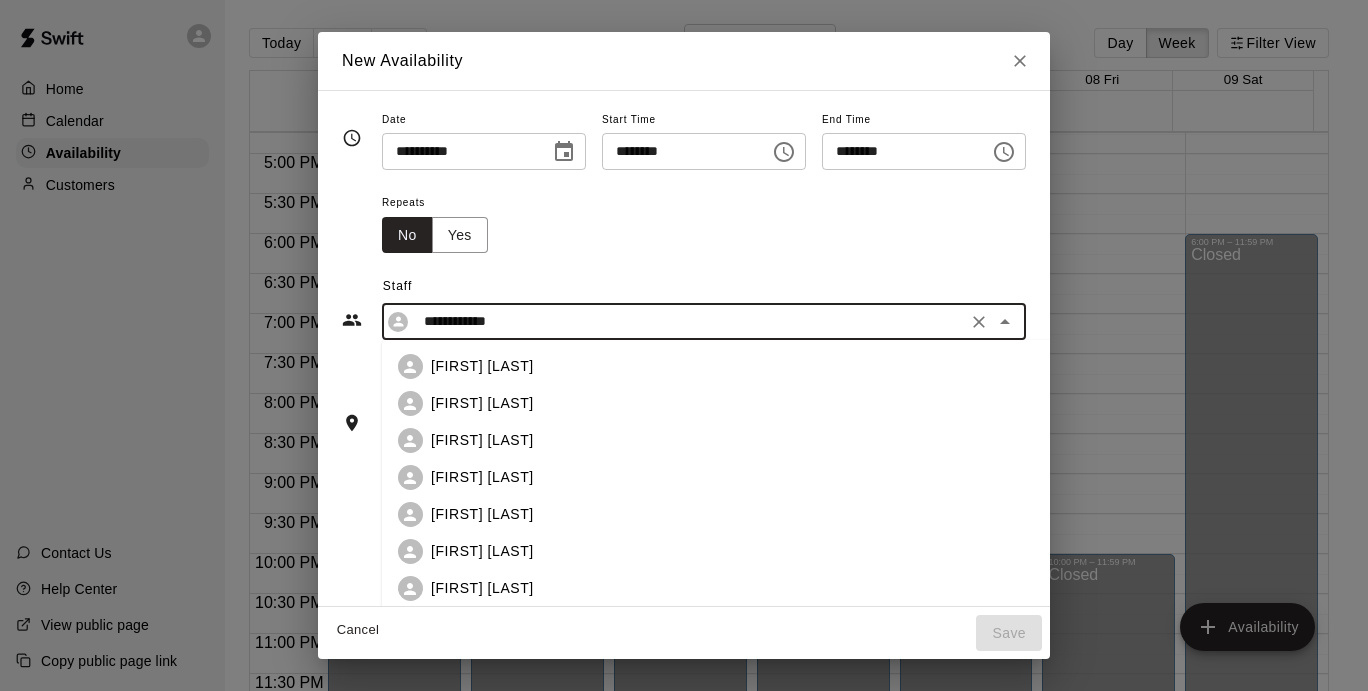 scroll, scrollTop: 805, scrollLeft: 0, axis: vertical 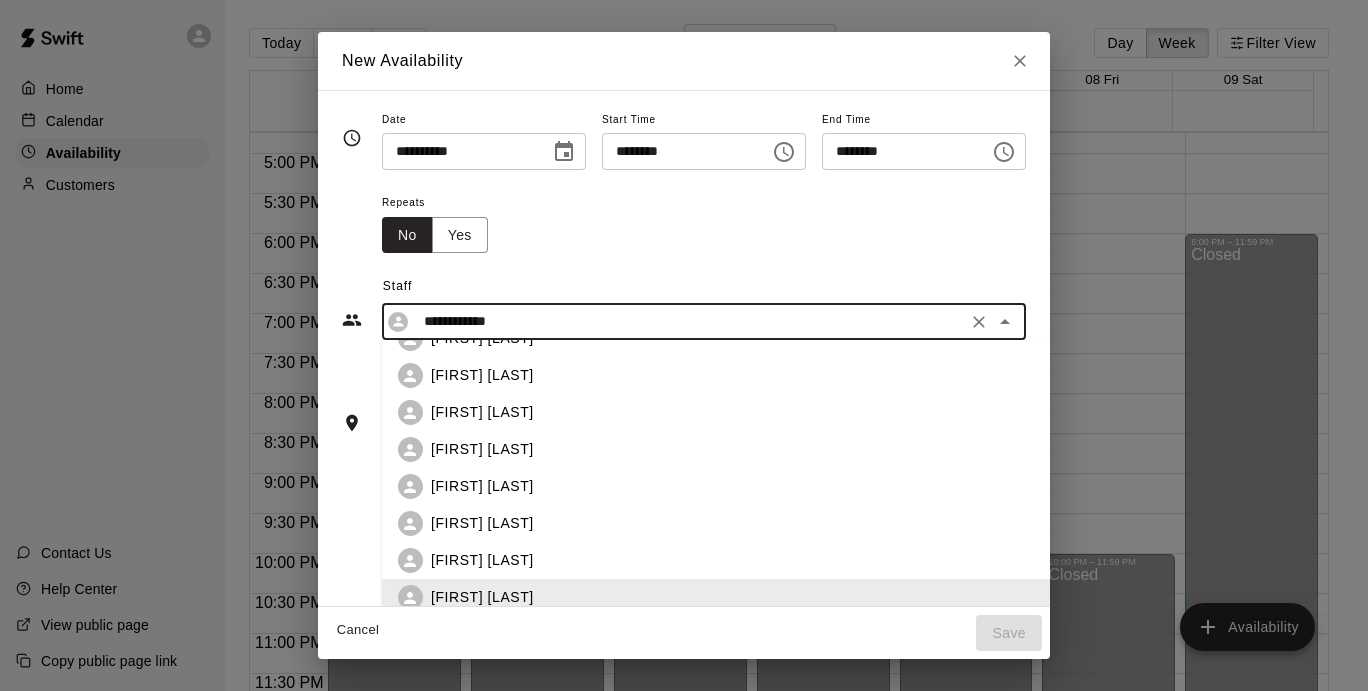 click on "**********" at bounding box center (688, 321) 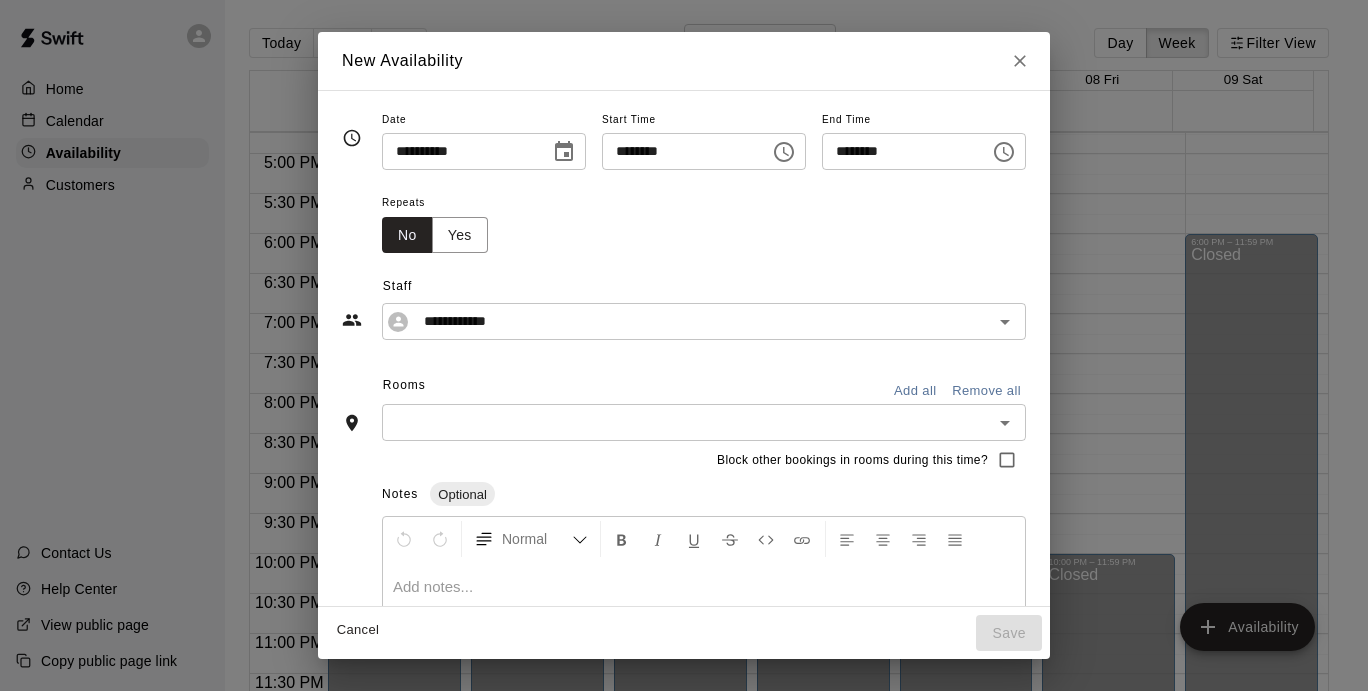 click on "**********" at bounding box center (684, 296) 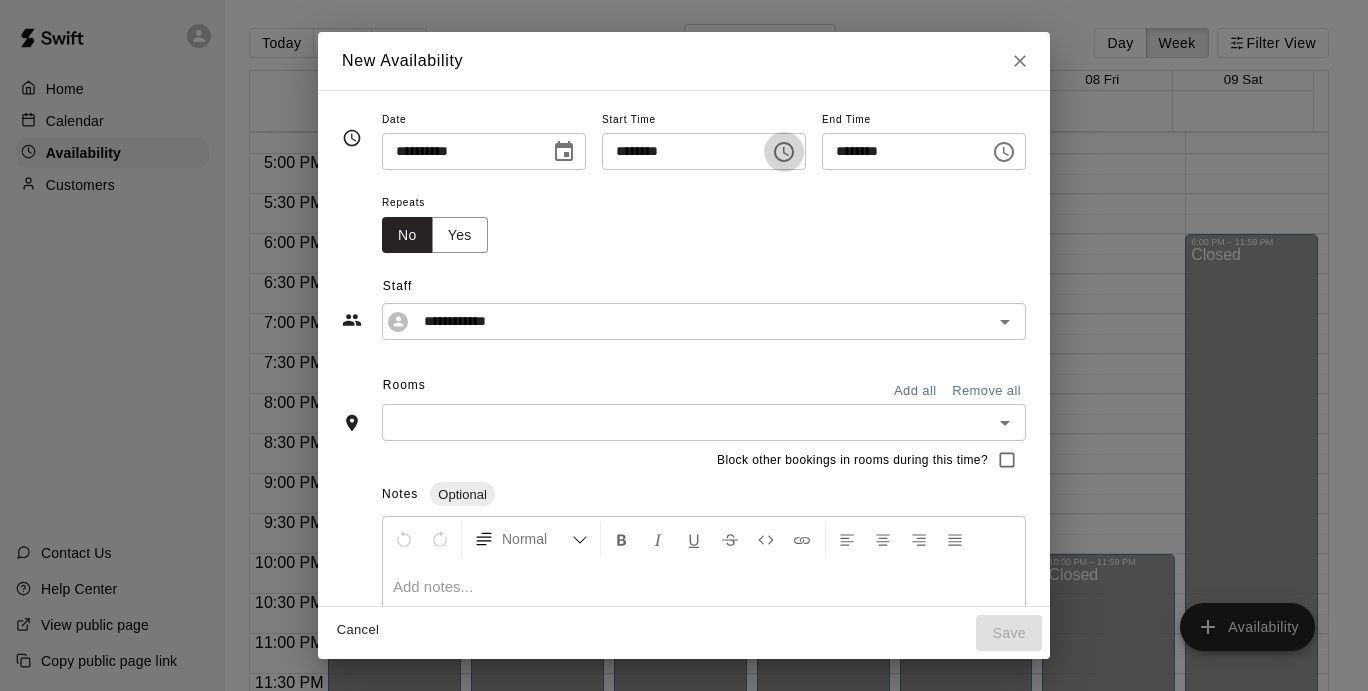 click 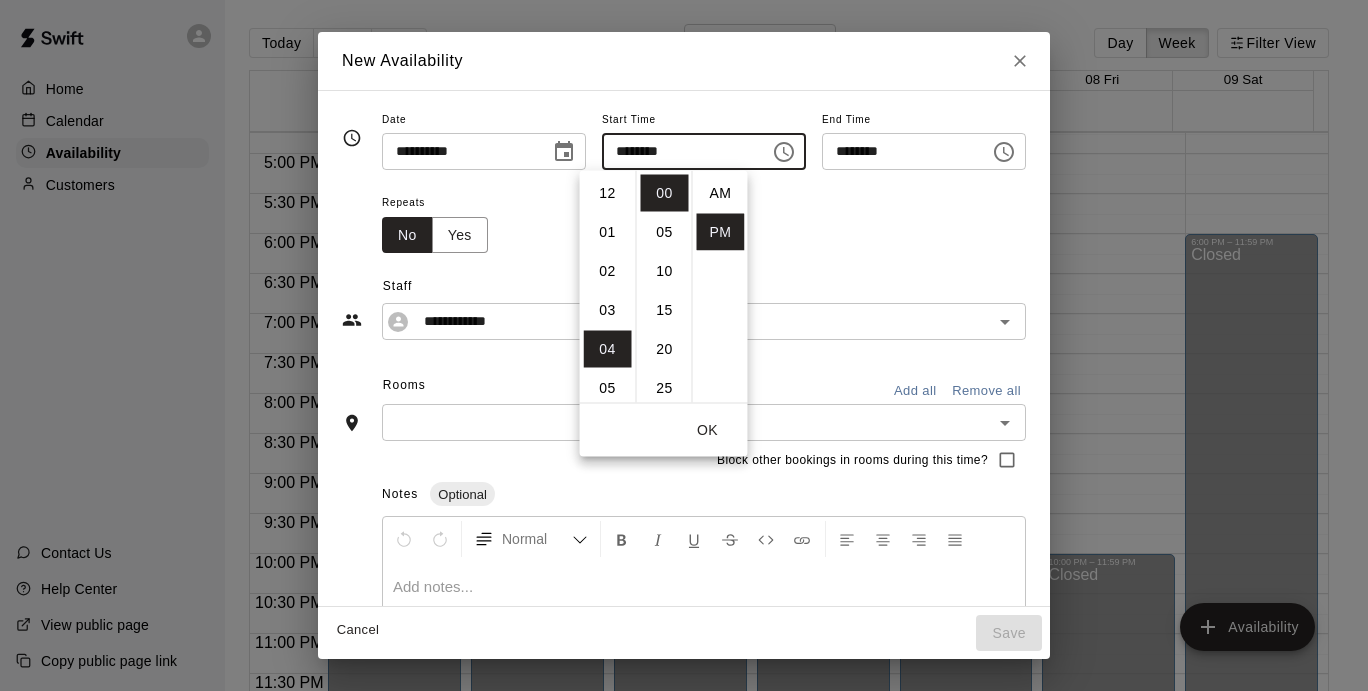scroll, scrollTop: 156, scrollLeft: 0, axis: vertical 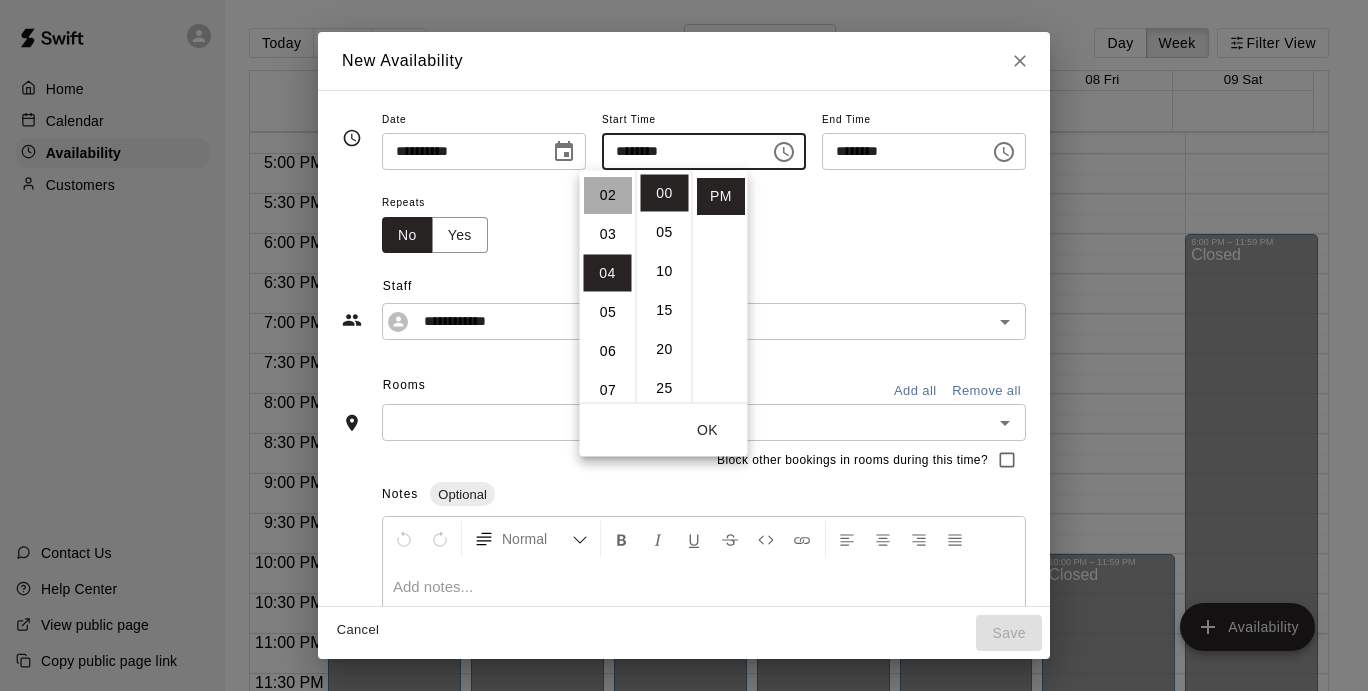 click on "02" at bounding box center (608, 195) 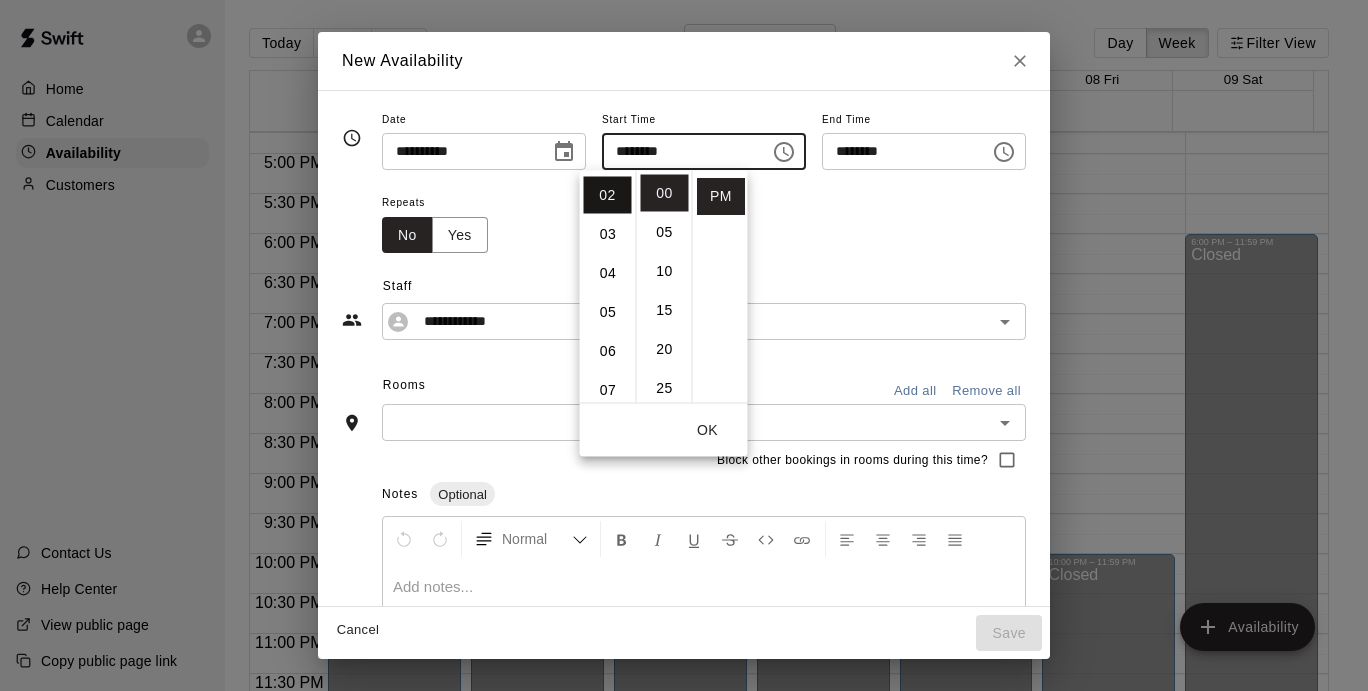 scroll, scrollTop: 78, scrollLeft: 0, axis: vertical 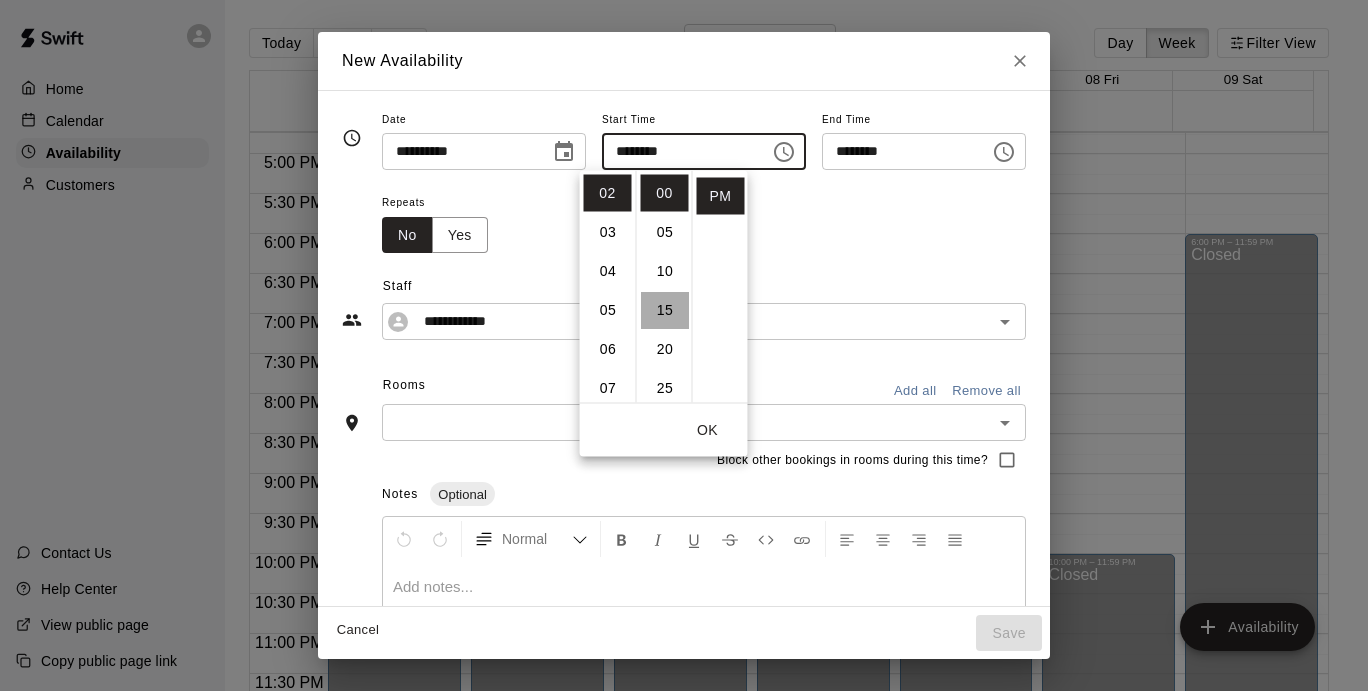 click on "15" at bounding box center [665, 310] 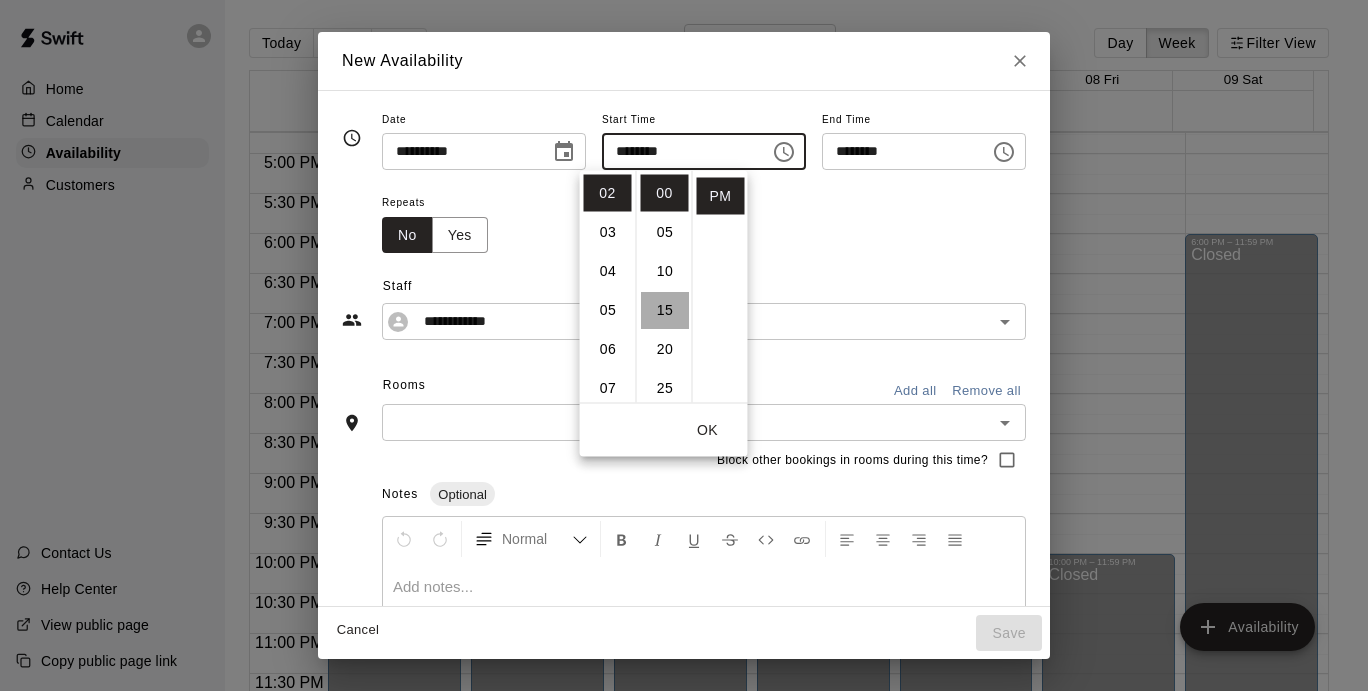 type on "********" 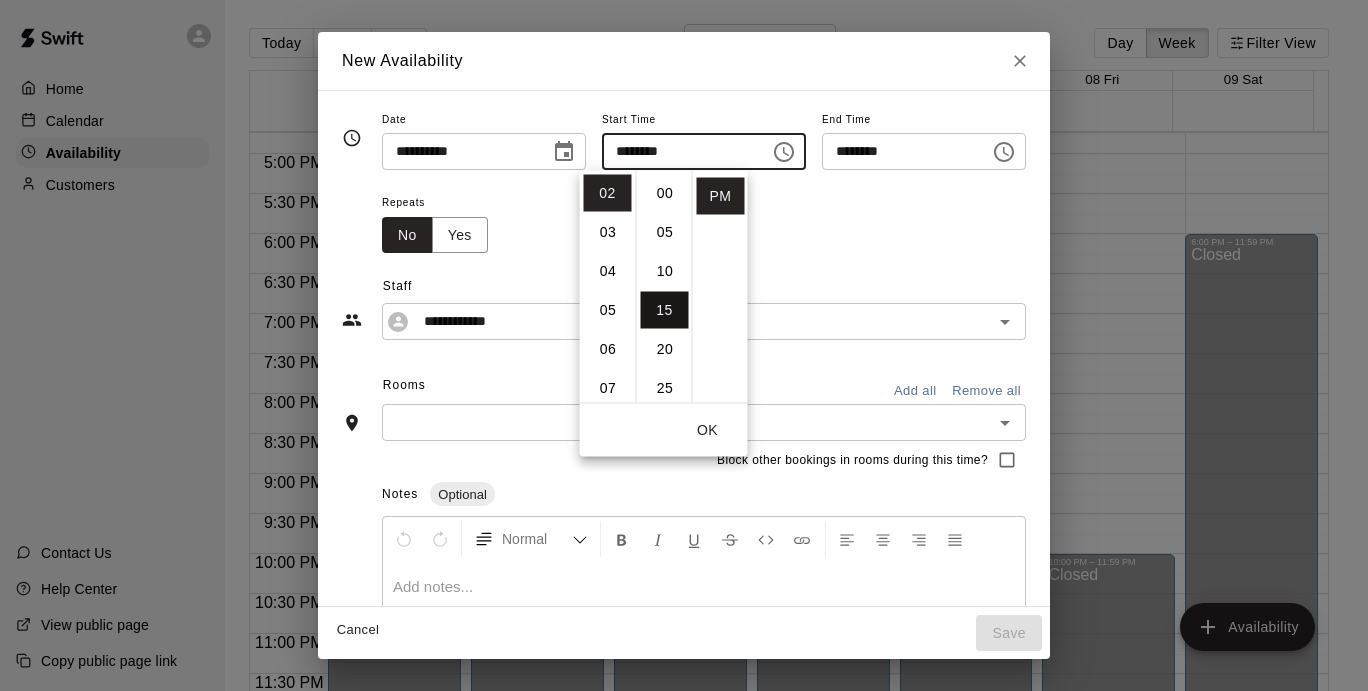 scroll, scrollTop: 117, scrollLeft: 0, axis: vertical 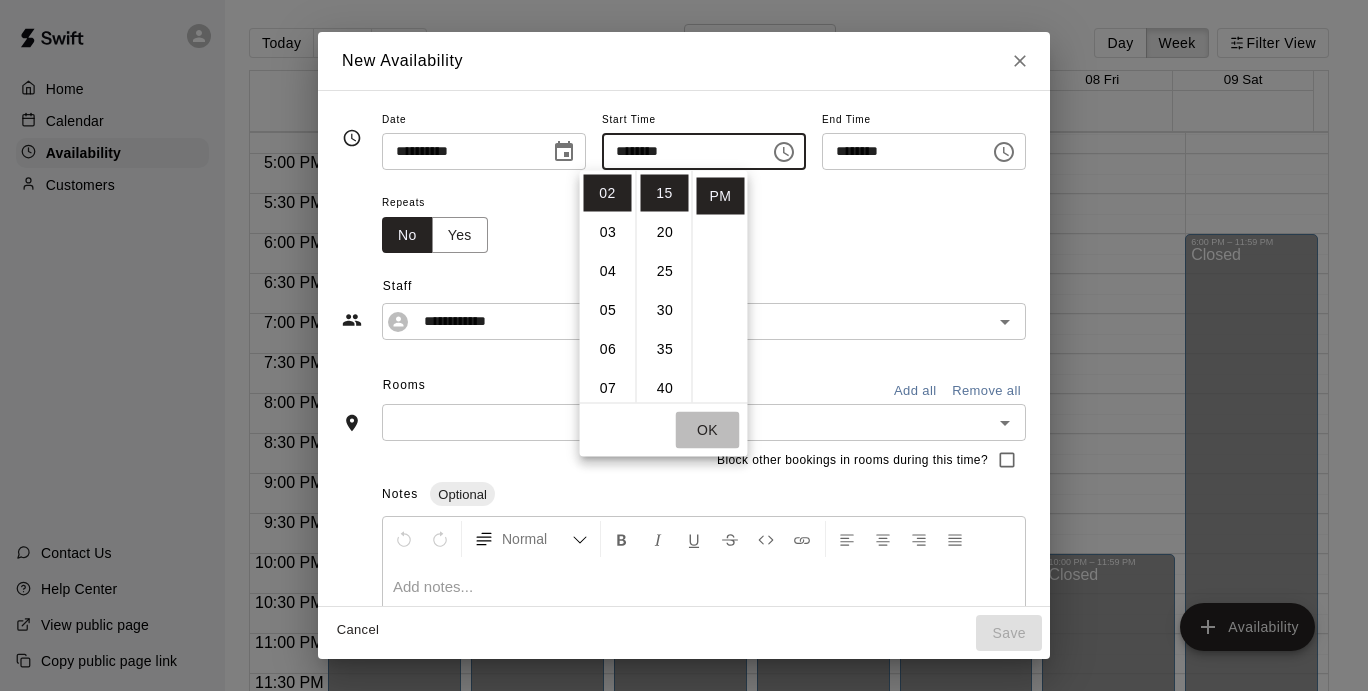 click on "OK" at bounding box center [708, 430] 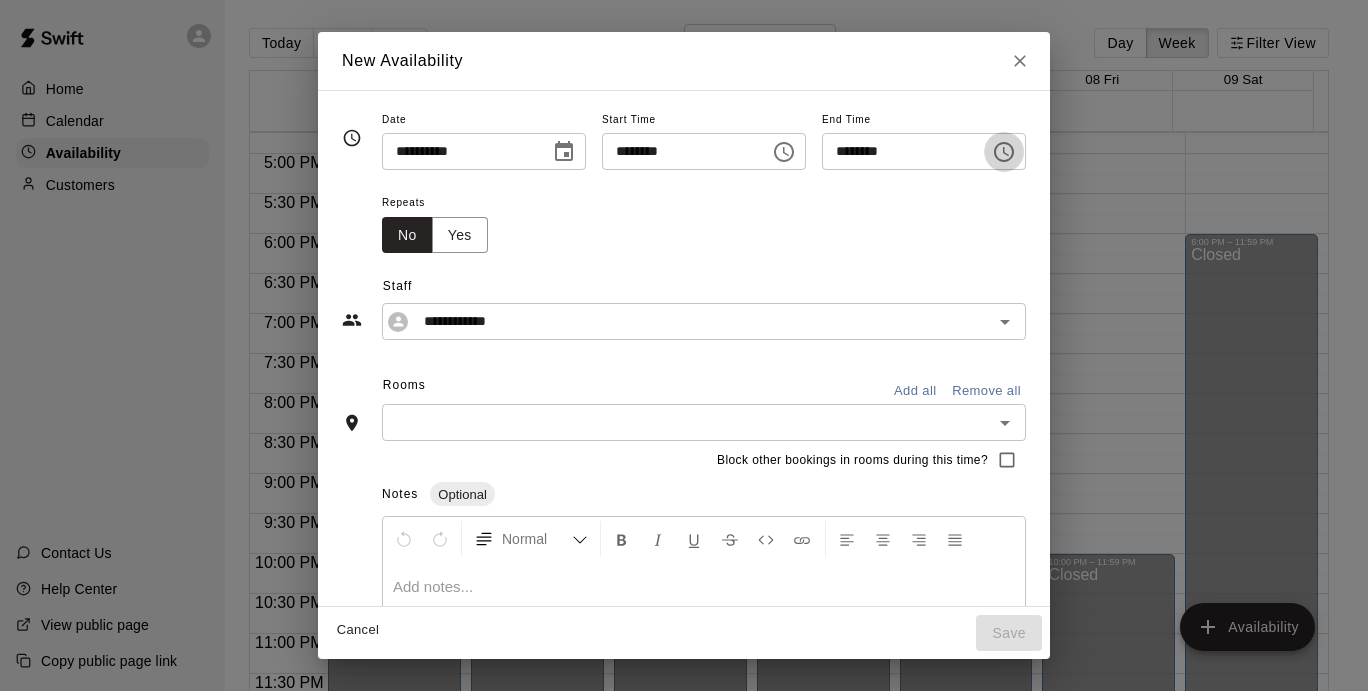 click 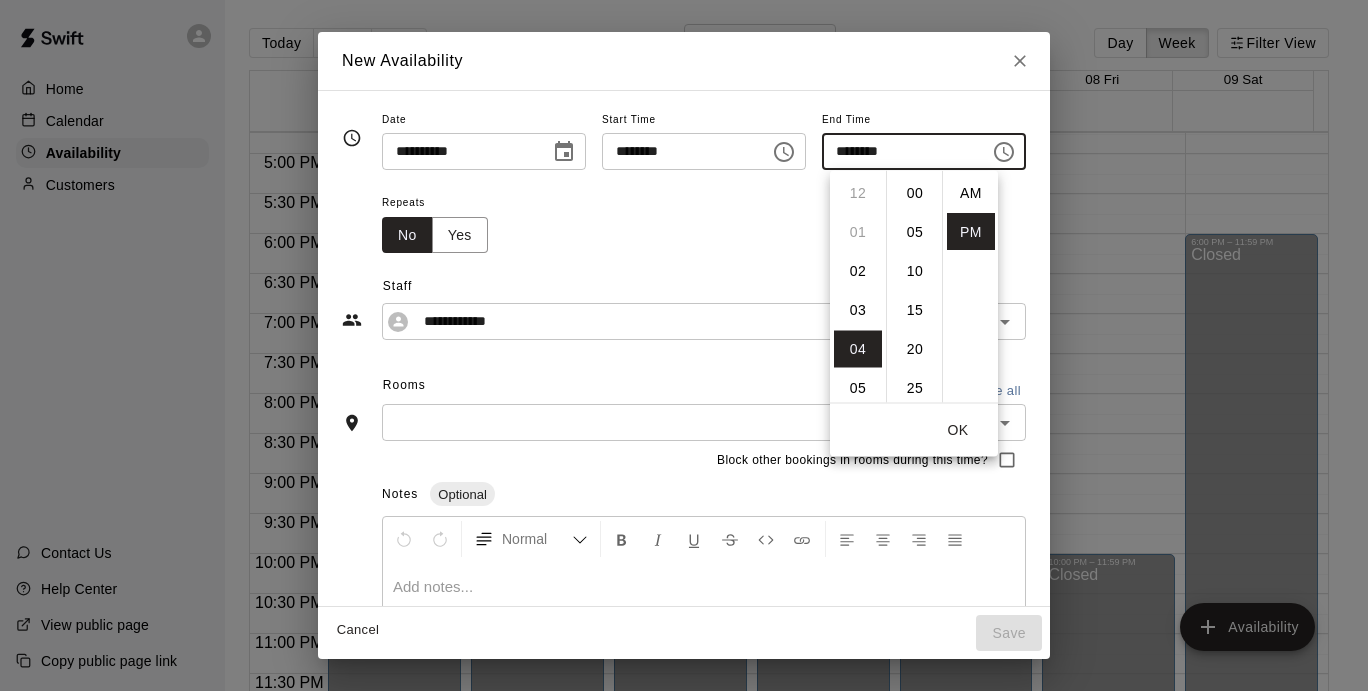 scroll, scrollTop: 156, scrollLeft: 0, axis: vertical 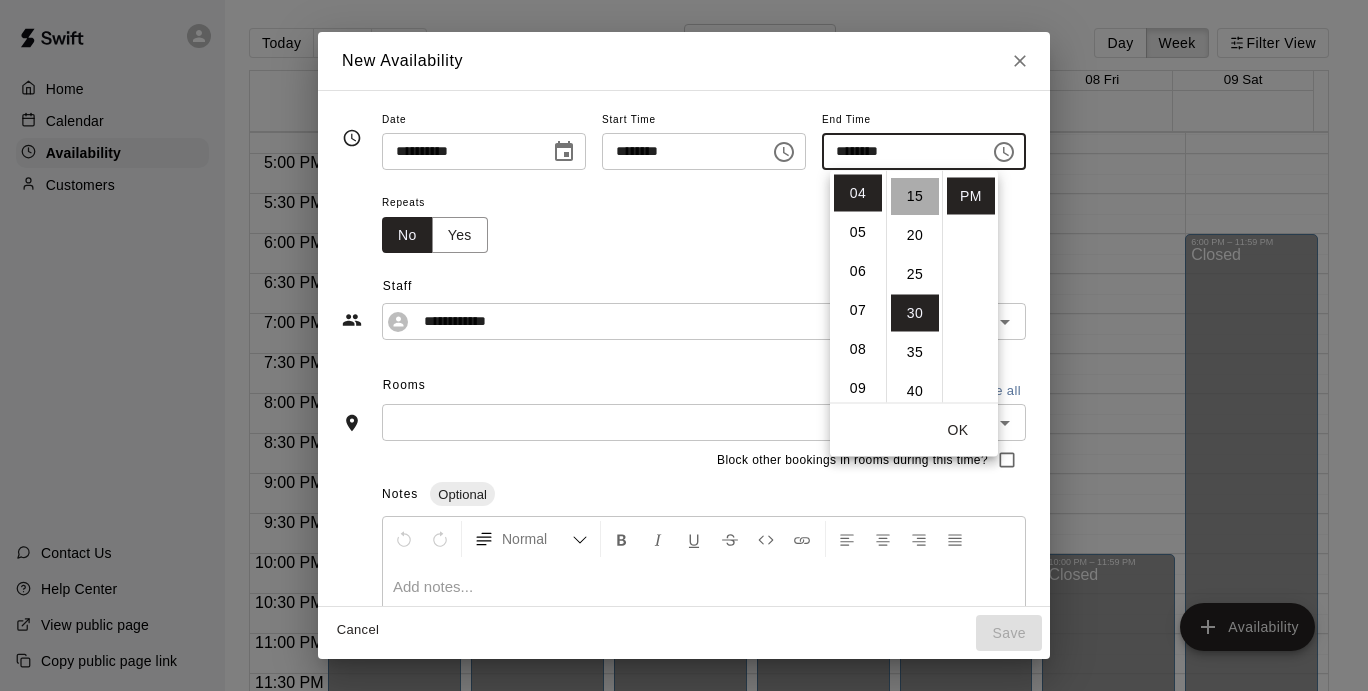 click on "15" at bounding box center [915, 196] 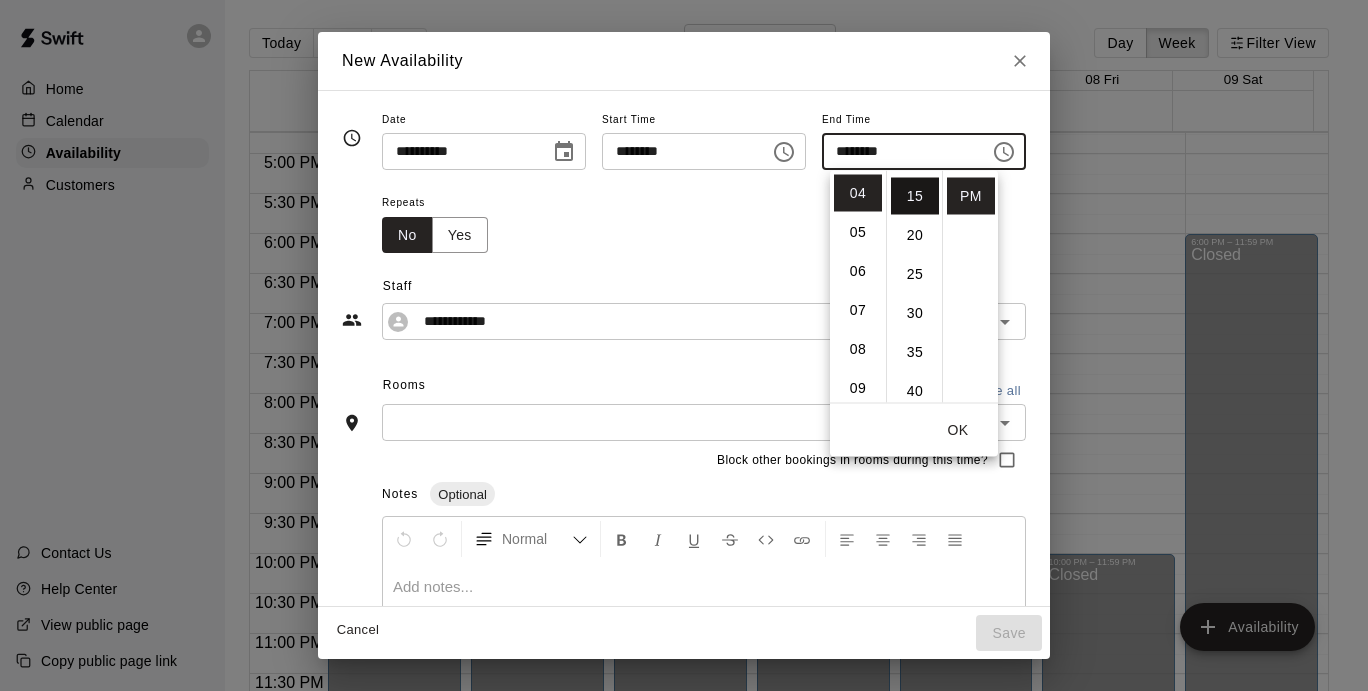 scroll, scrollTop: 117, scrollLeft: 0, axis: vertical 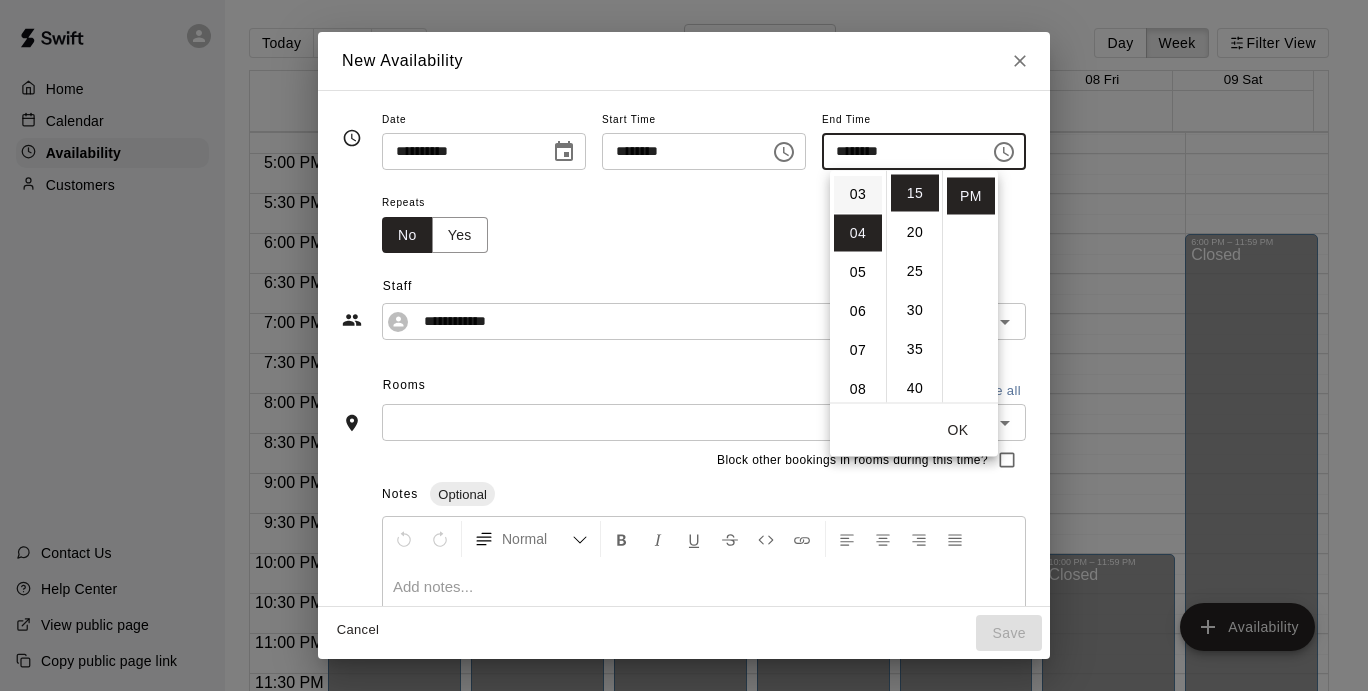 click on "03" at bounding box center [858, 194] 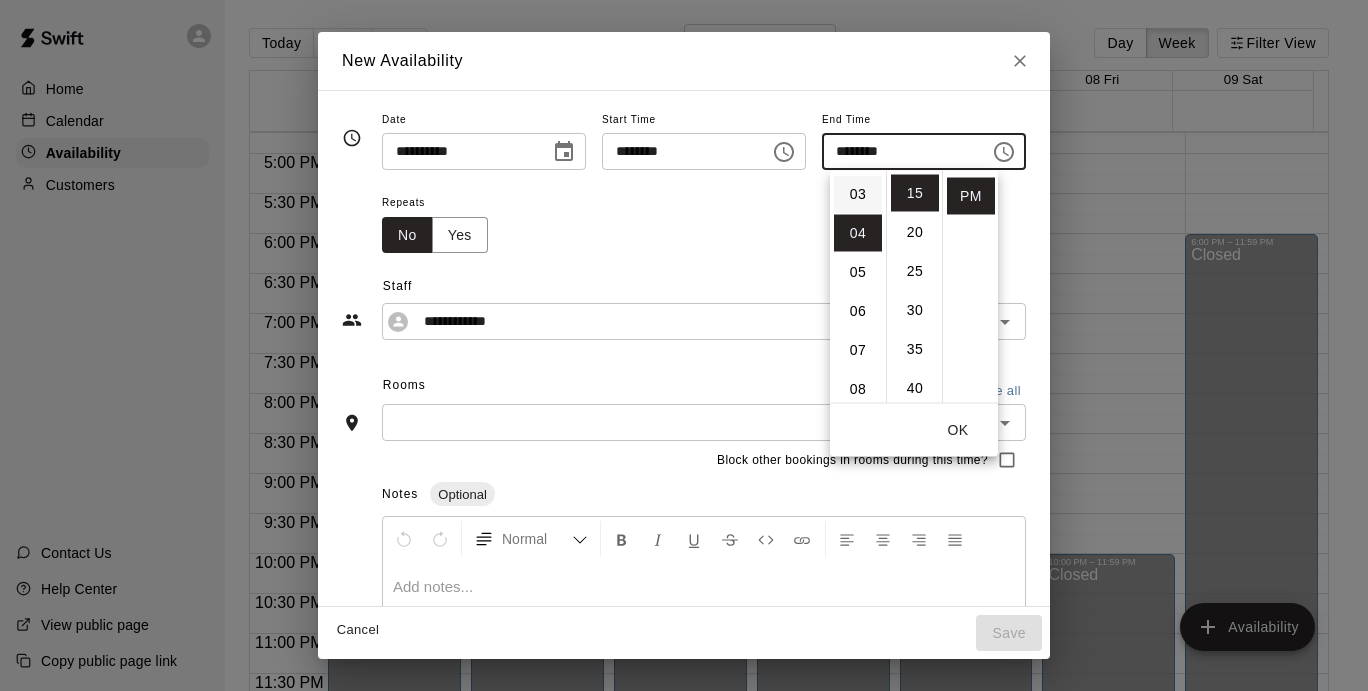 type on "********" 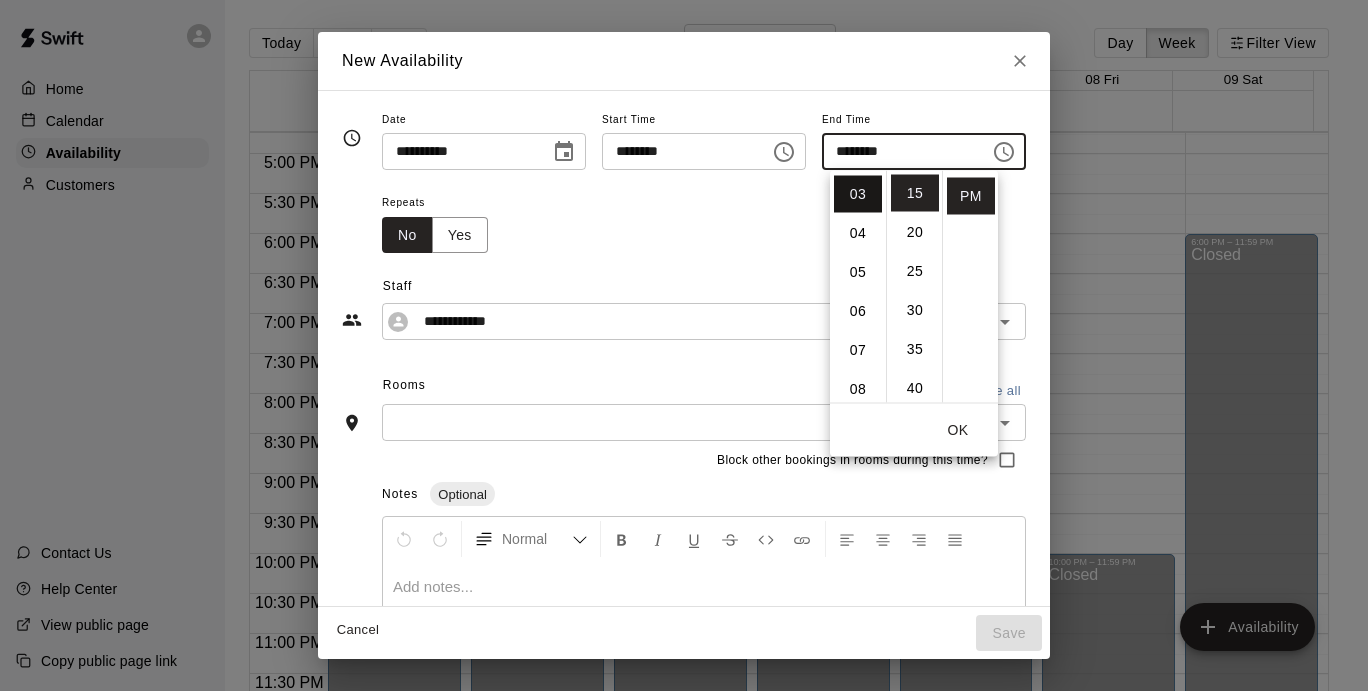 scroll, scrollTop: 117, scrollLeft: 0, axis: vertical 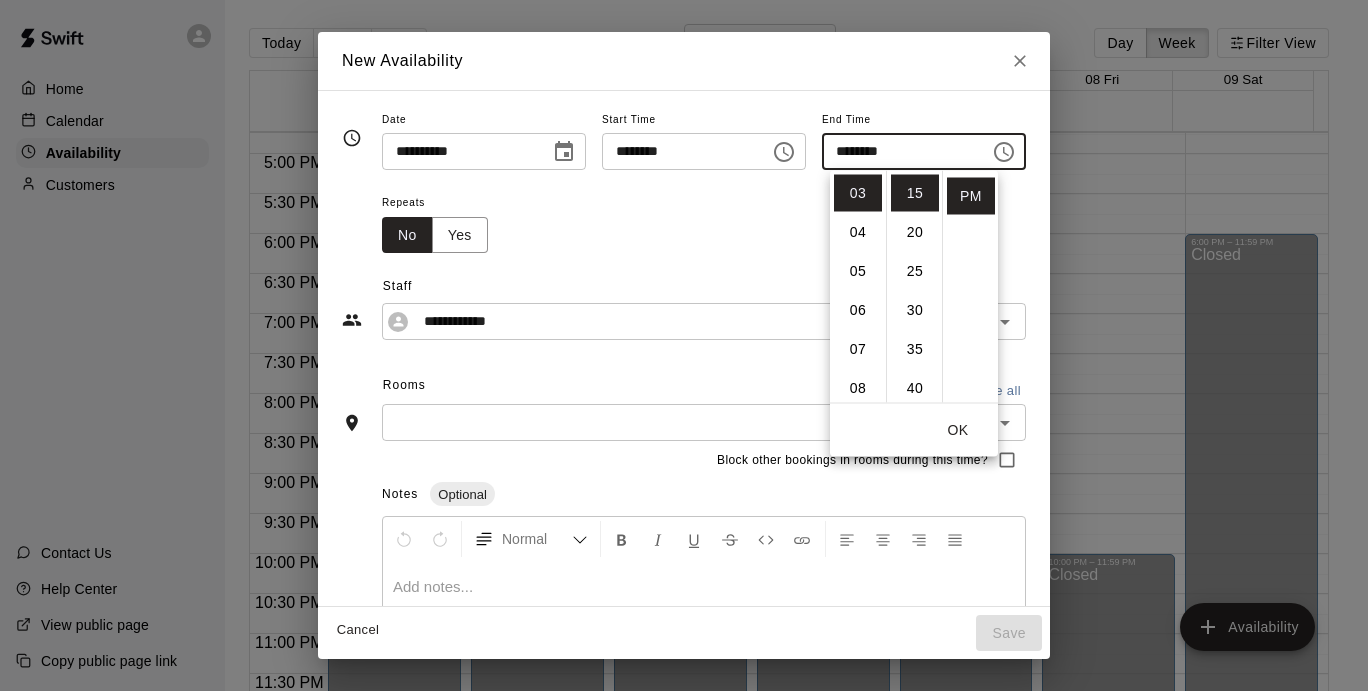 click on "OK" at bounding box center (958, 430) 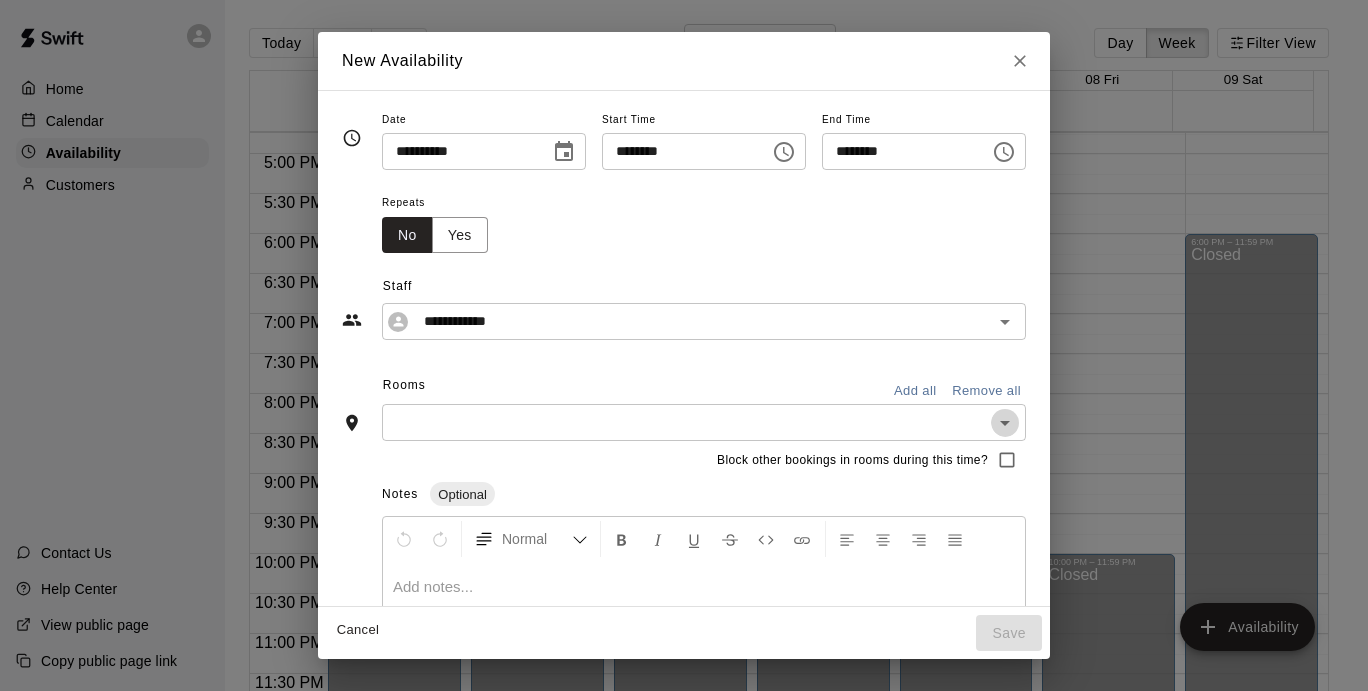 click 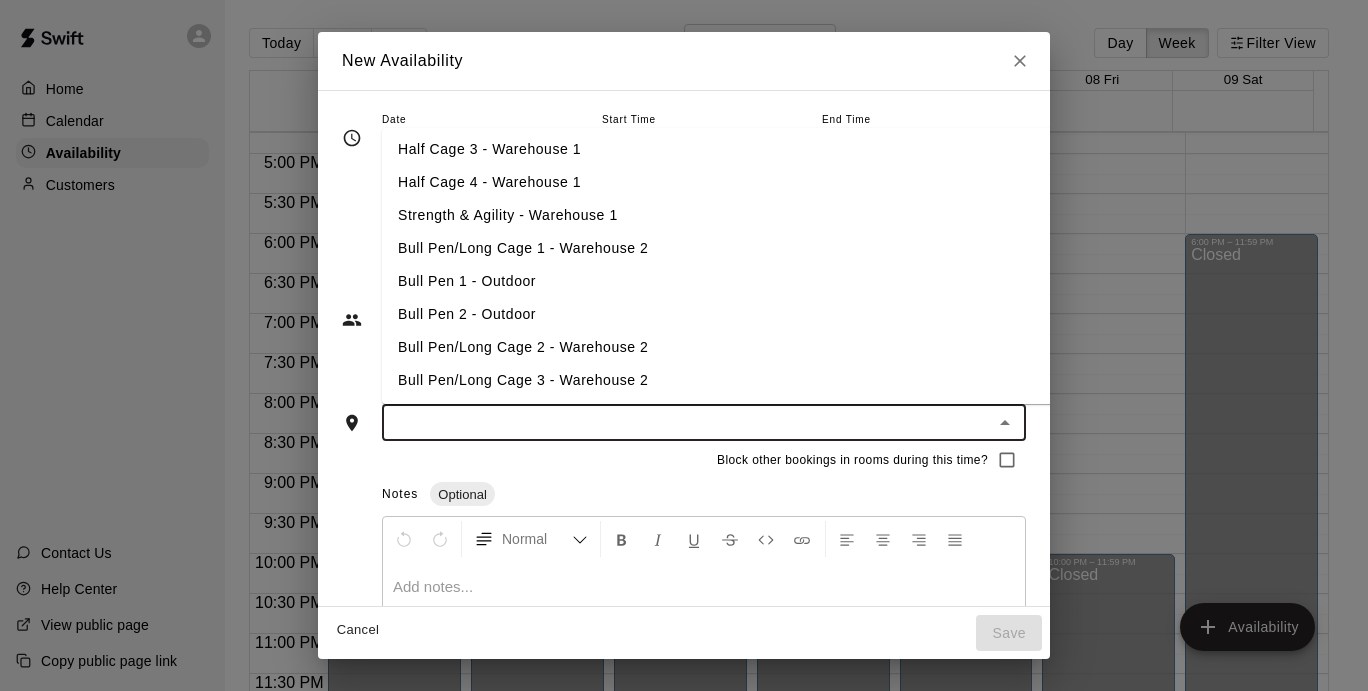 scroll, scrollTop: 0, scrollLeft: 0, axis: both 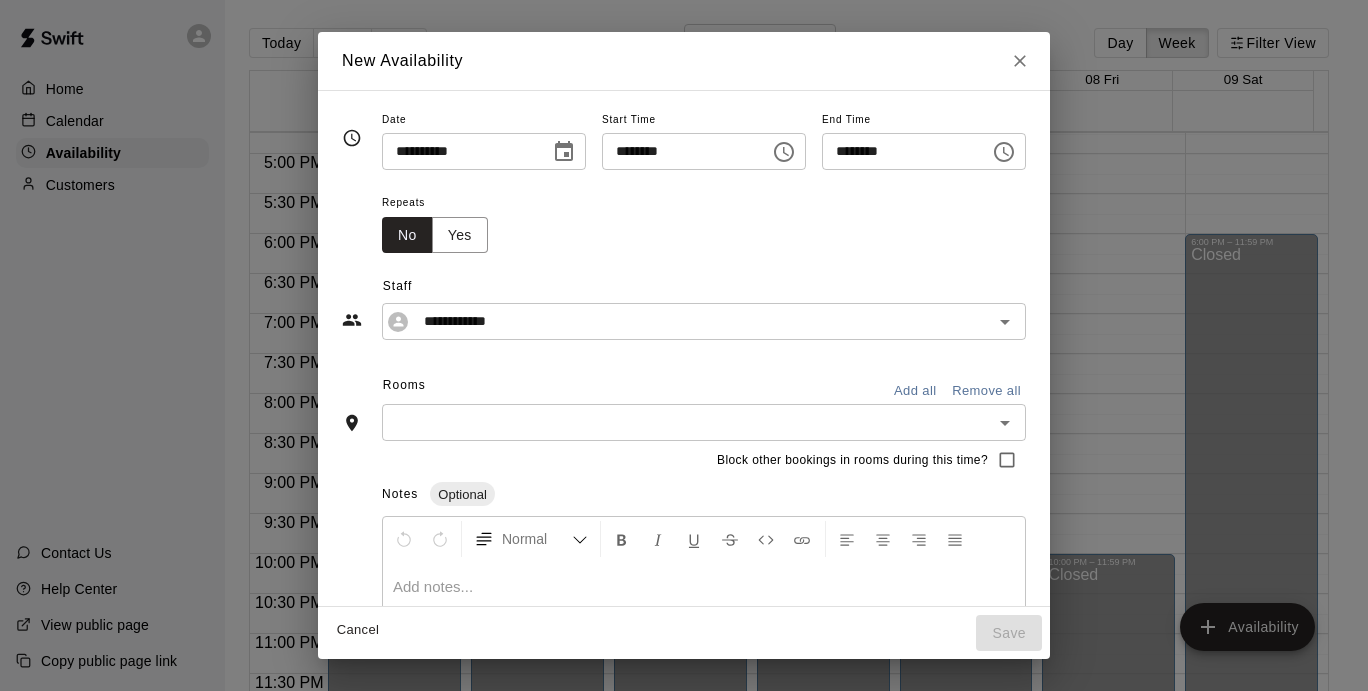click on "Block other bookings in rooms during this time?" at bounding box center (684, 460) 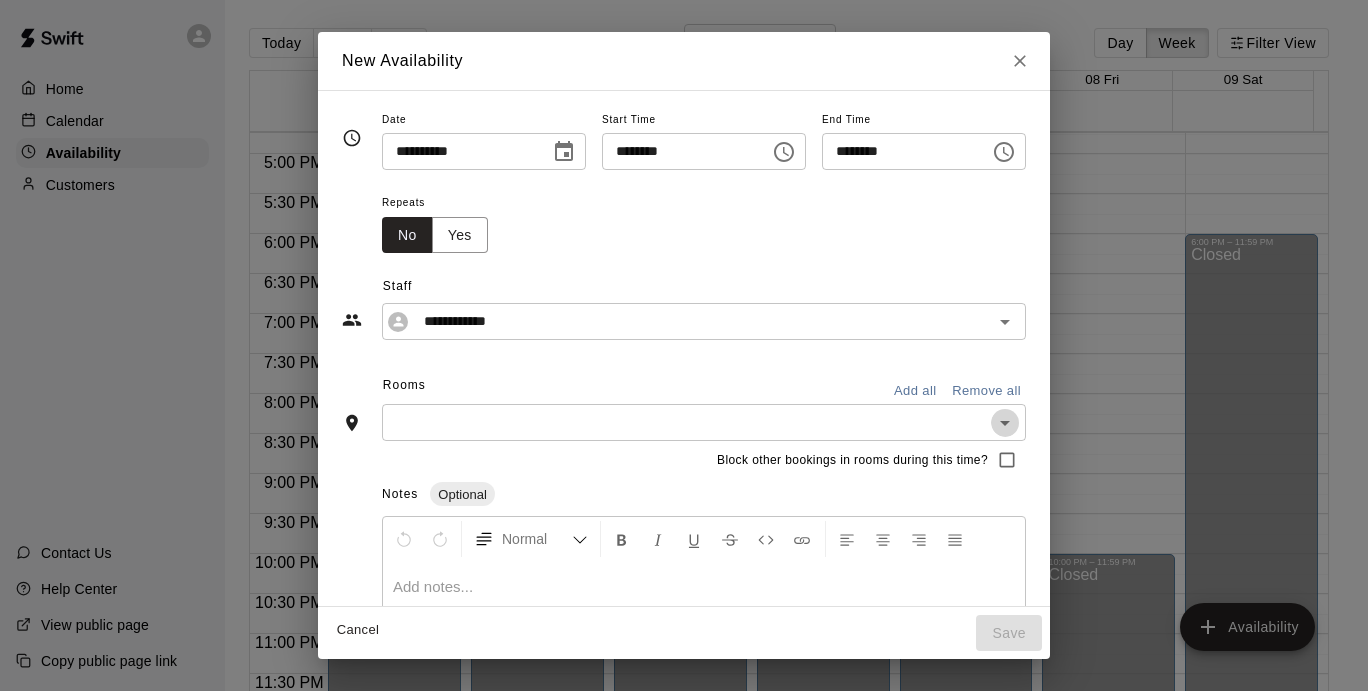 click 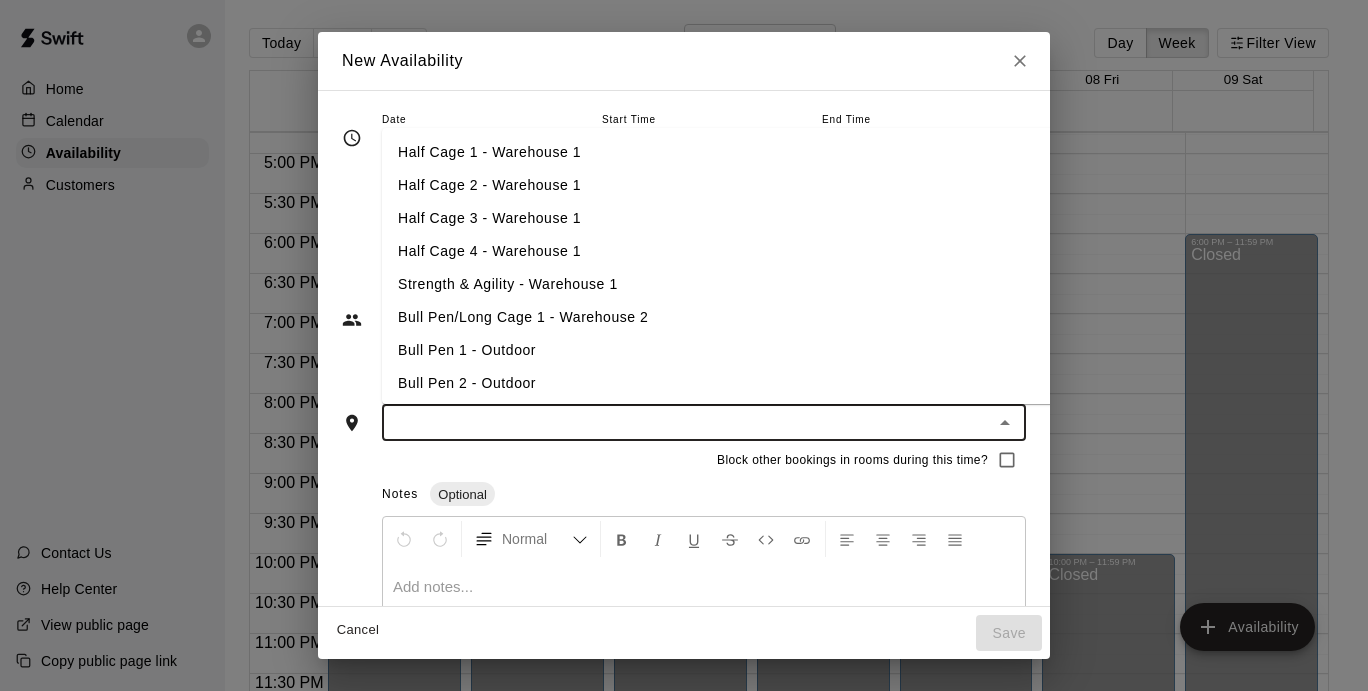 click on "Bull Pen/Long Cage 1 - Warehouse 2" at bounding box center [750, 317] 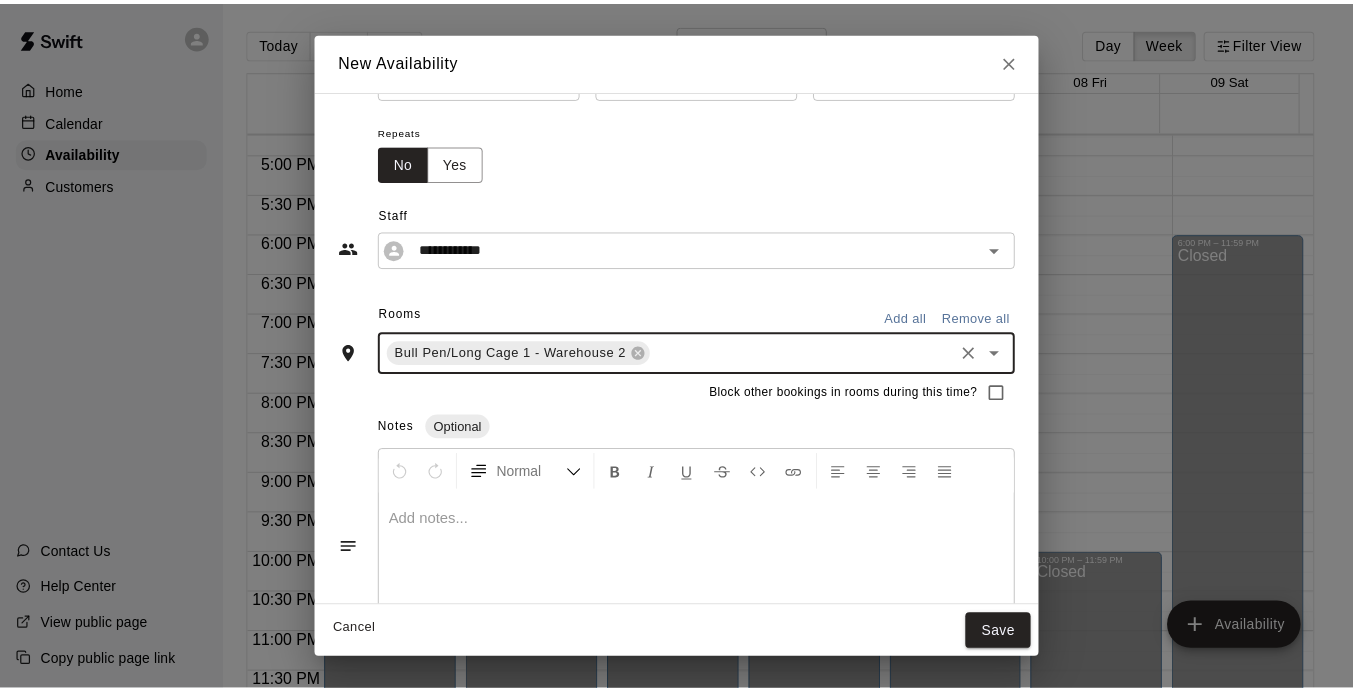 scroll, scrollTop: 133, scrollLeft: 0, axis: vertical 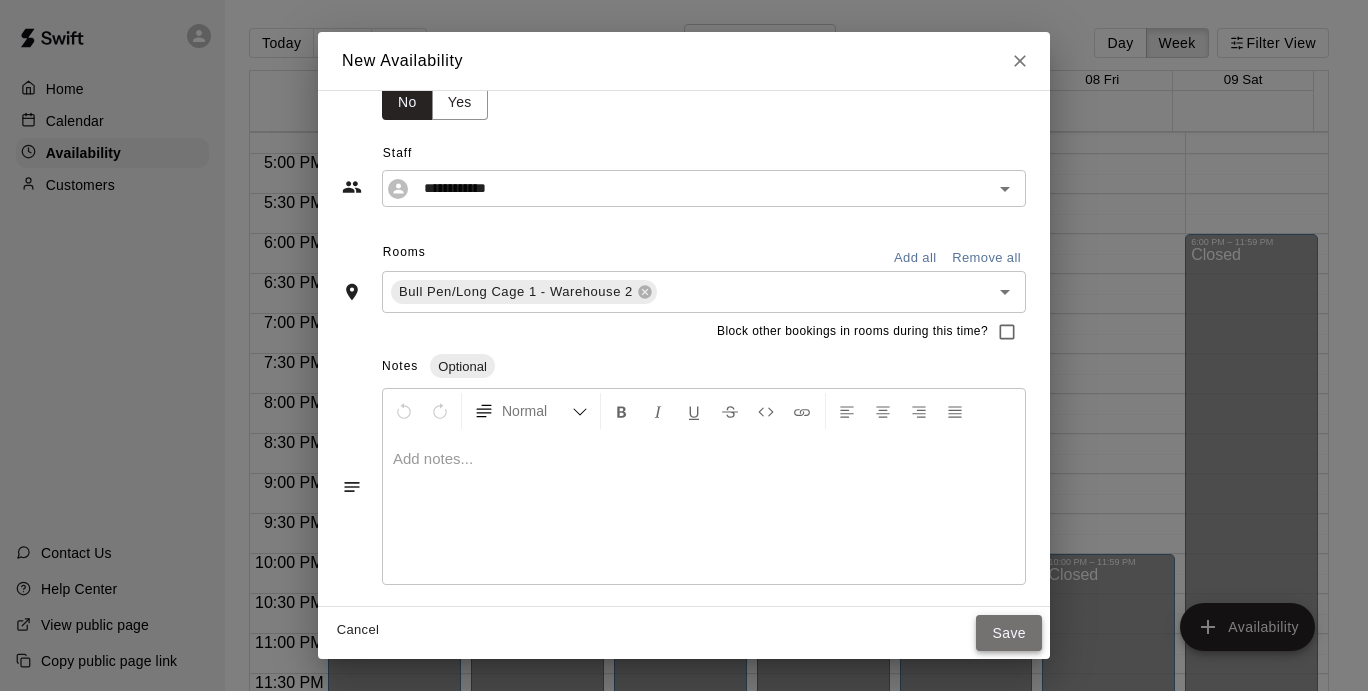 click on "Save" at bounding box center [1009, 633] 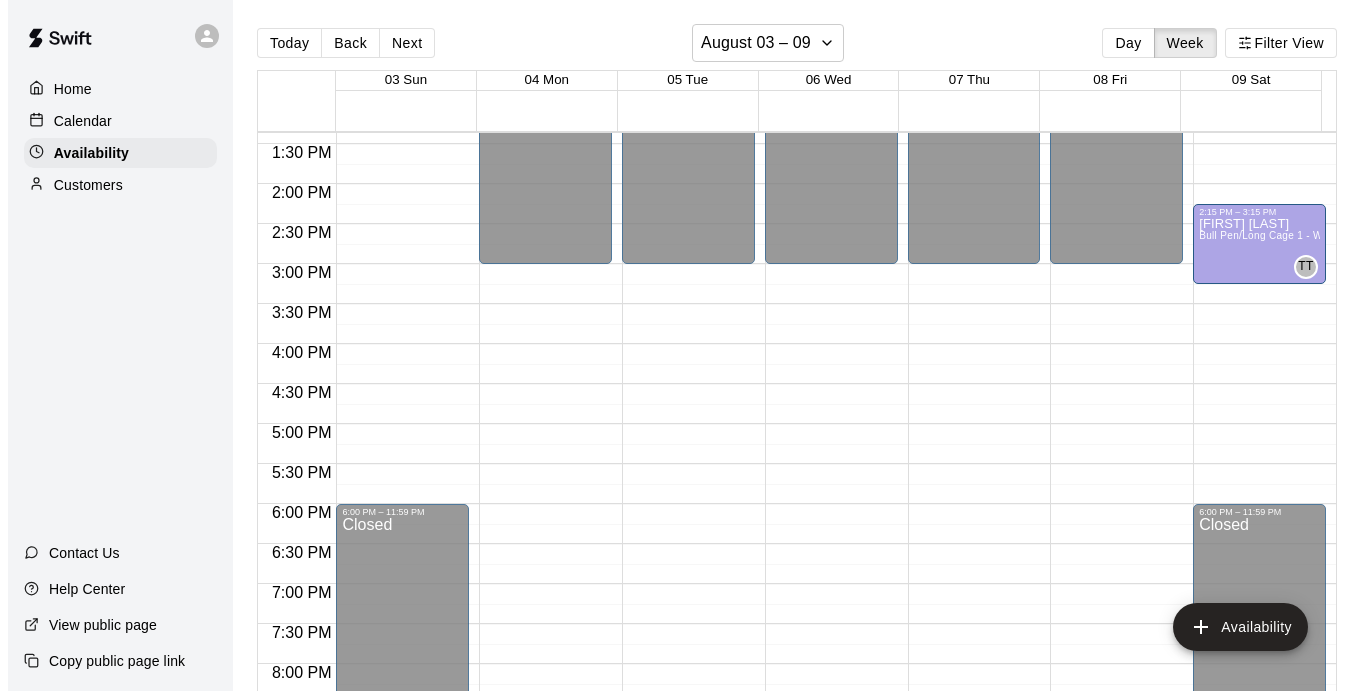 scroll, scrollTop: 1067, scrollLeft: 0, axis: vertical 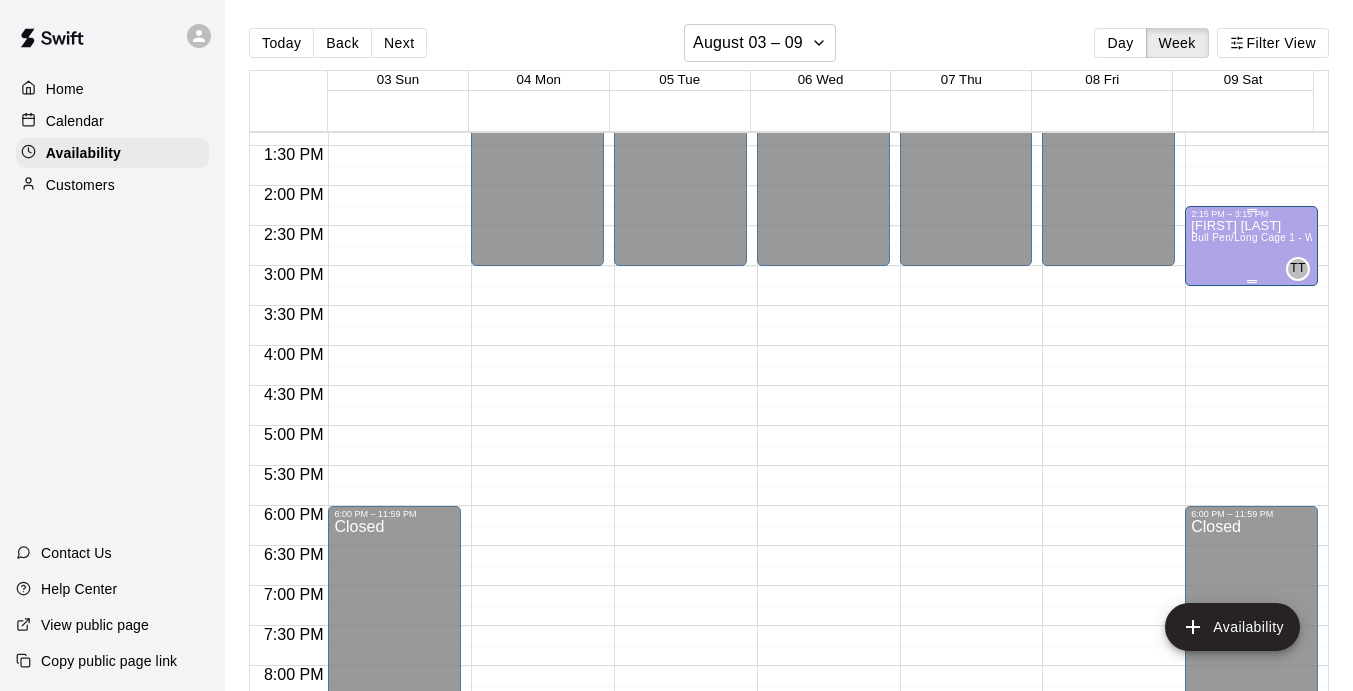 click on "Bull Pen/Long Cage 1 - Warehouse 2" at bounding box center [1279, 237] 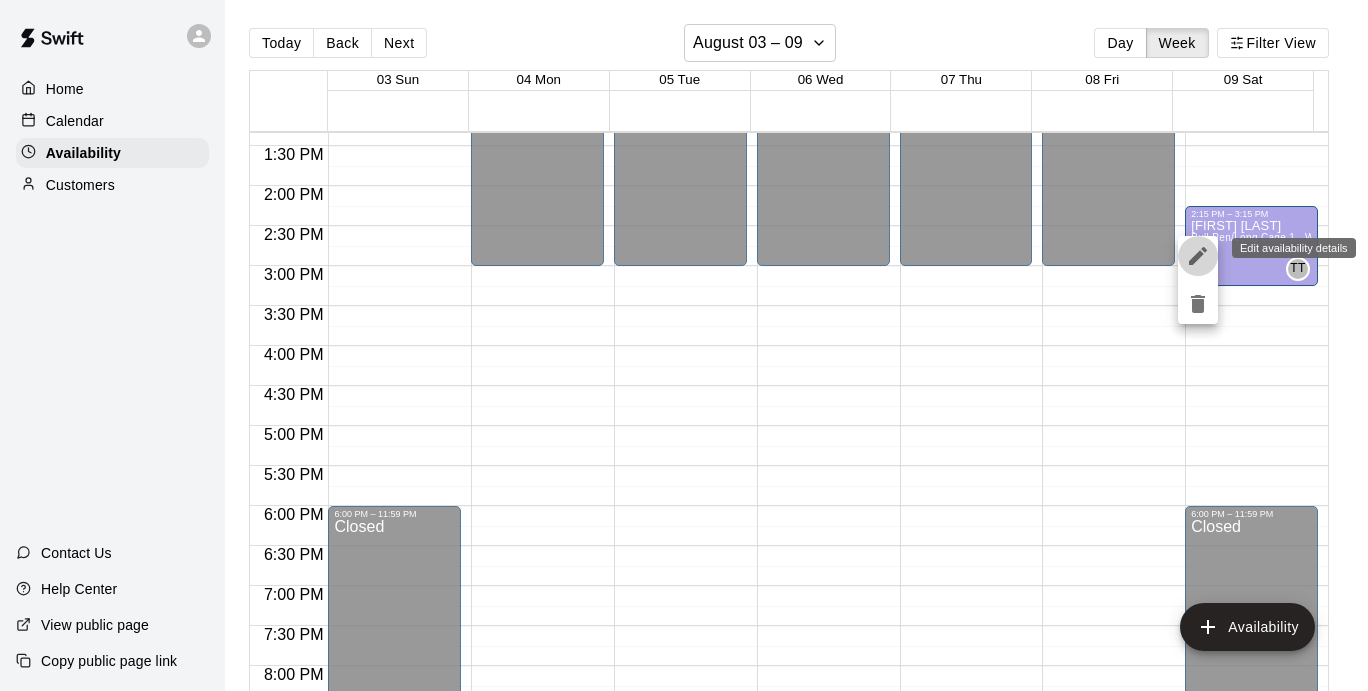 click 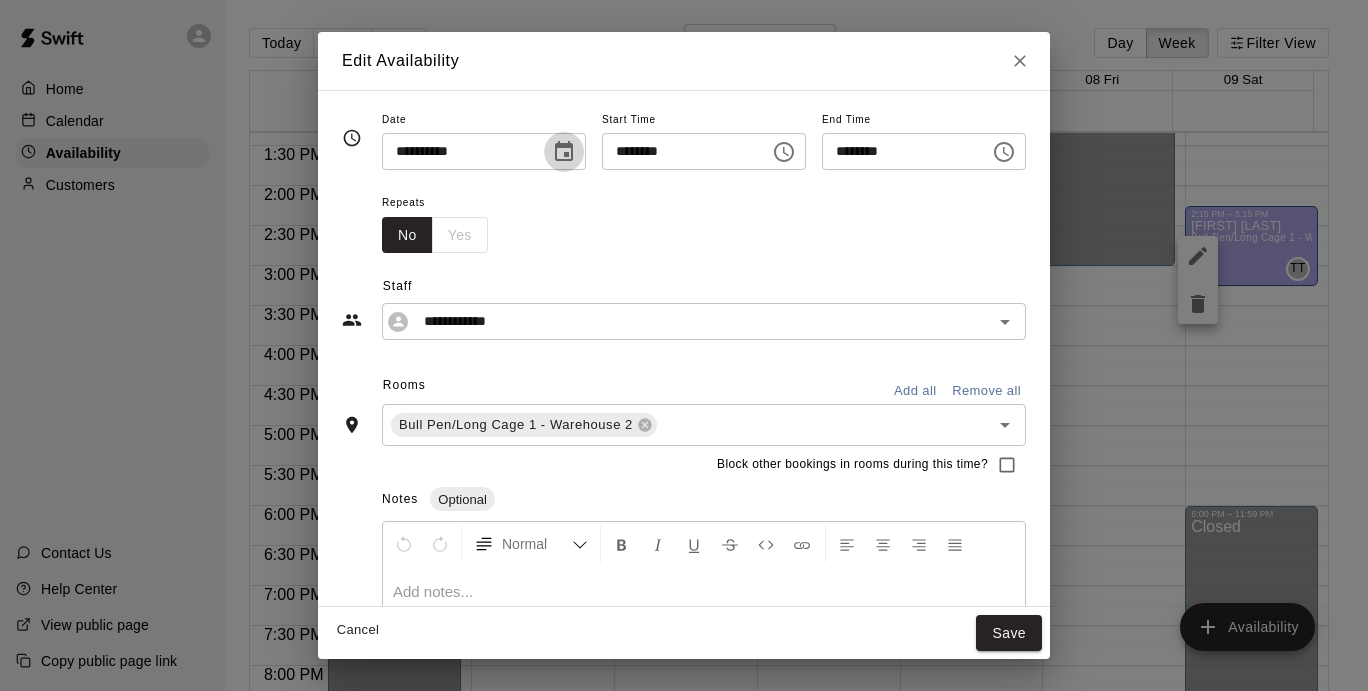 click 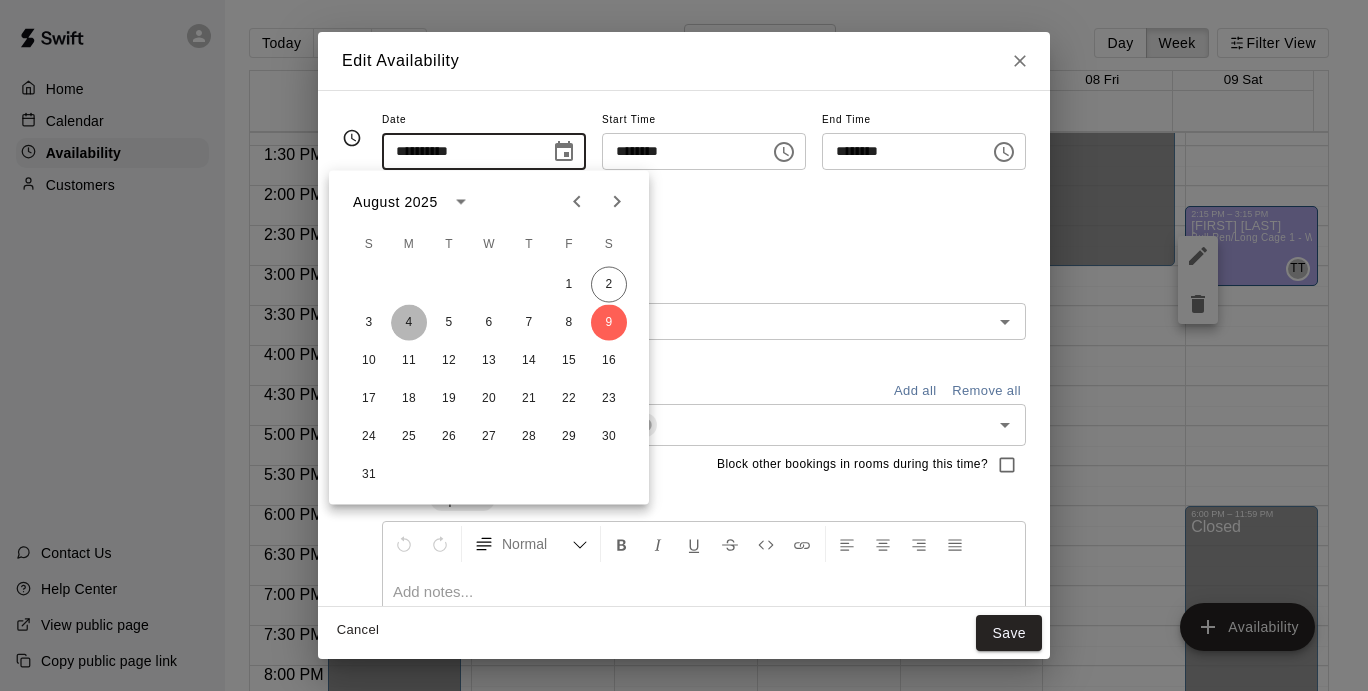 click on "4" at bounding box center [409, 323] 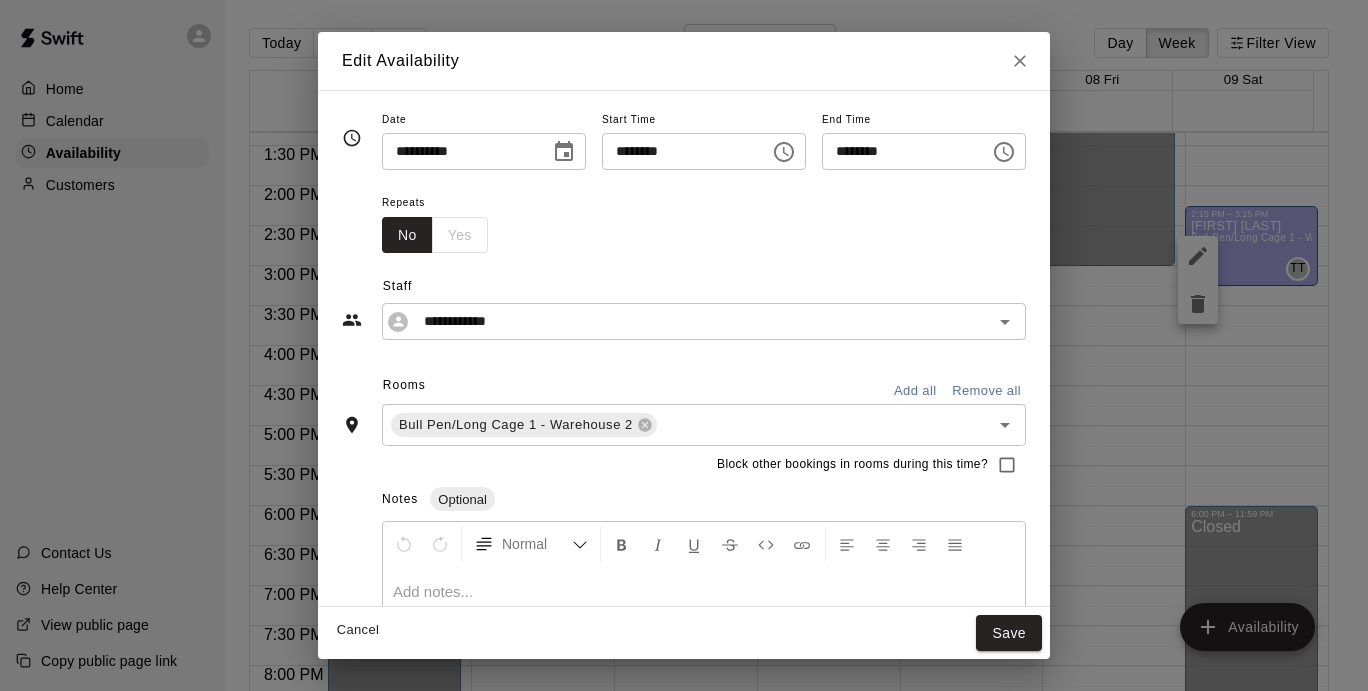 type on "**********" 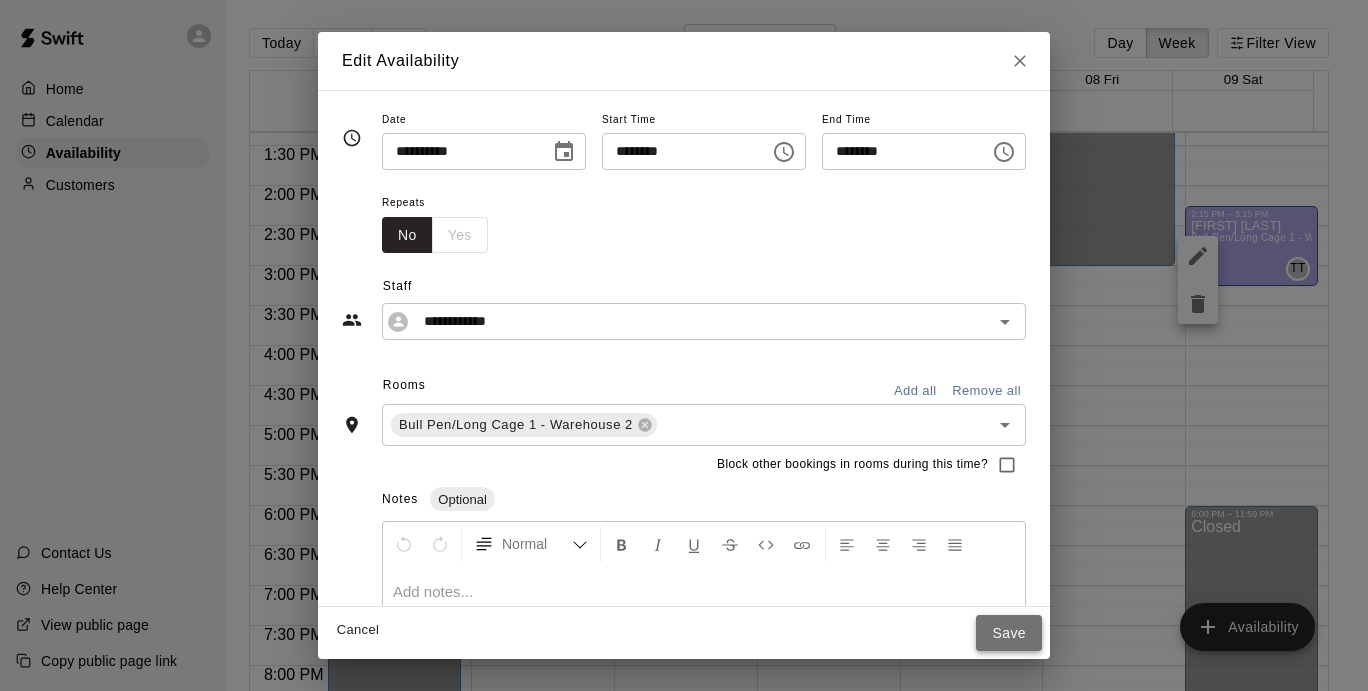click on "Save" at bounding box center (1009, 633) 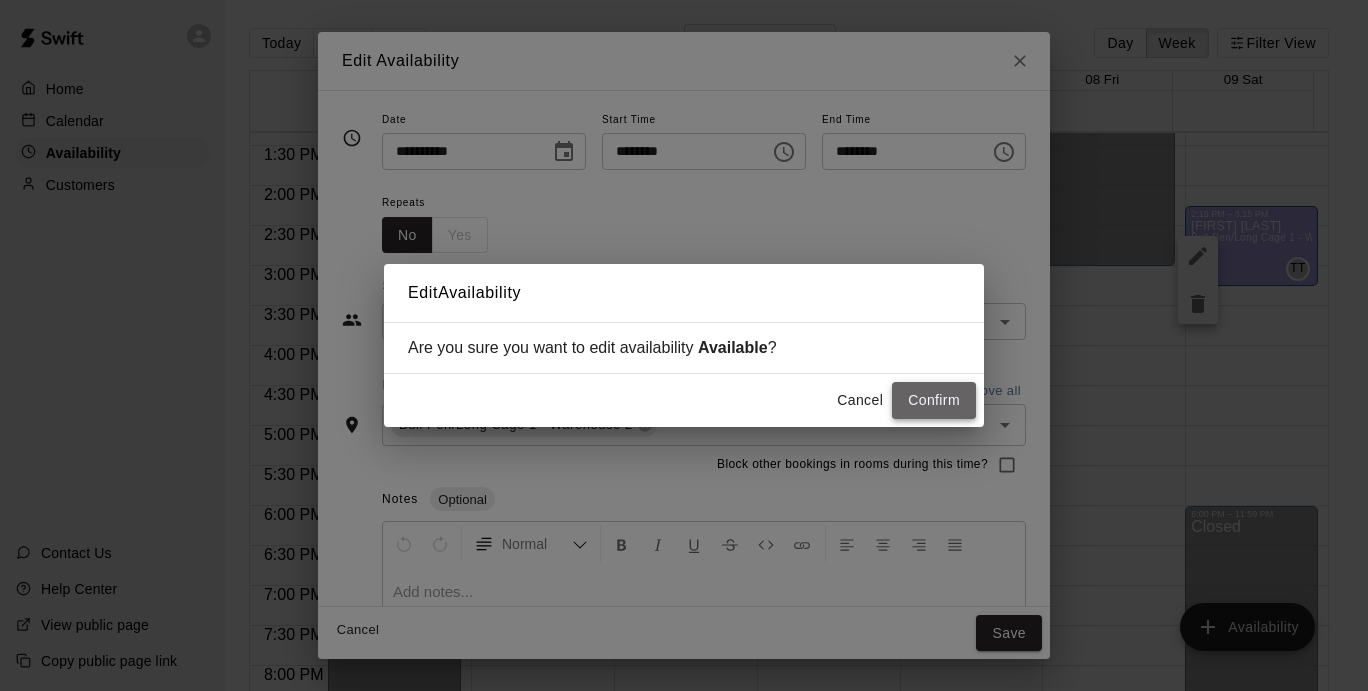 click on "Confirm" at bounding box center [934, 400] 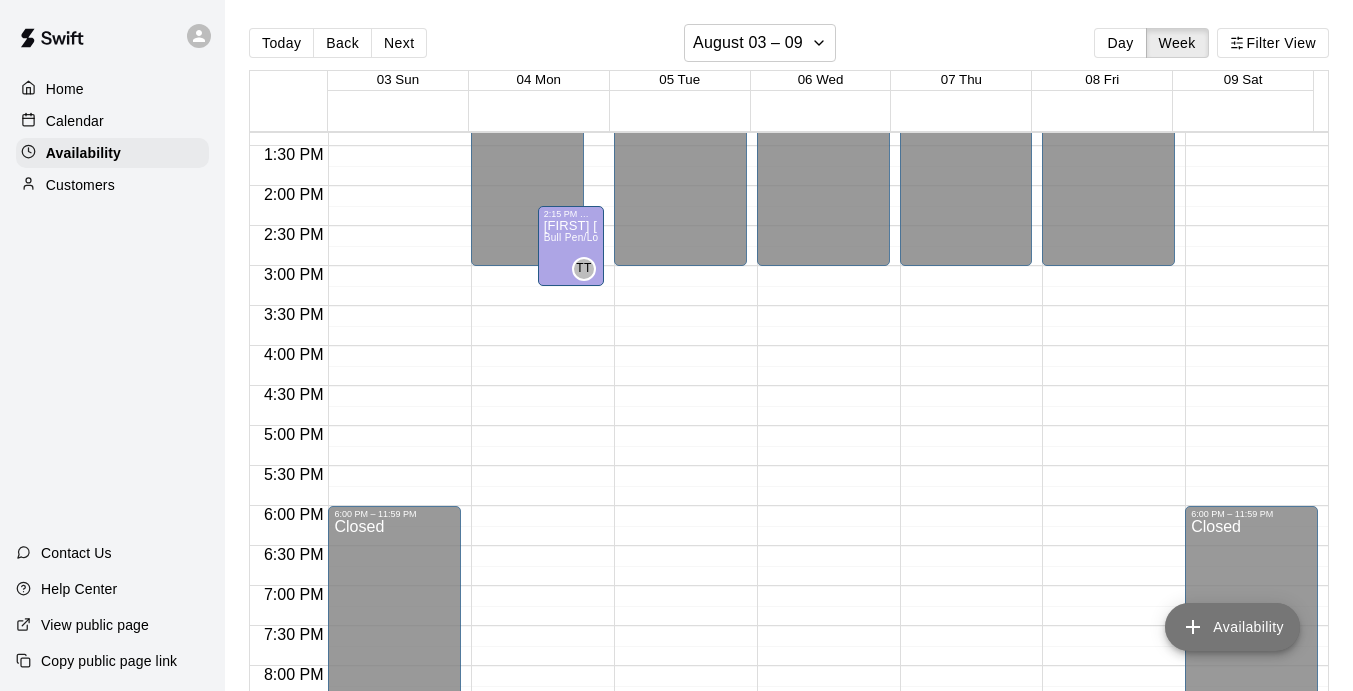 click on "Availability" at bounding box center (1232, 627) 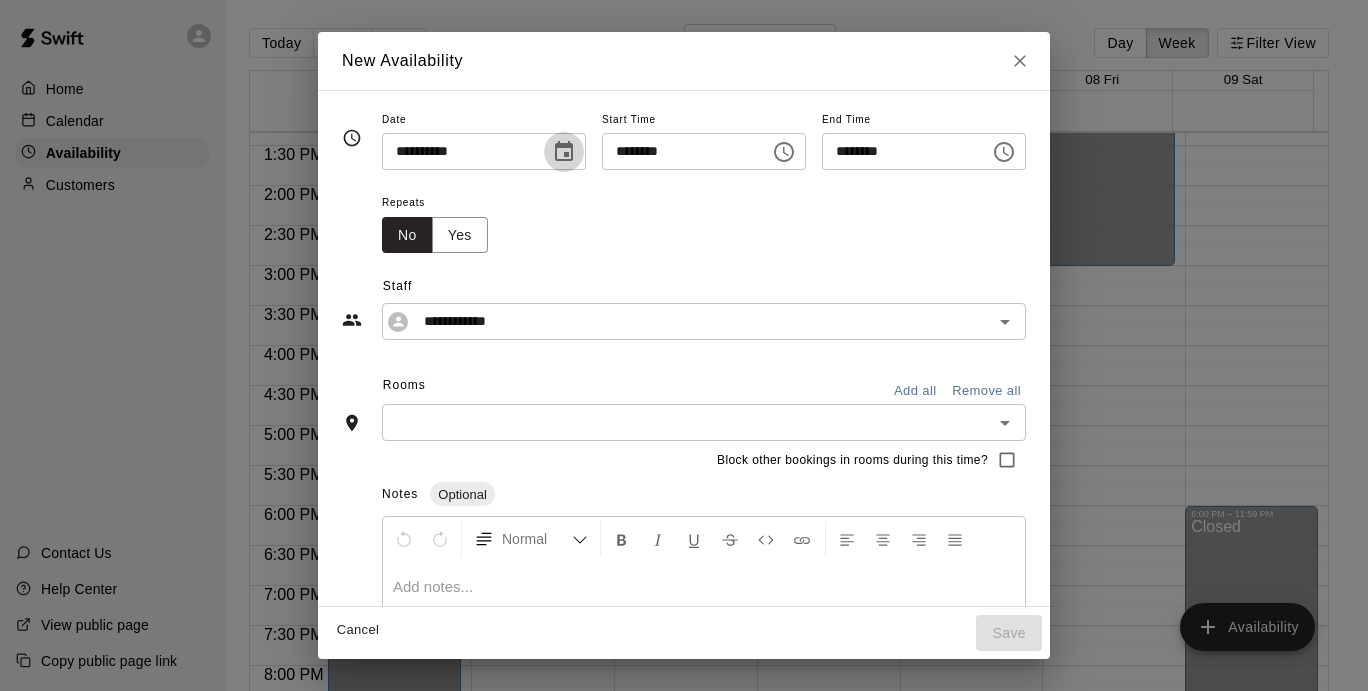 click 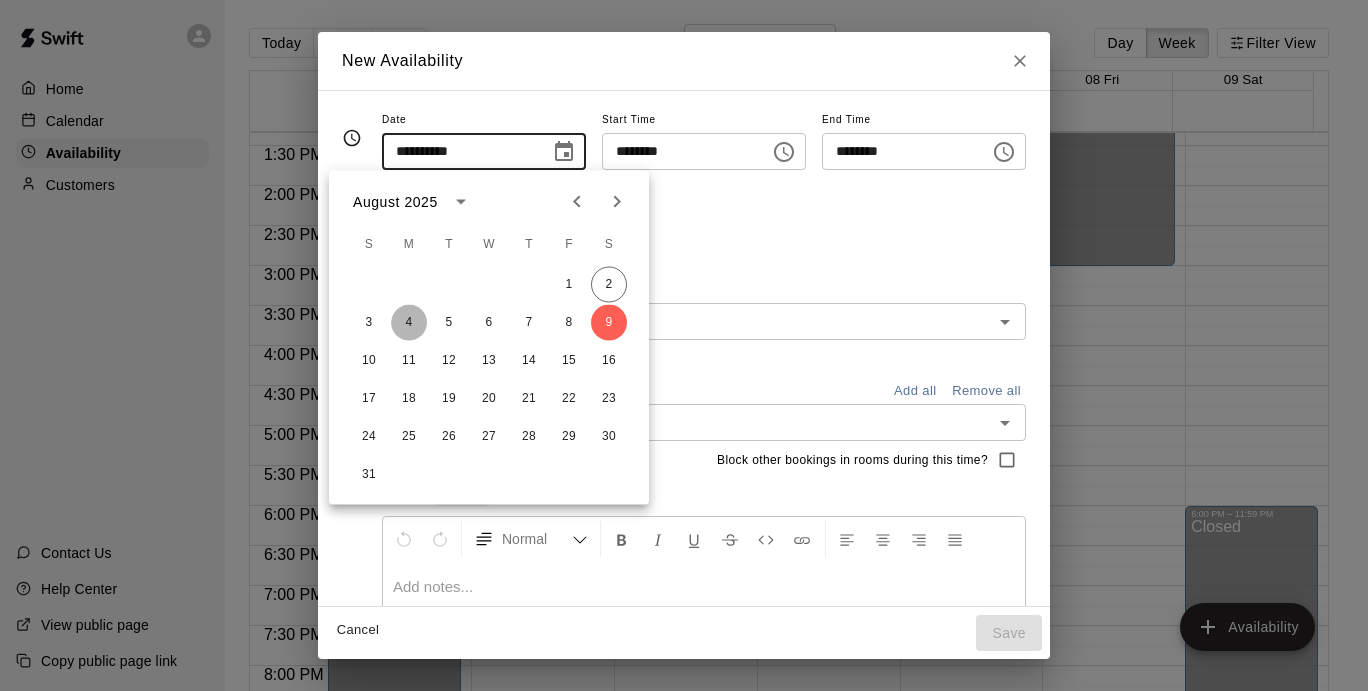 click on "4" at bounding box center [409, 323] 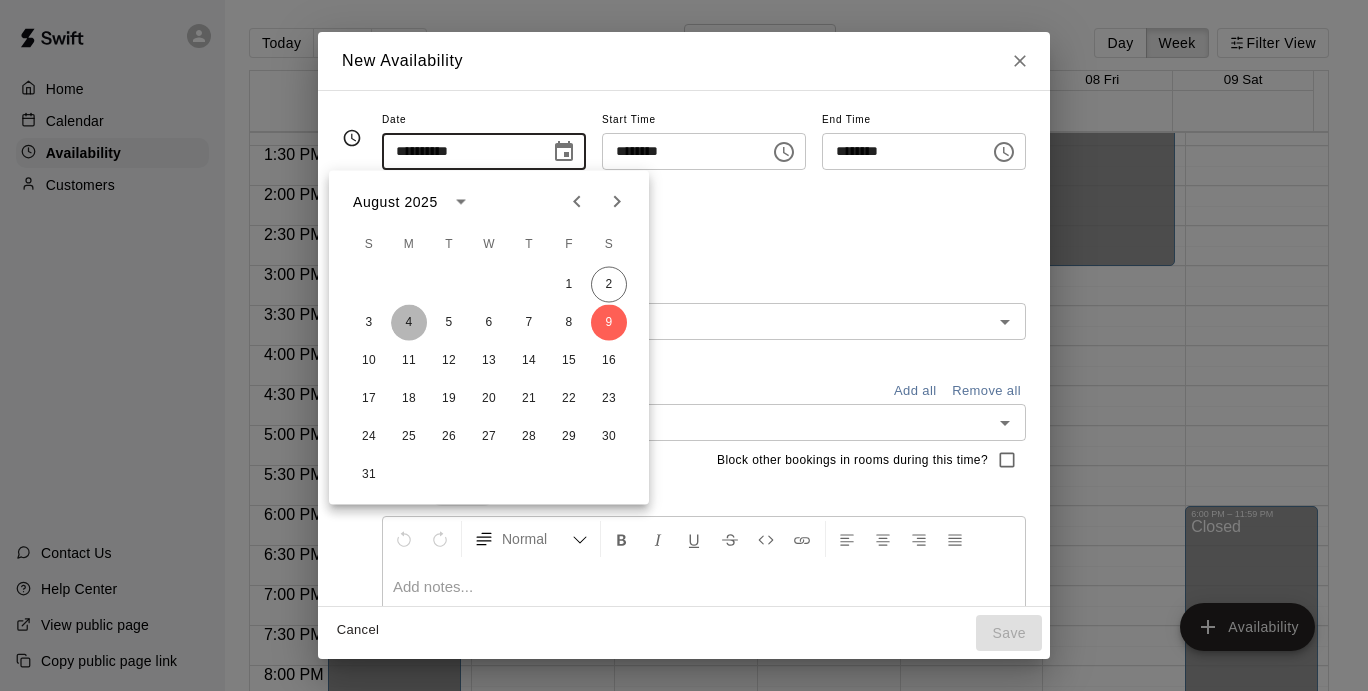 type on "**********" 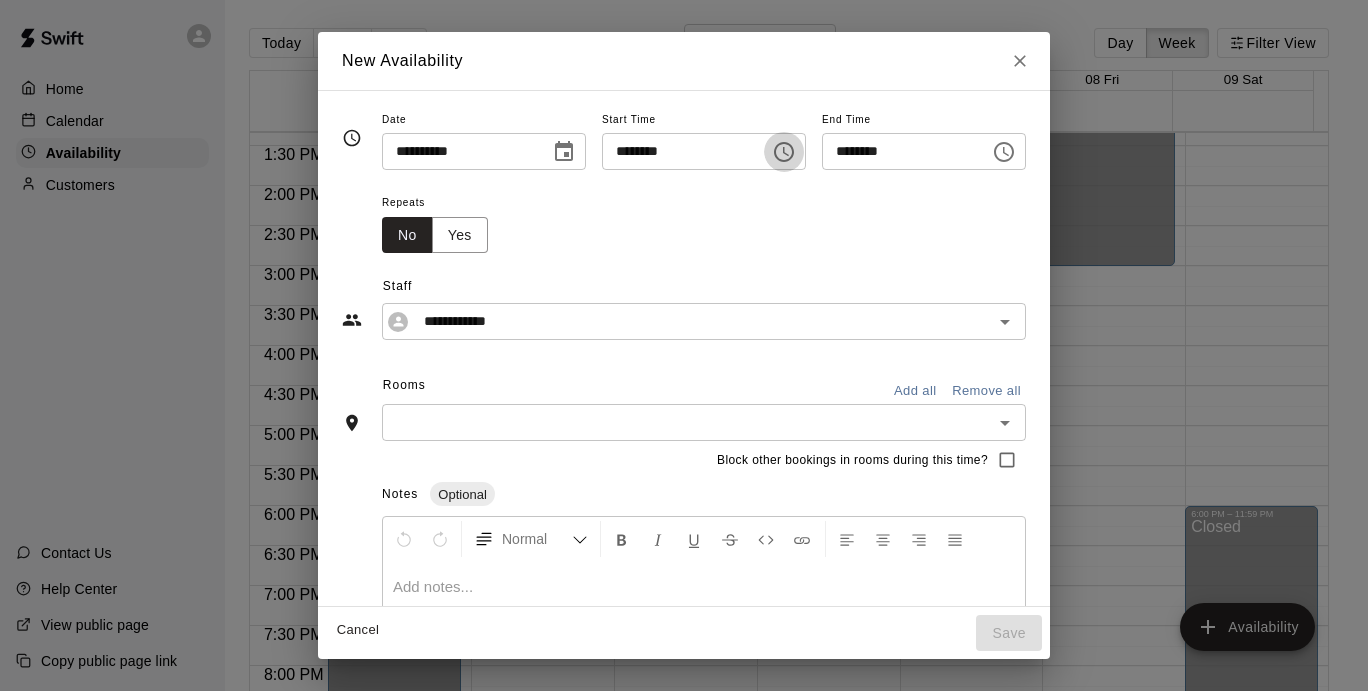 click 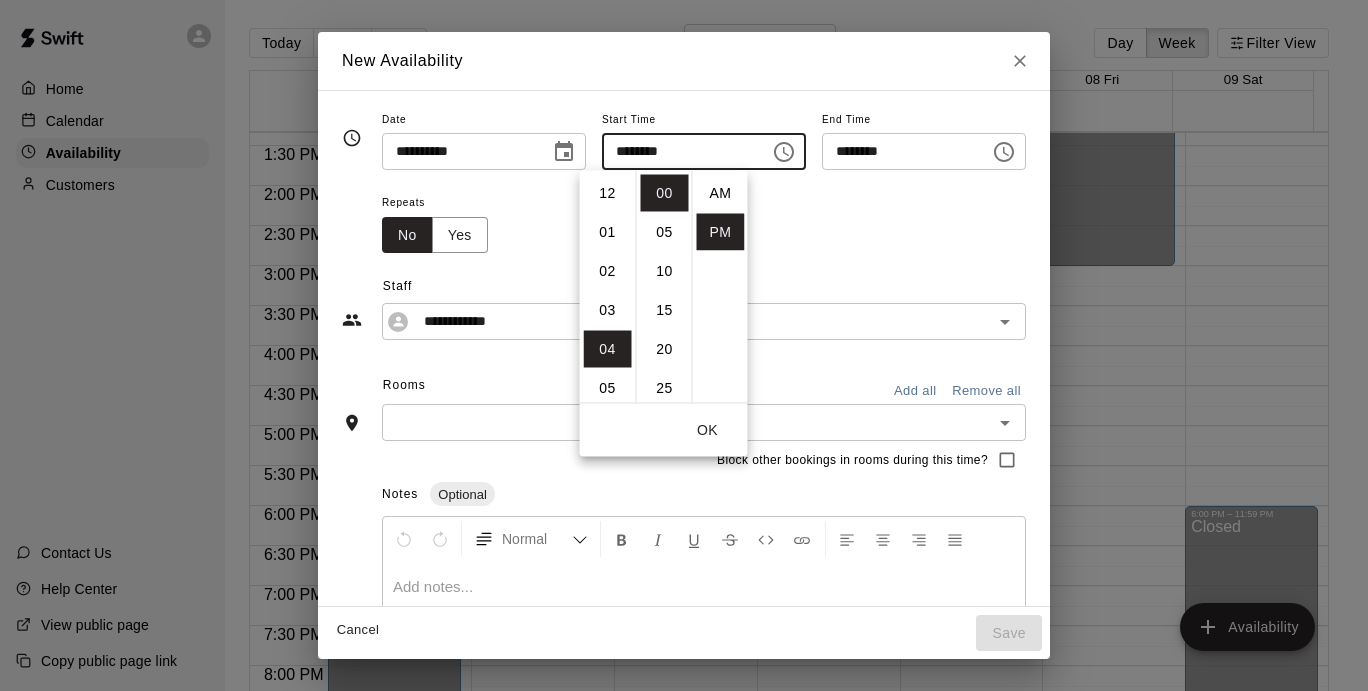 scroll, scrollTop: 156, scrollLeft: 0, axis: vertical 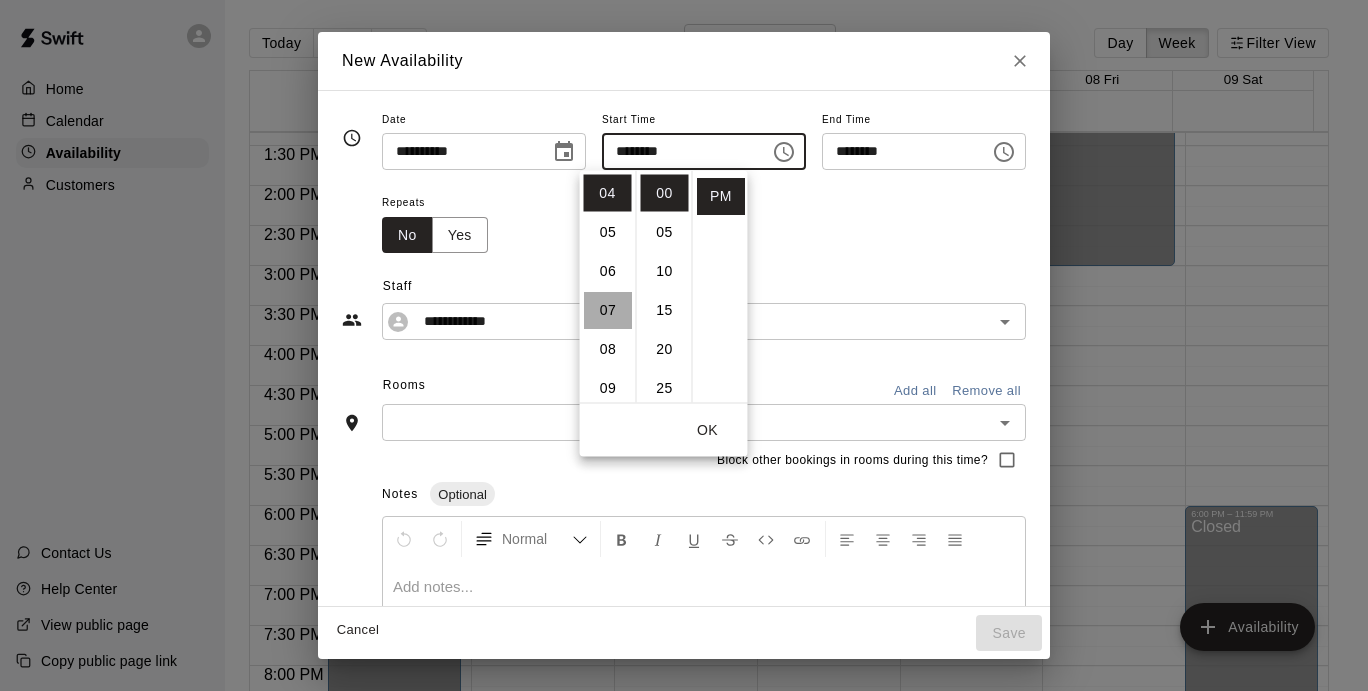click on "07" at bounding box center (608, 310) 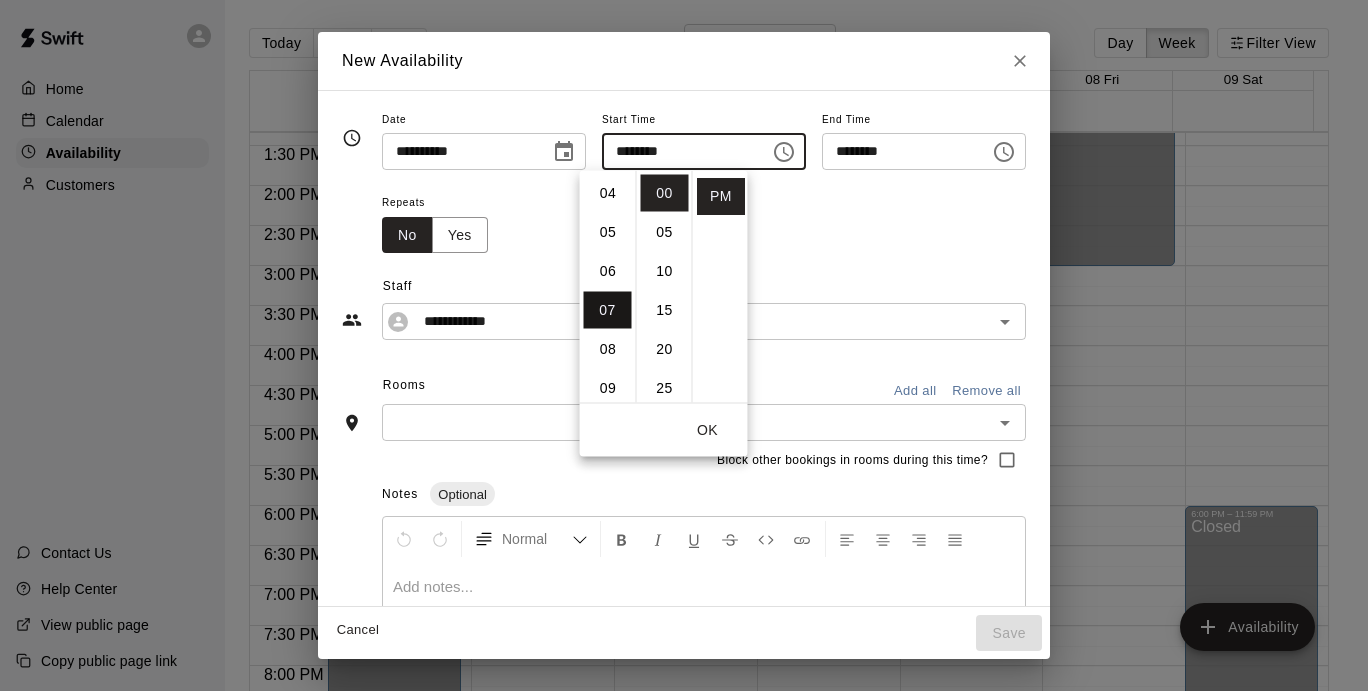 scroll, scrollTop: 273, scrollLeft: 0, axis: vertical 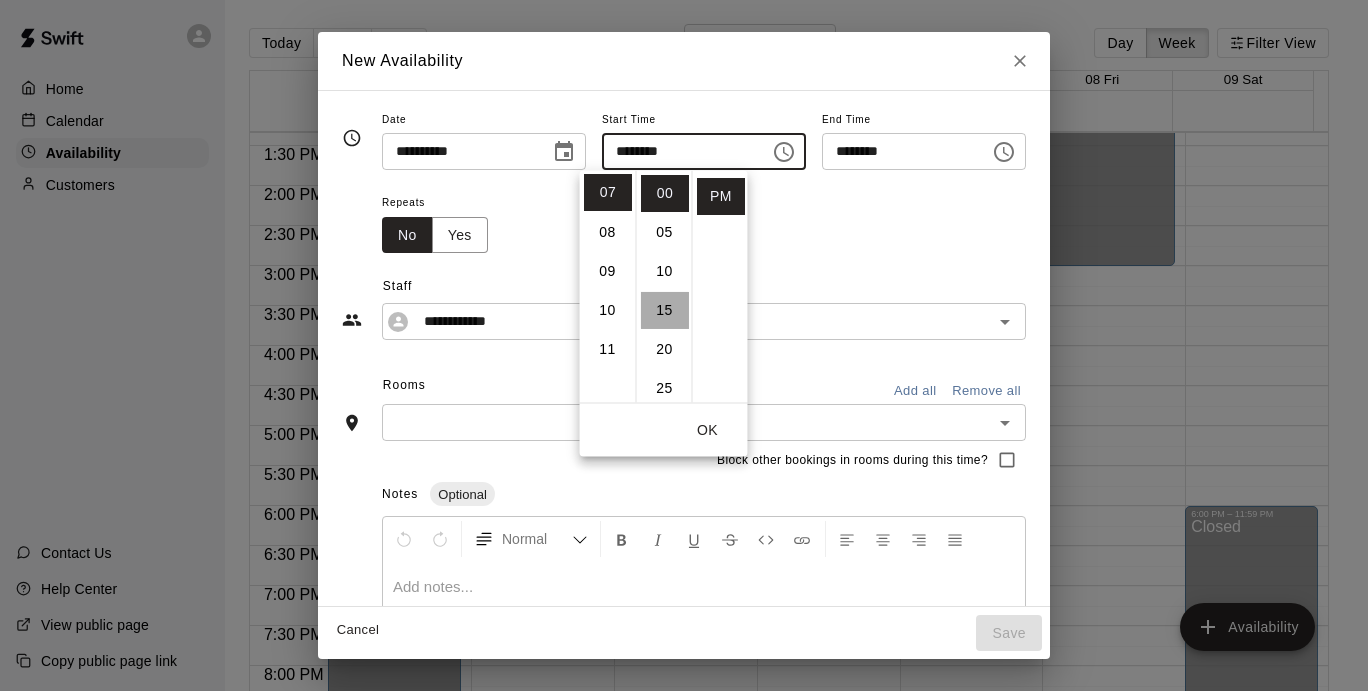 click on "15" at bounding box center [665, 310] 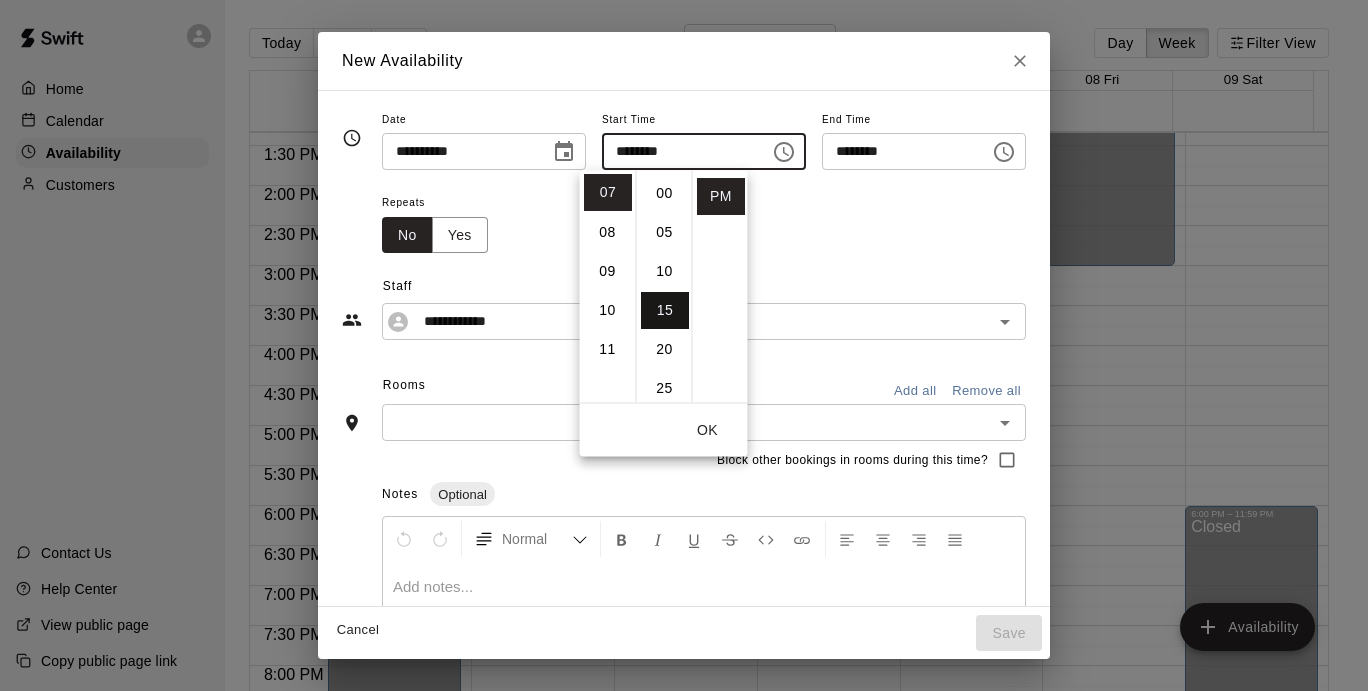 scroll, scrollTop: 117, scrollLeft: 0, axis: vertical 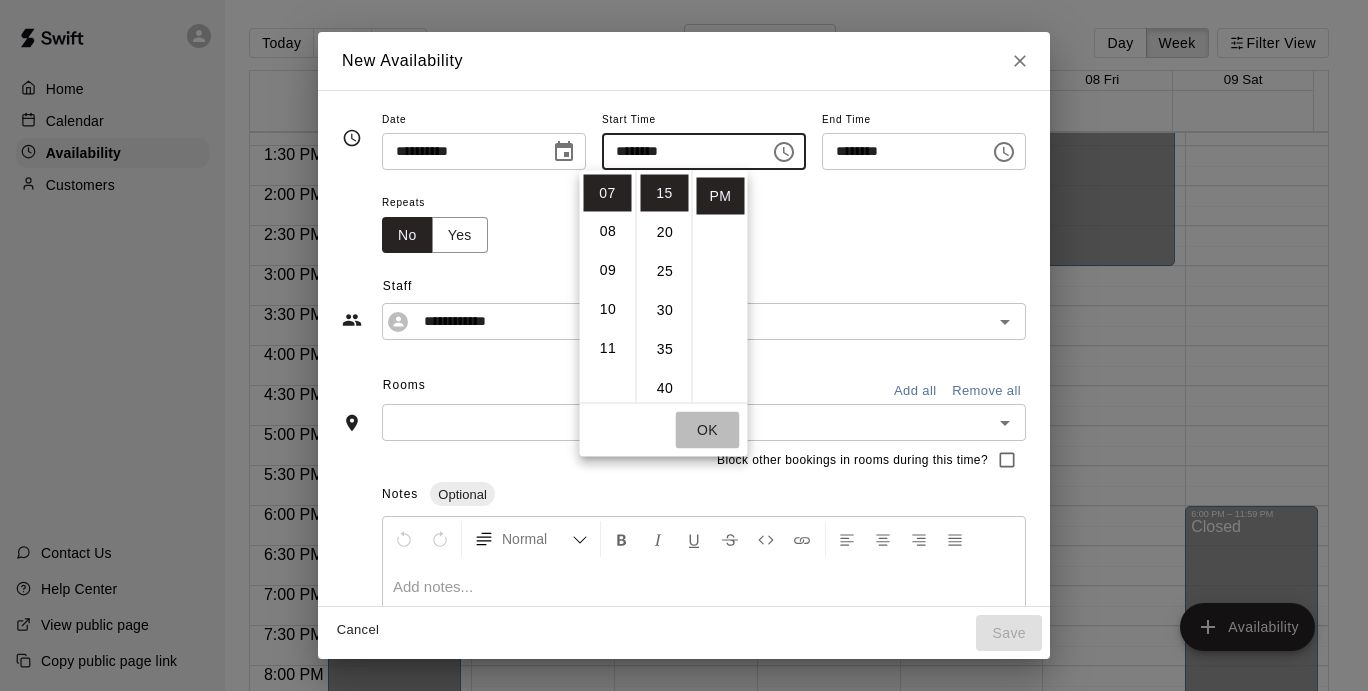 click on "OK" at bounding box center [708, 430] 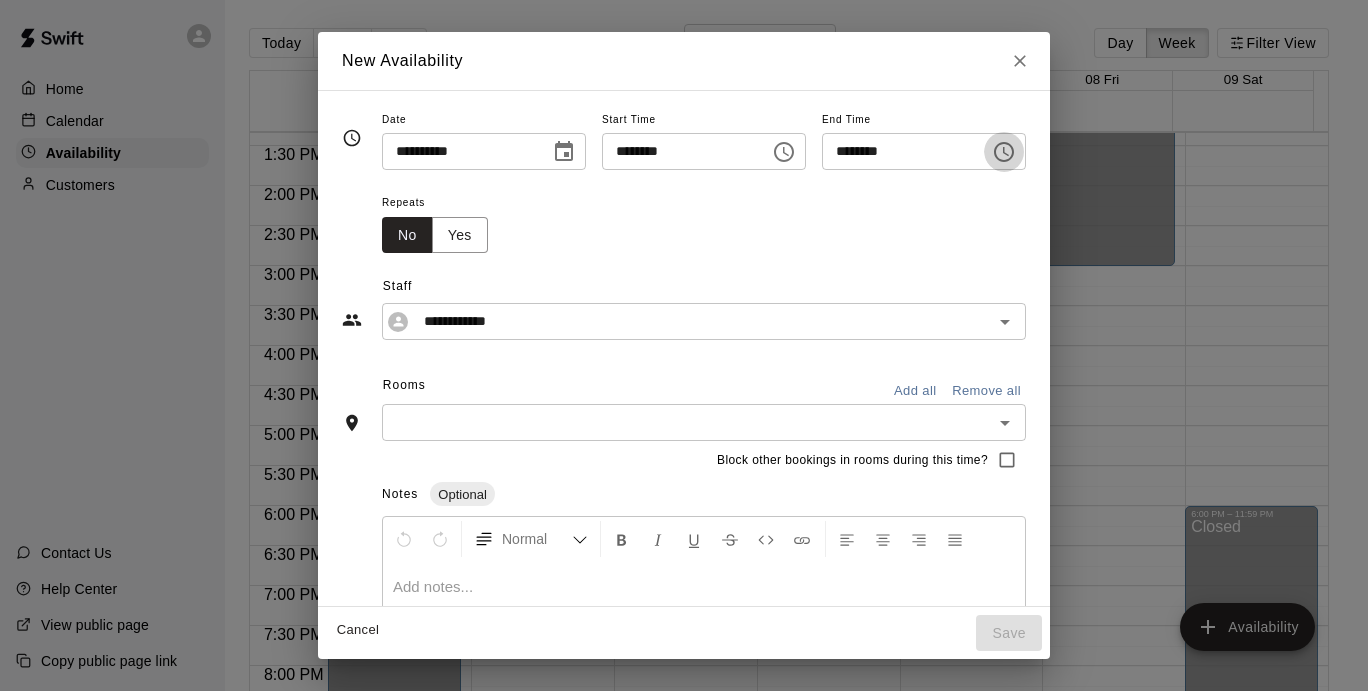 click 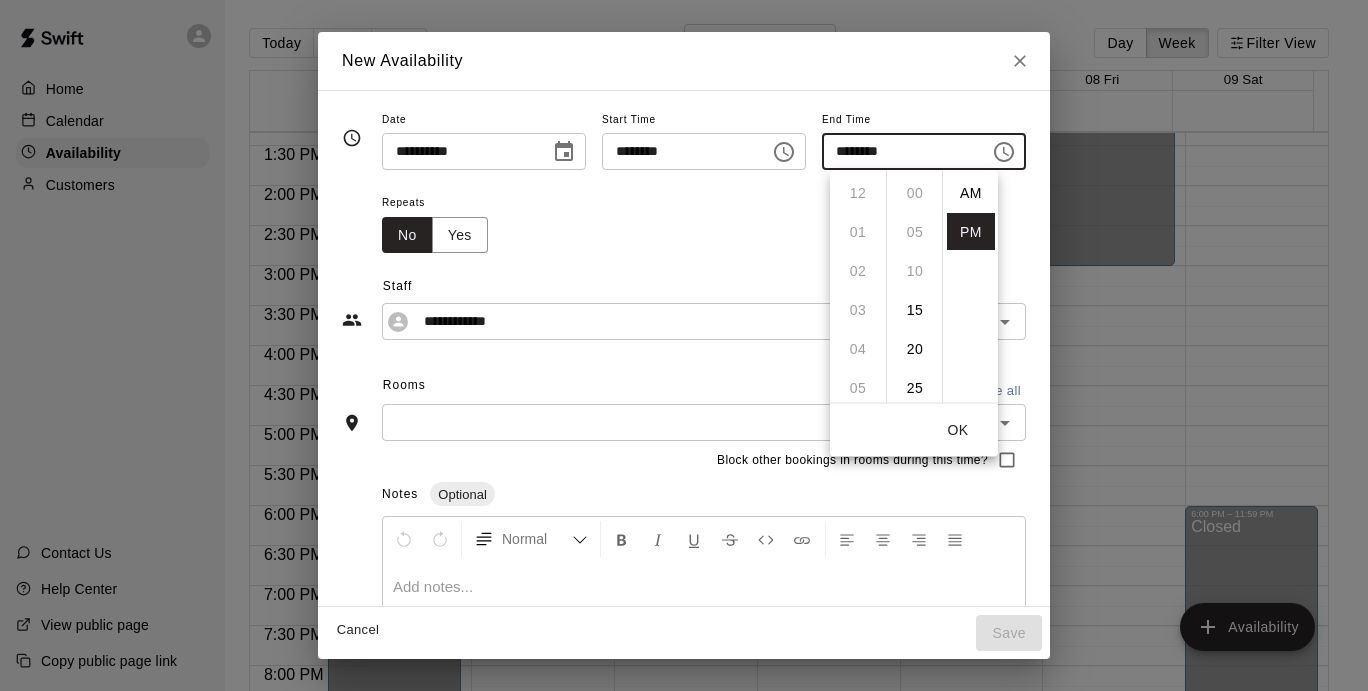scroll, scrollTop: 273, scrollLeft: 0, axis: vertical 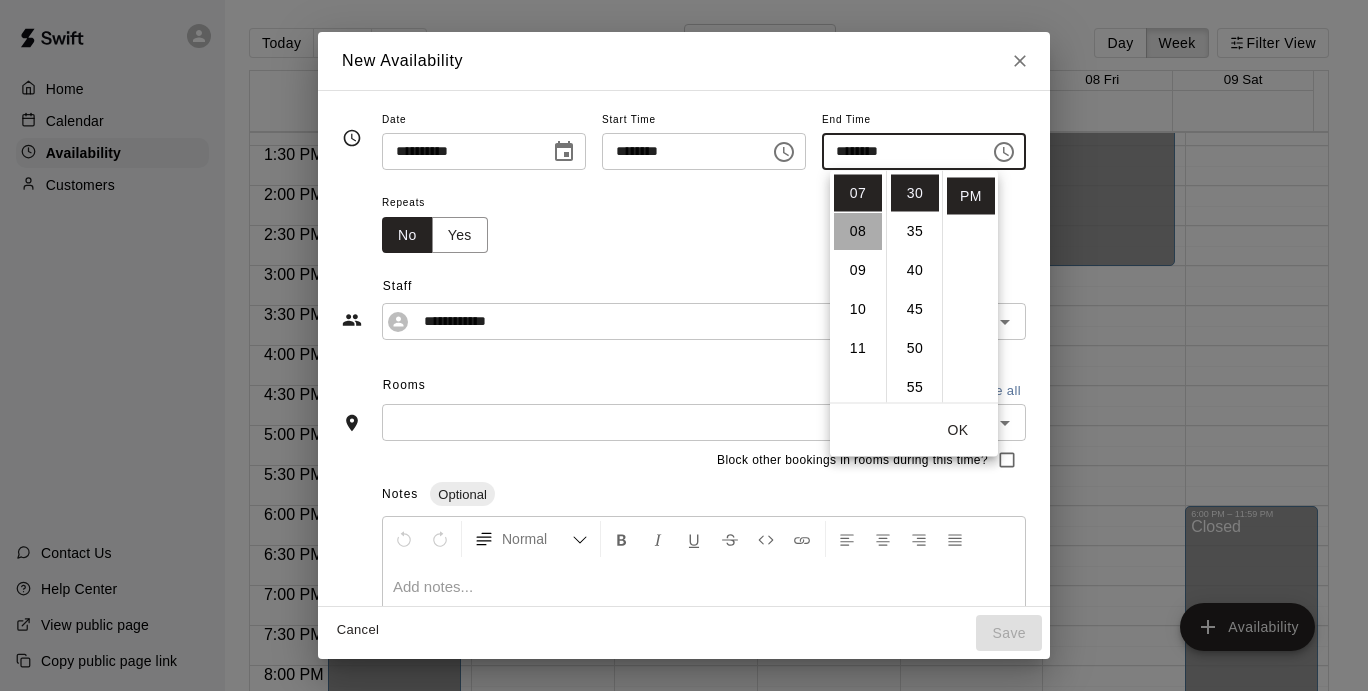click on "08" at bounding box center [858, 232] 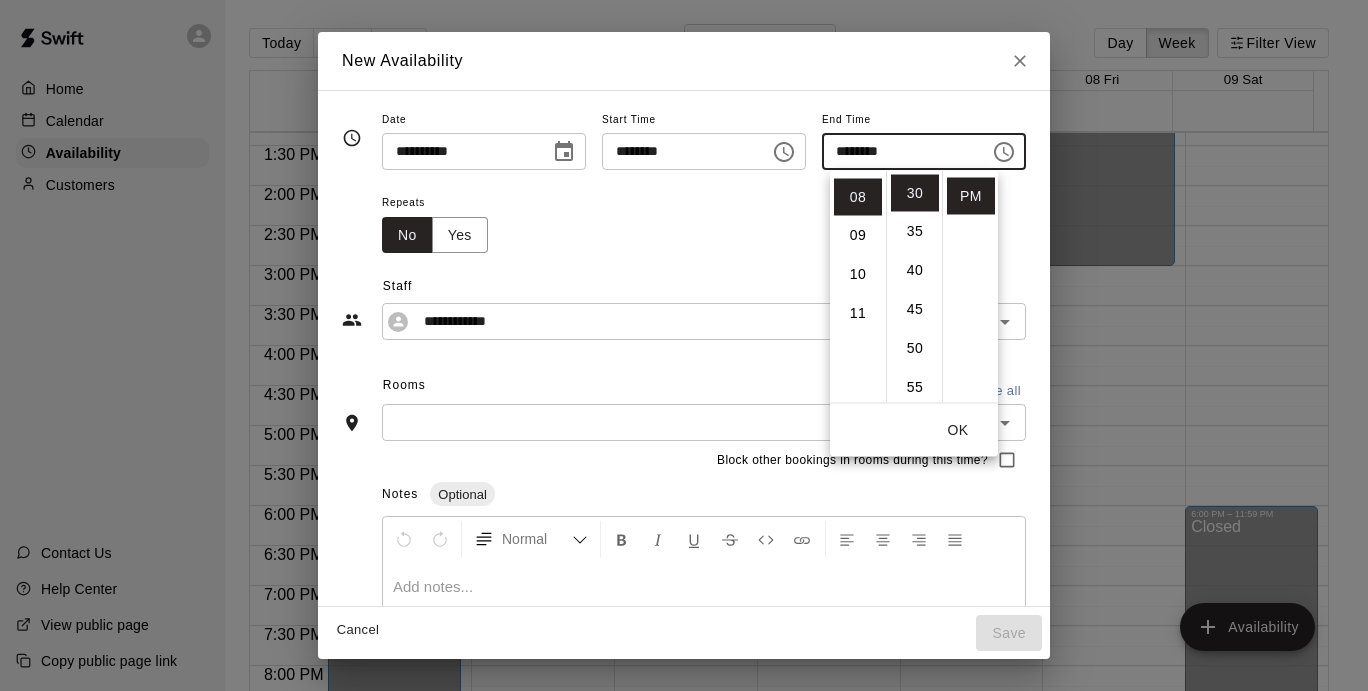 scroll, scrollTop: 312, scrollLeft: 0, axis: vertical 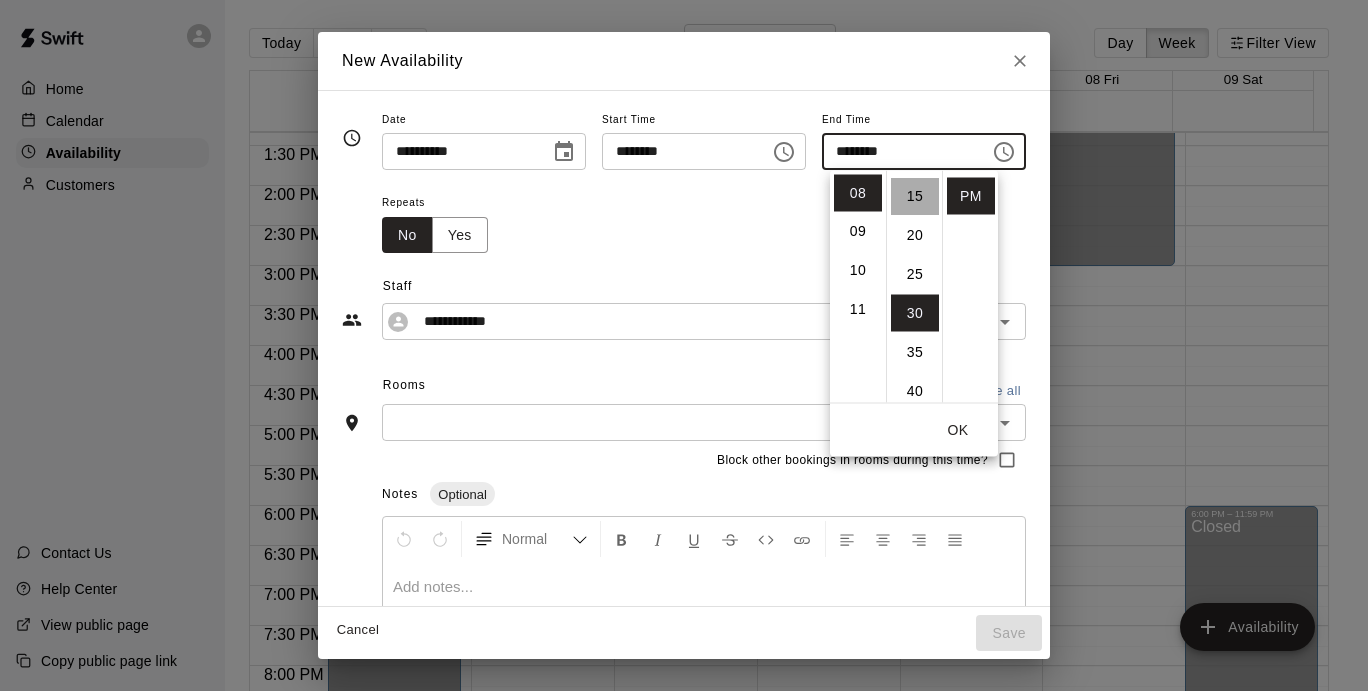click on "15" at bounding box center [915, 196] 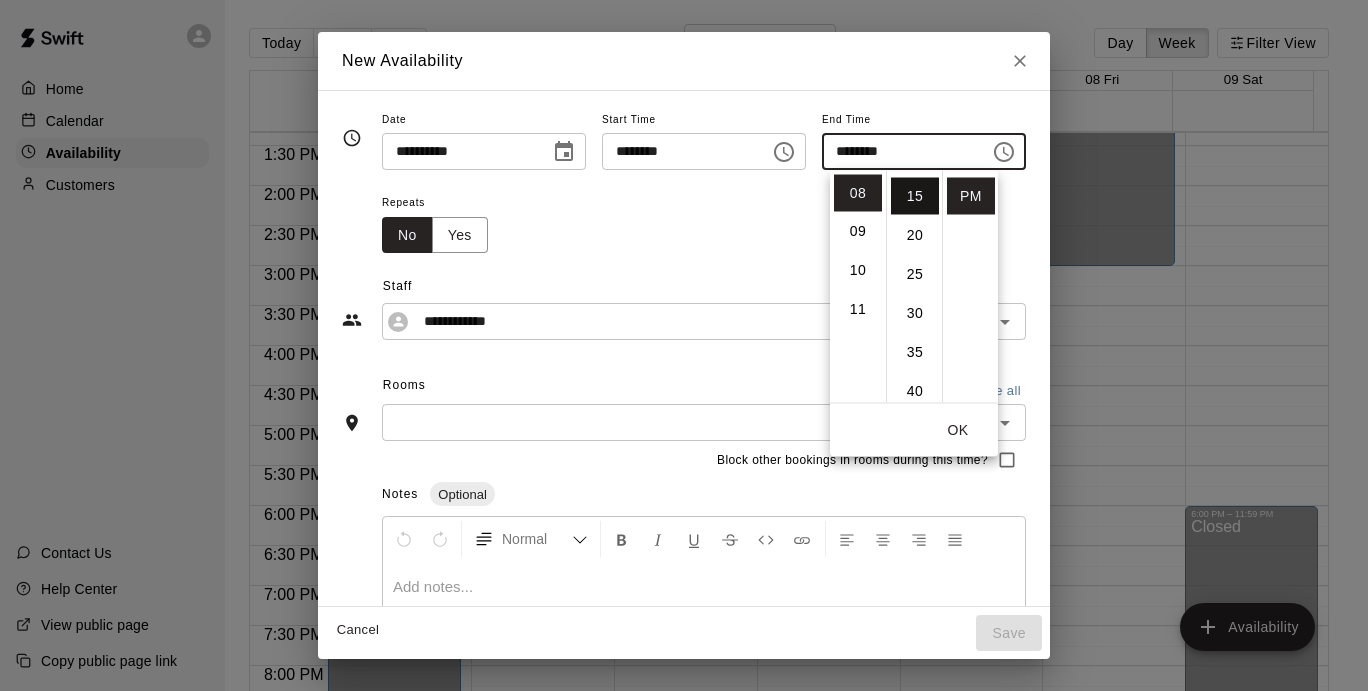 type on "********" 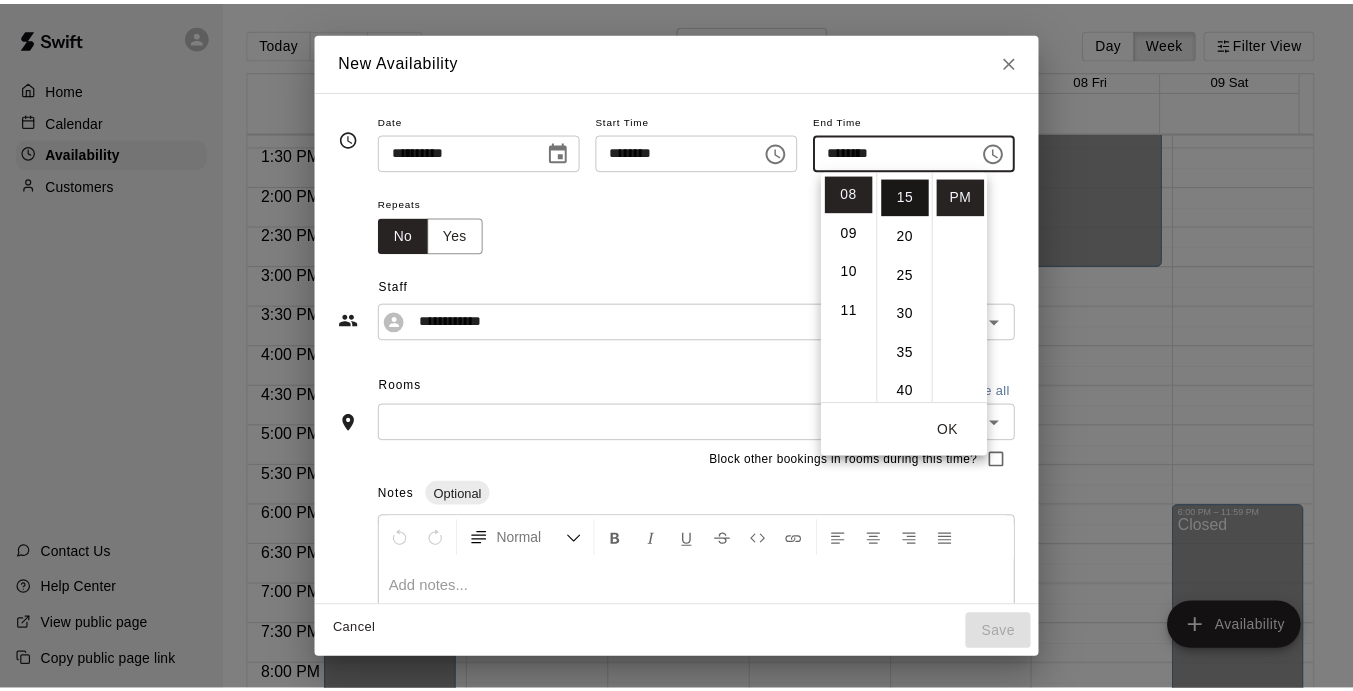 scroll, scrollTop: 117, scrollLeft: 0, axis: vertical 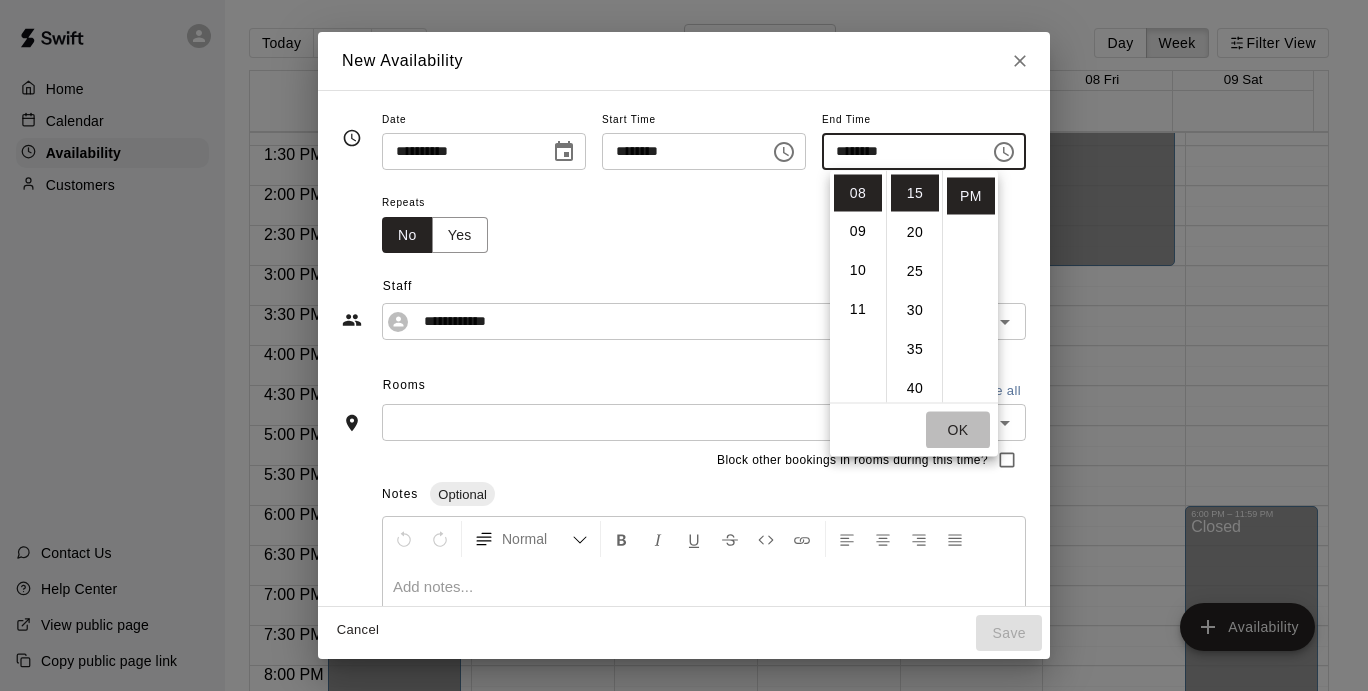 click on "OK" at bounding box center (958, 430) 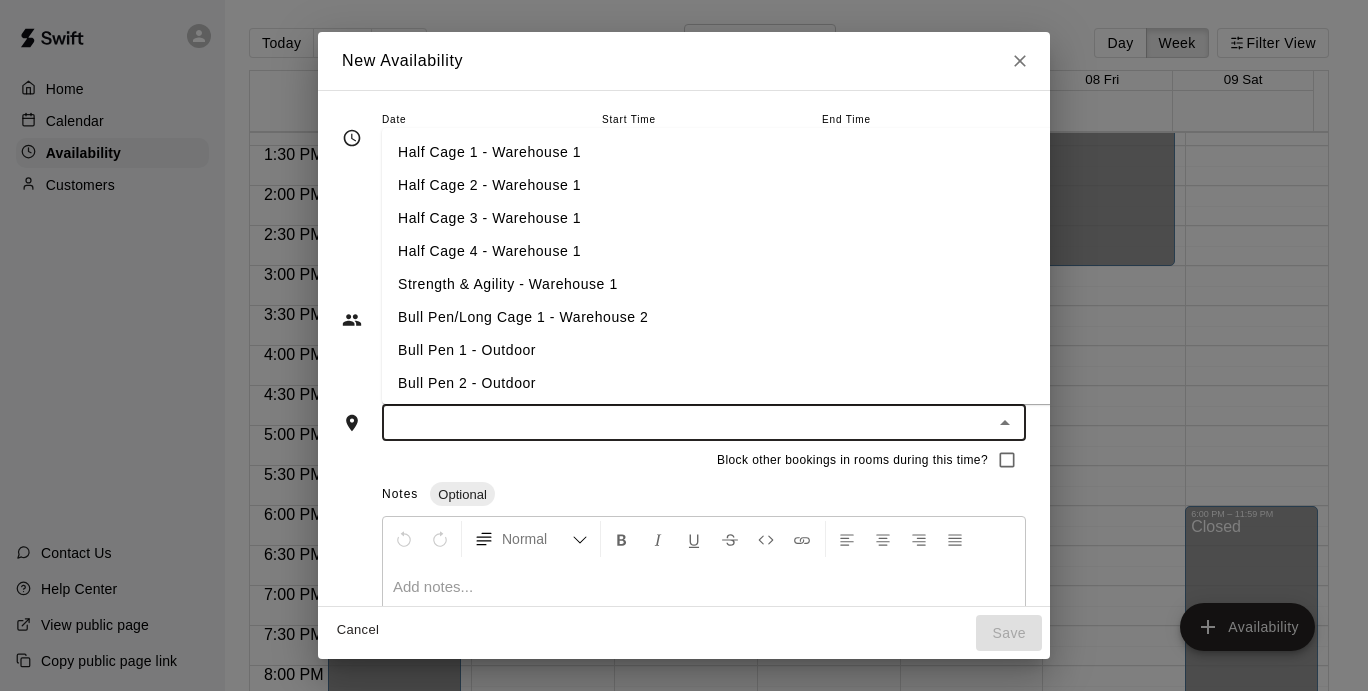 click at bounding box center (687, 422) 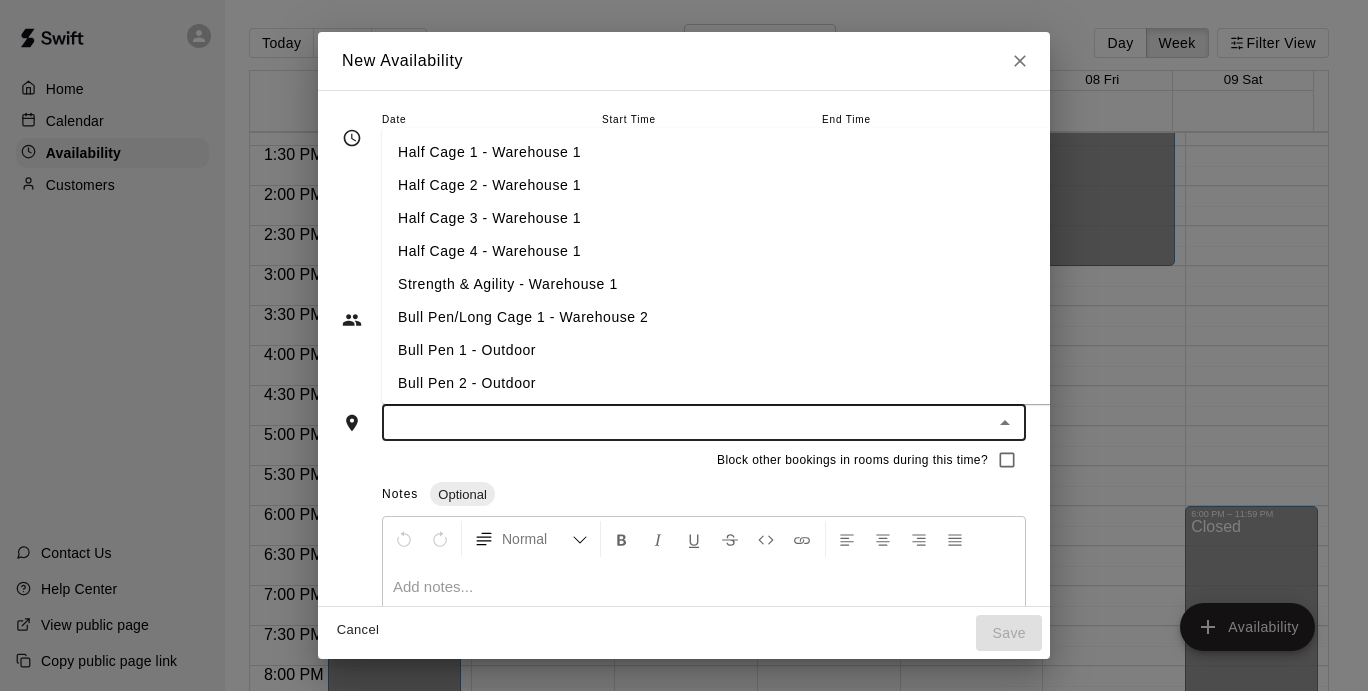 click on "Bull Pen/Long Cage 1 - Warehouse 2" at bounding box center (750, 317) 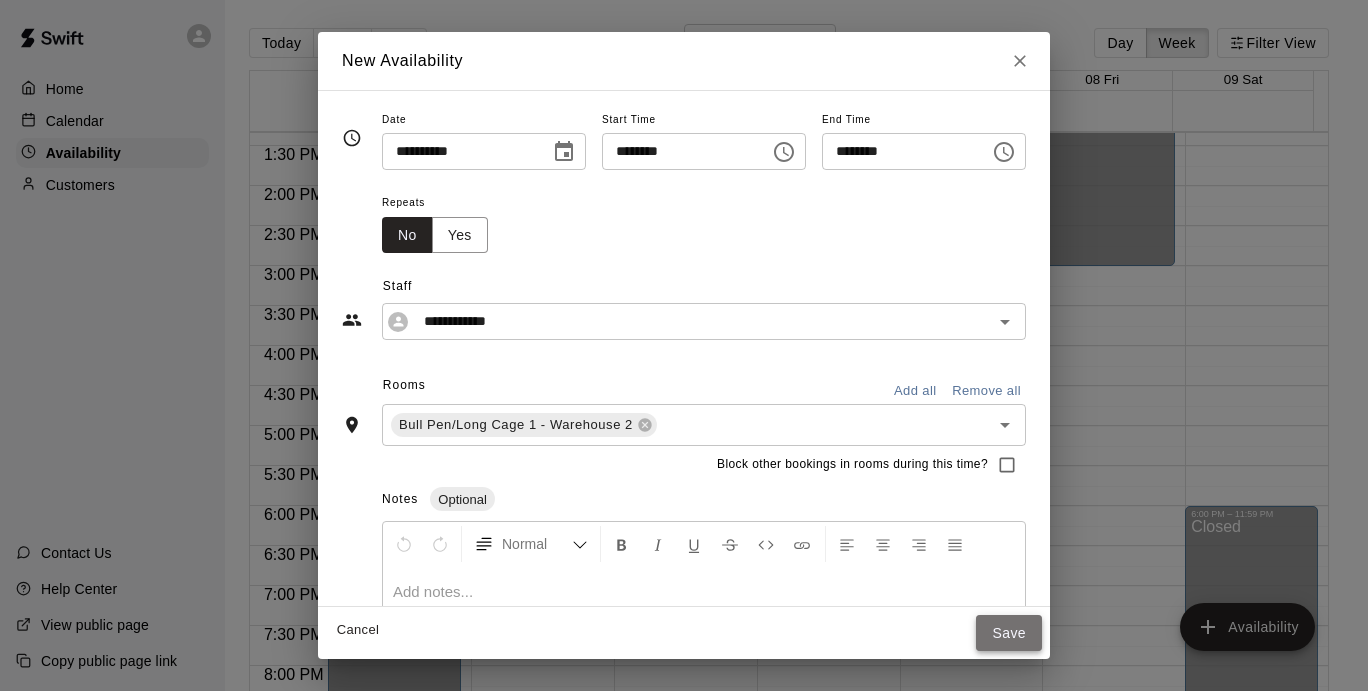 click on "Save" at bounding box center (1009, 633) 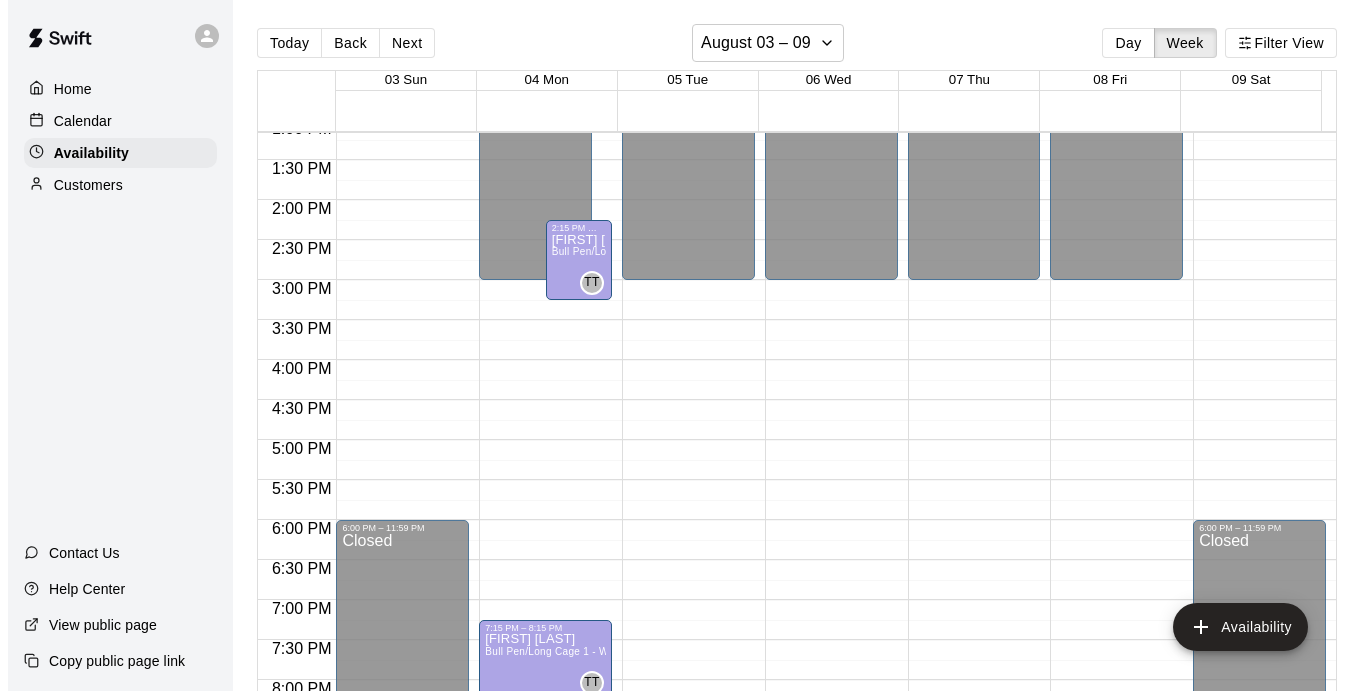scroll, scrollTop: 987, scrollLeft: 0, axis: vertical 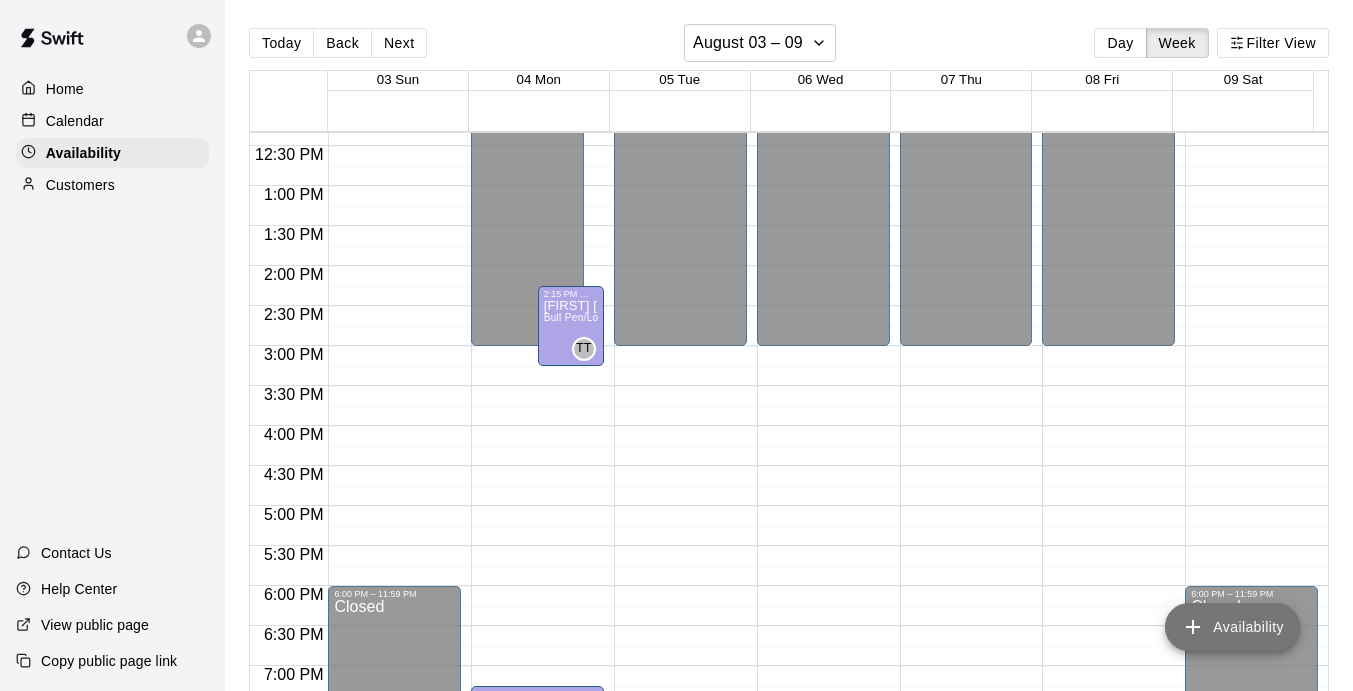click 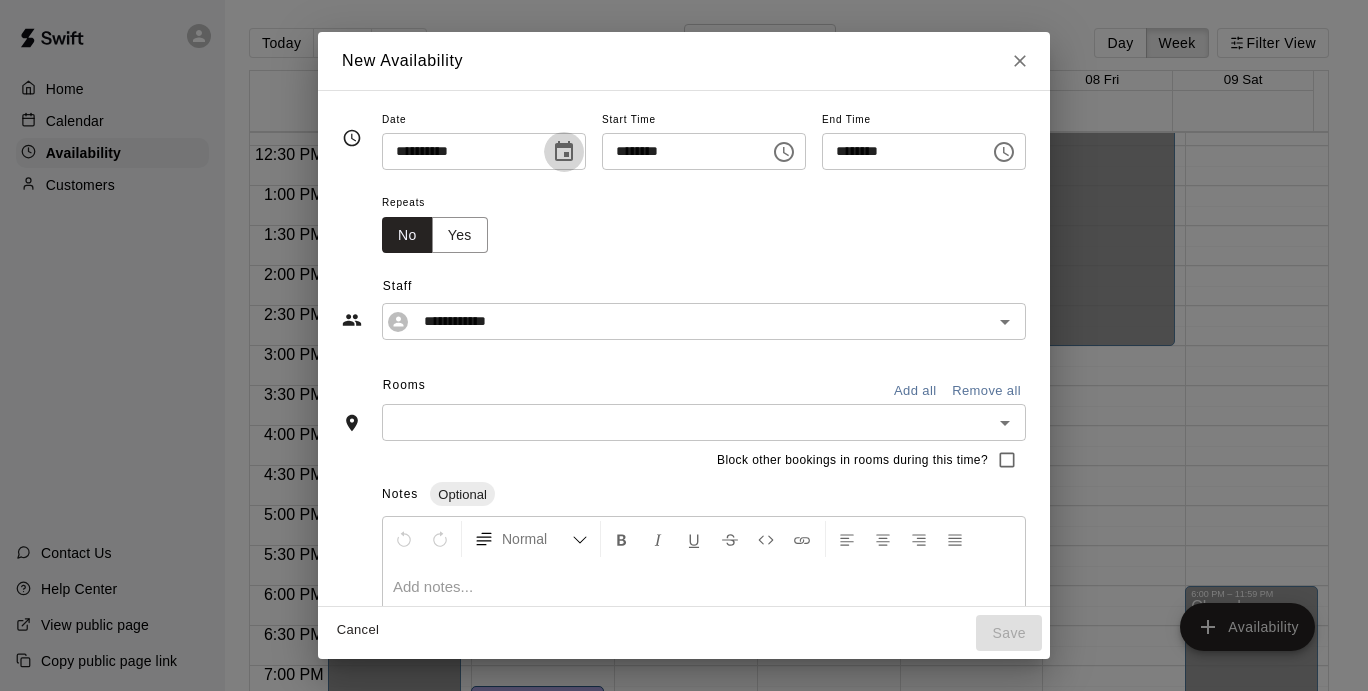 click 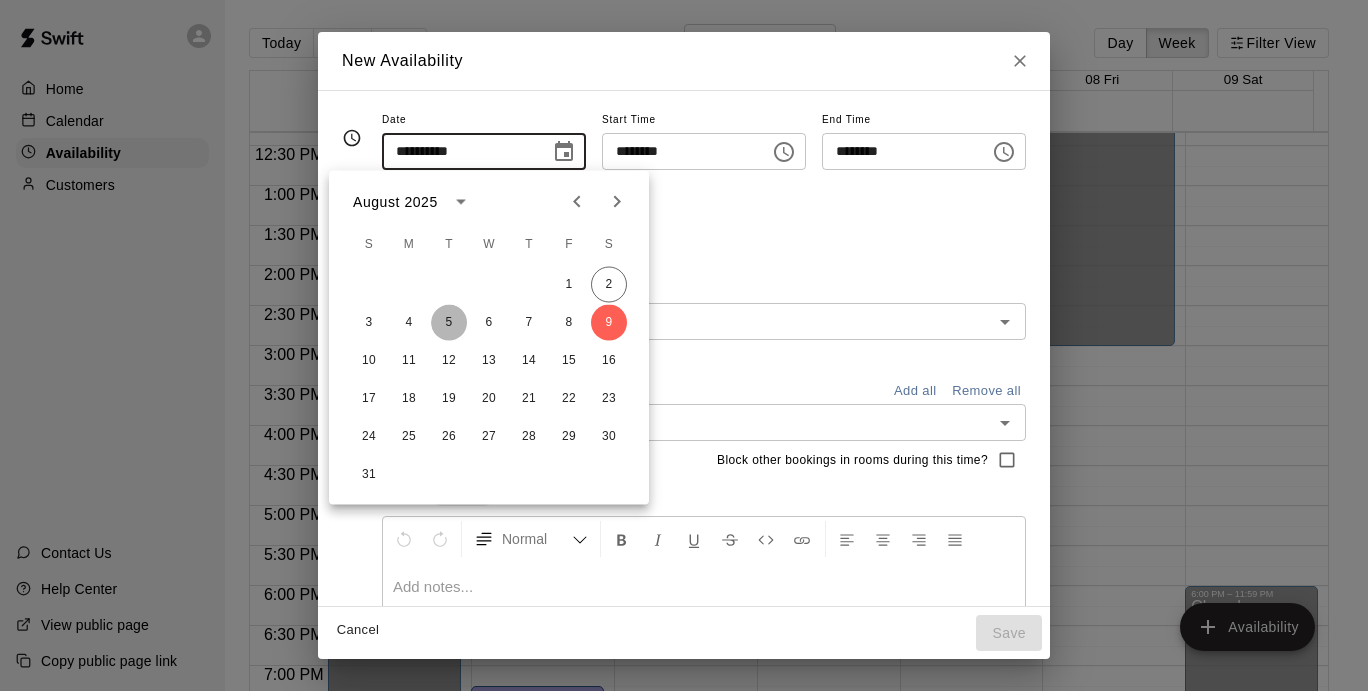 click on "5" at bounding box center [449, 323] 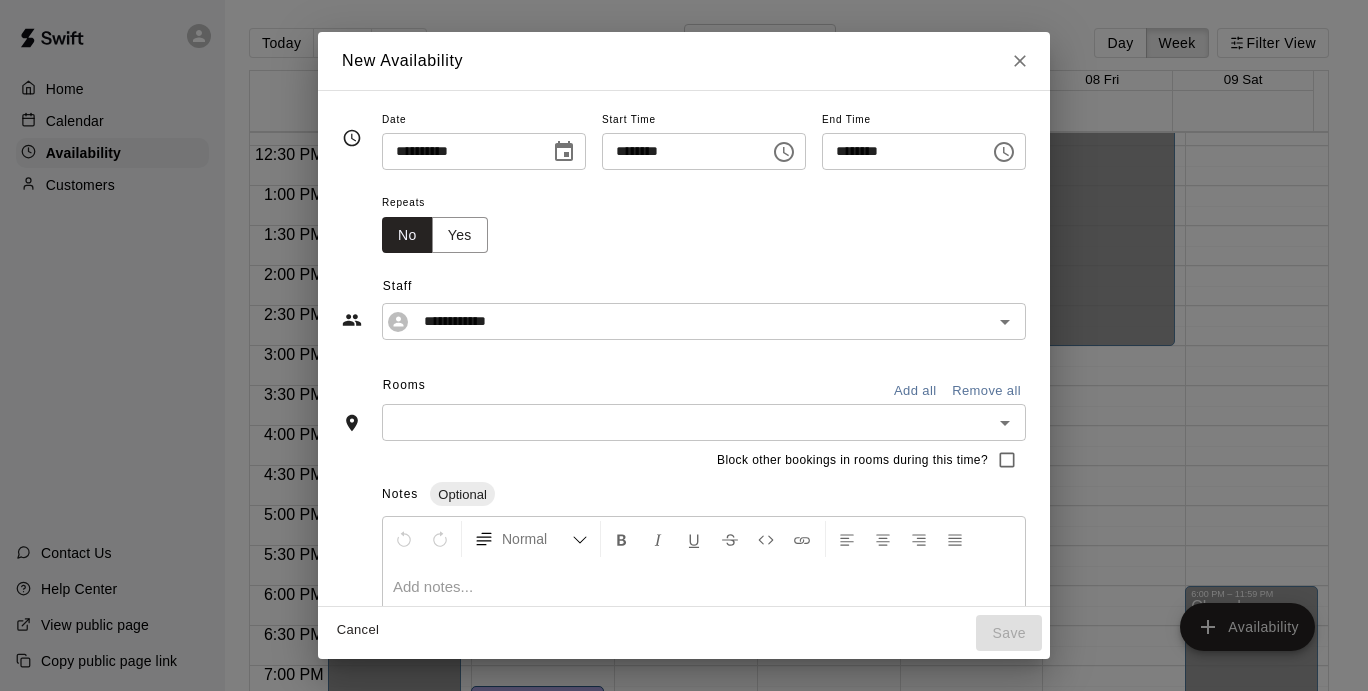 click 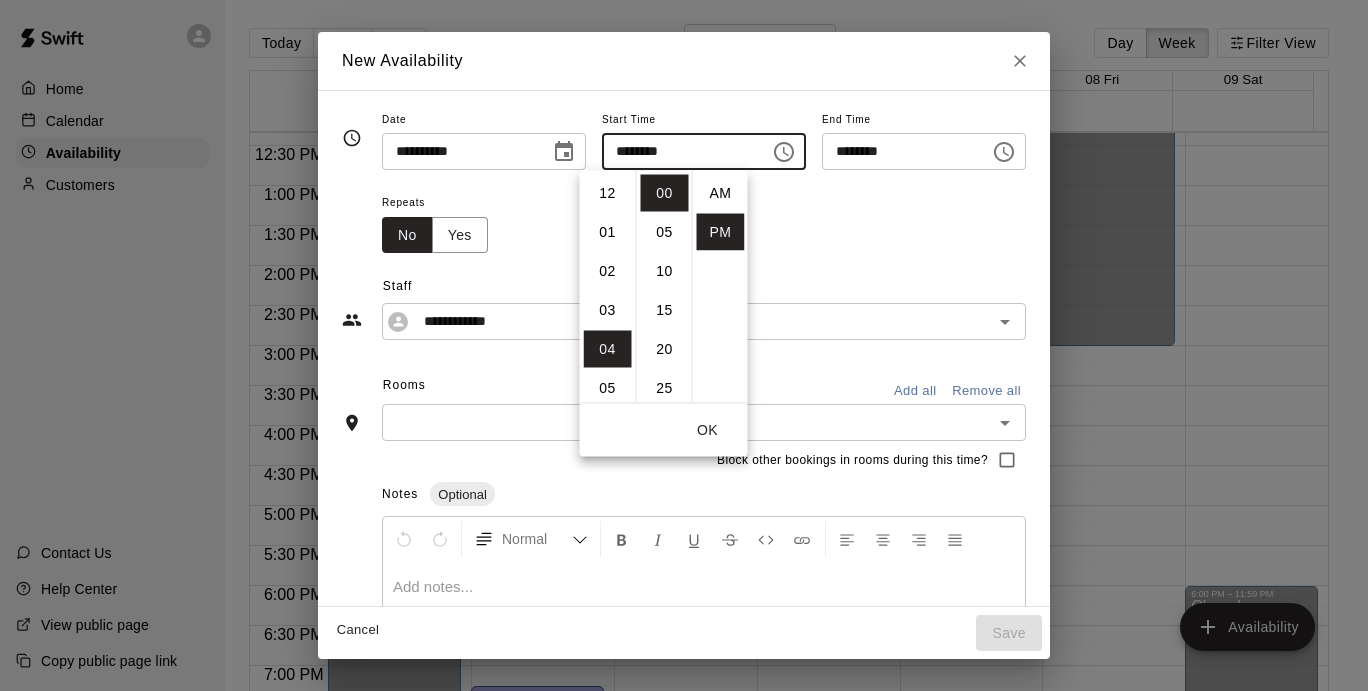 scroll, scrollTop: 156, scrollLeft: 0, axis: vertical 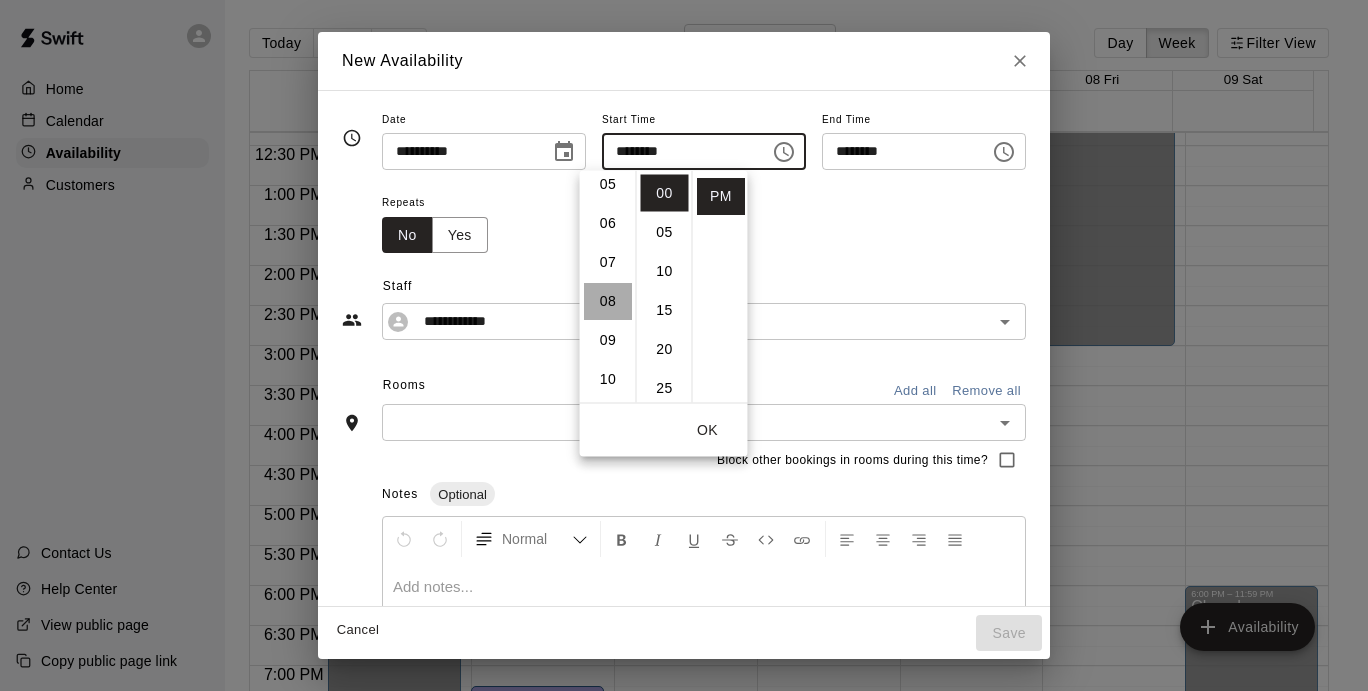click on "08" at bounding box center (608, 302) 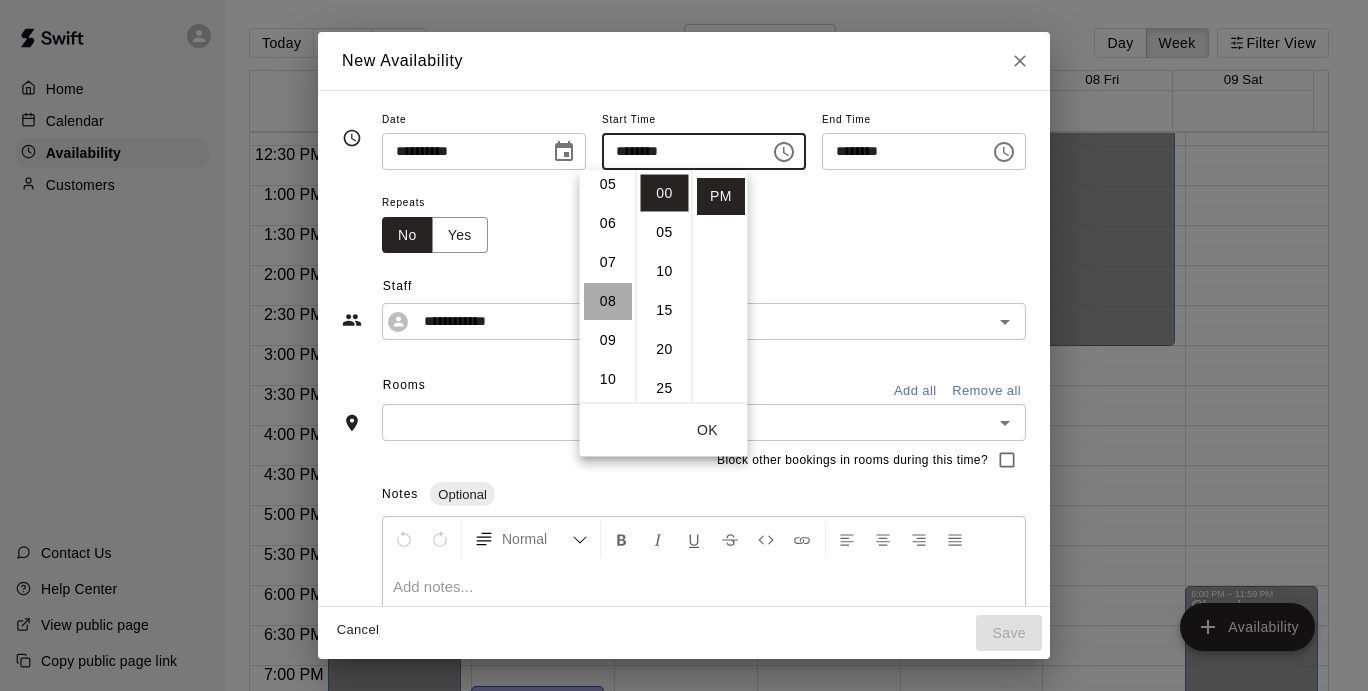 type on "********" 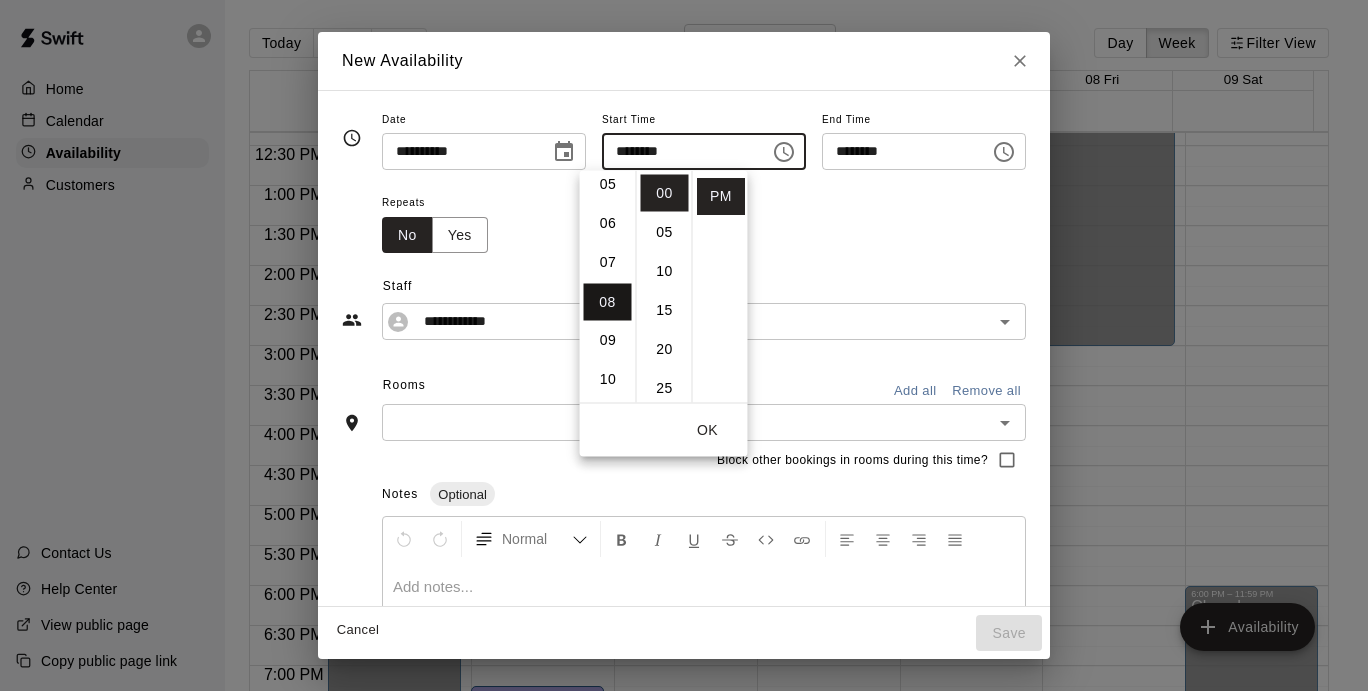 scroll, scrollTop: 312, scrollLeft: 0, axis: vertical 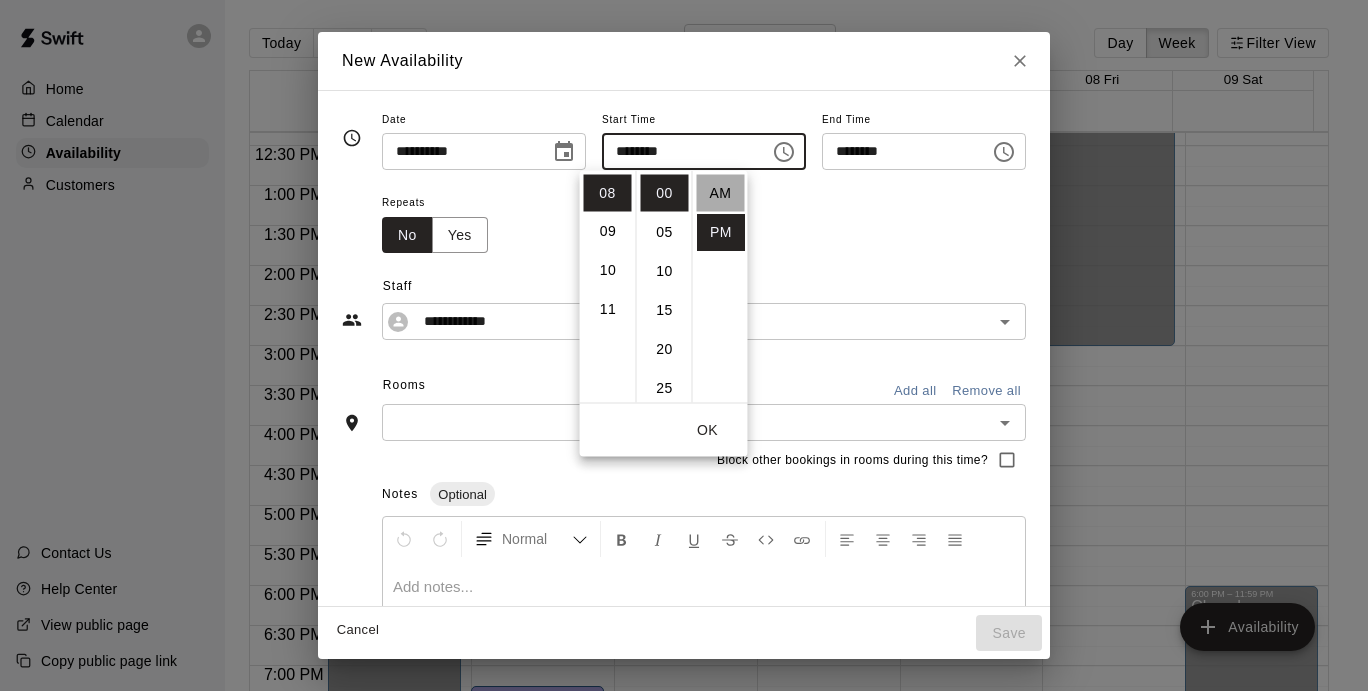 click on "AM" at bounding box center (721, 193) 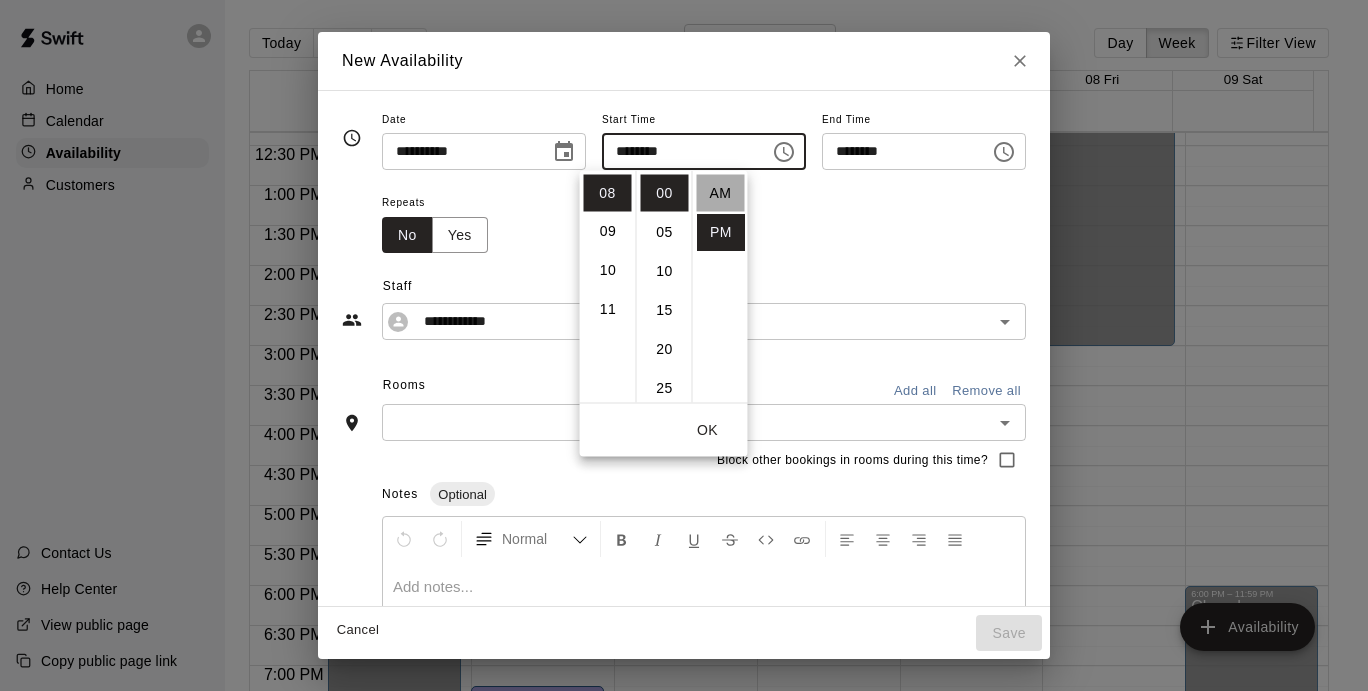 type on "********" 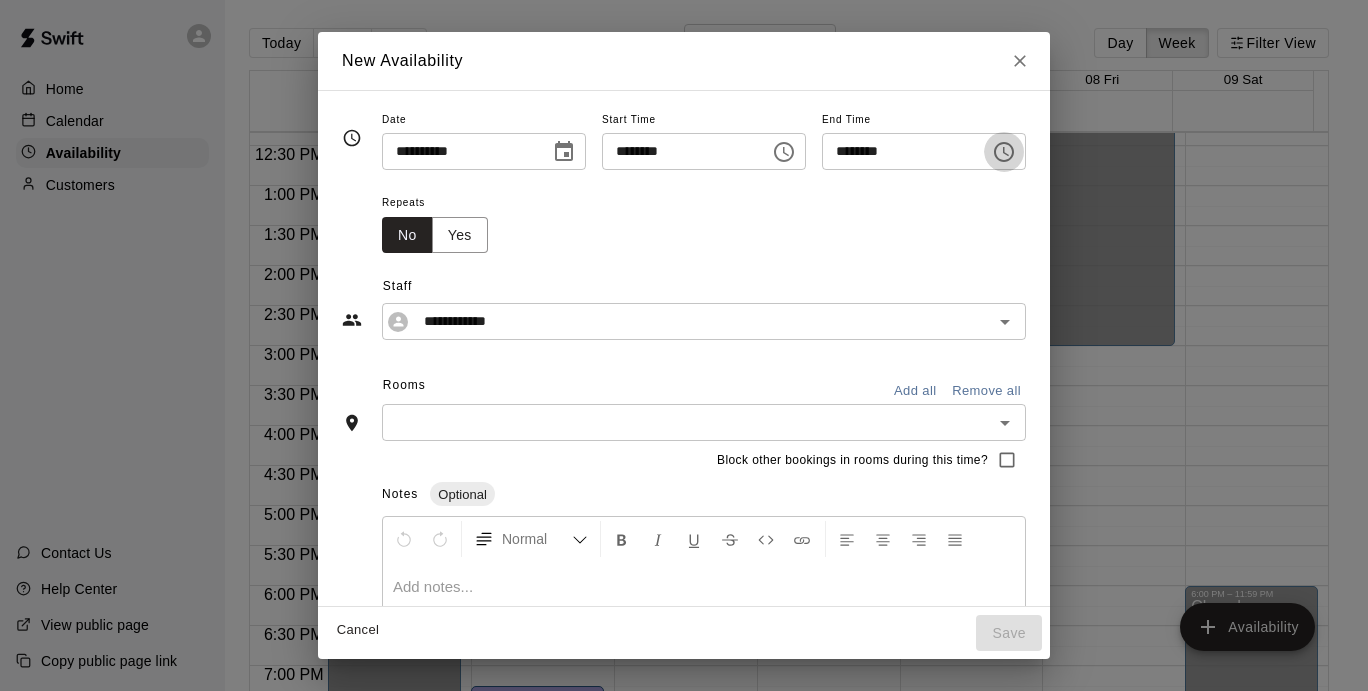 click 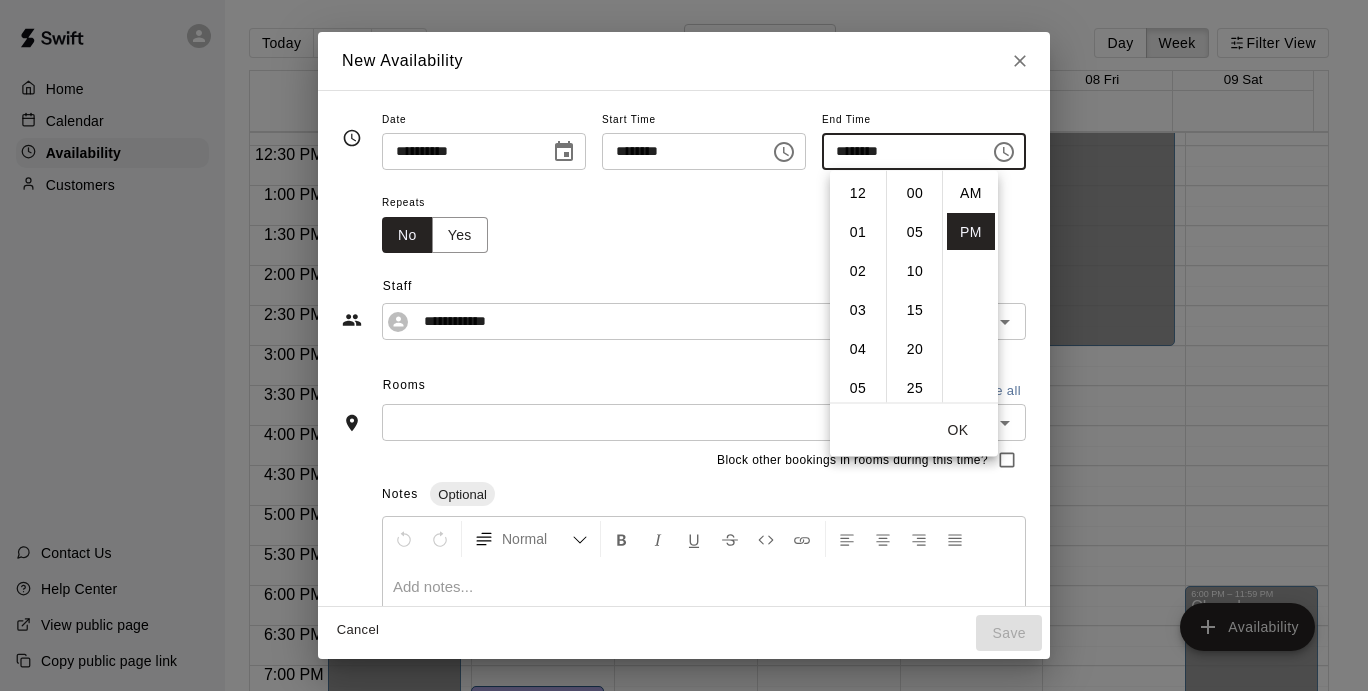 scroll, scrollTop: 312, scrollLeft: 0, axis: vertical 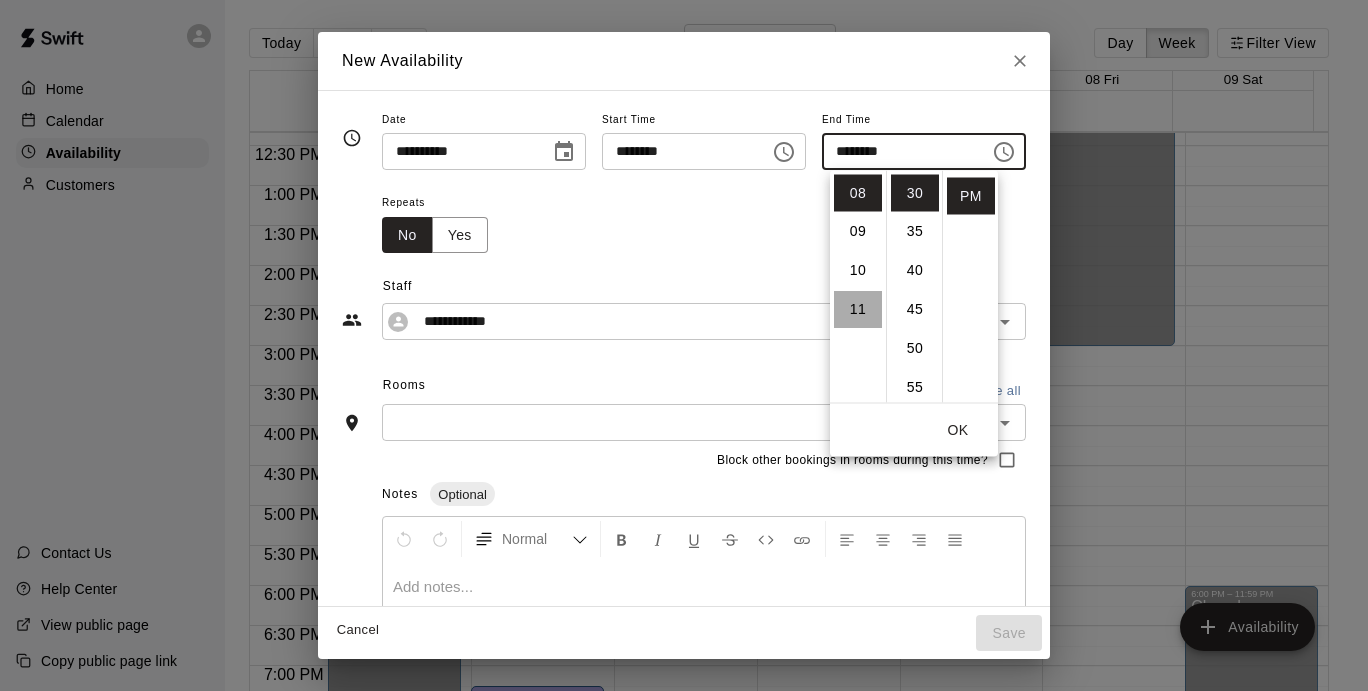 click on "11" at bounding box center (858, 310) 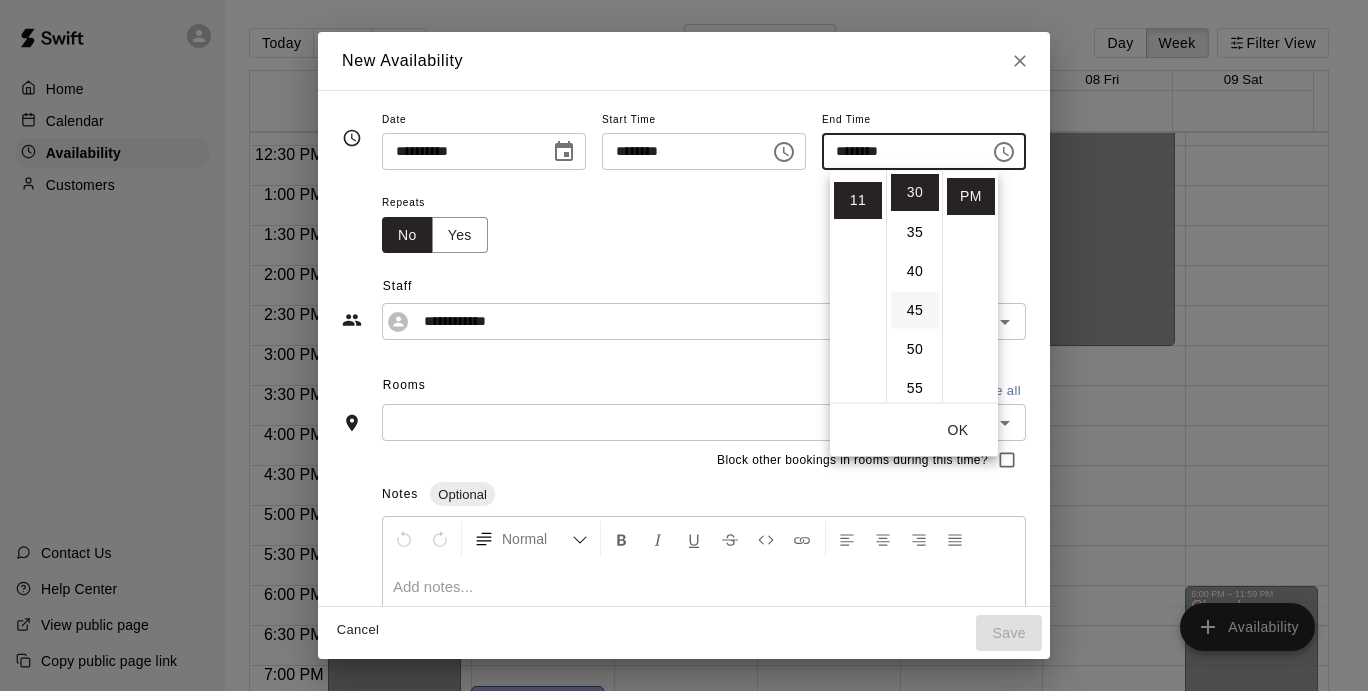 scroll, scrollTop: 426, scrollLeft: 0, axis: vertical 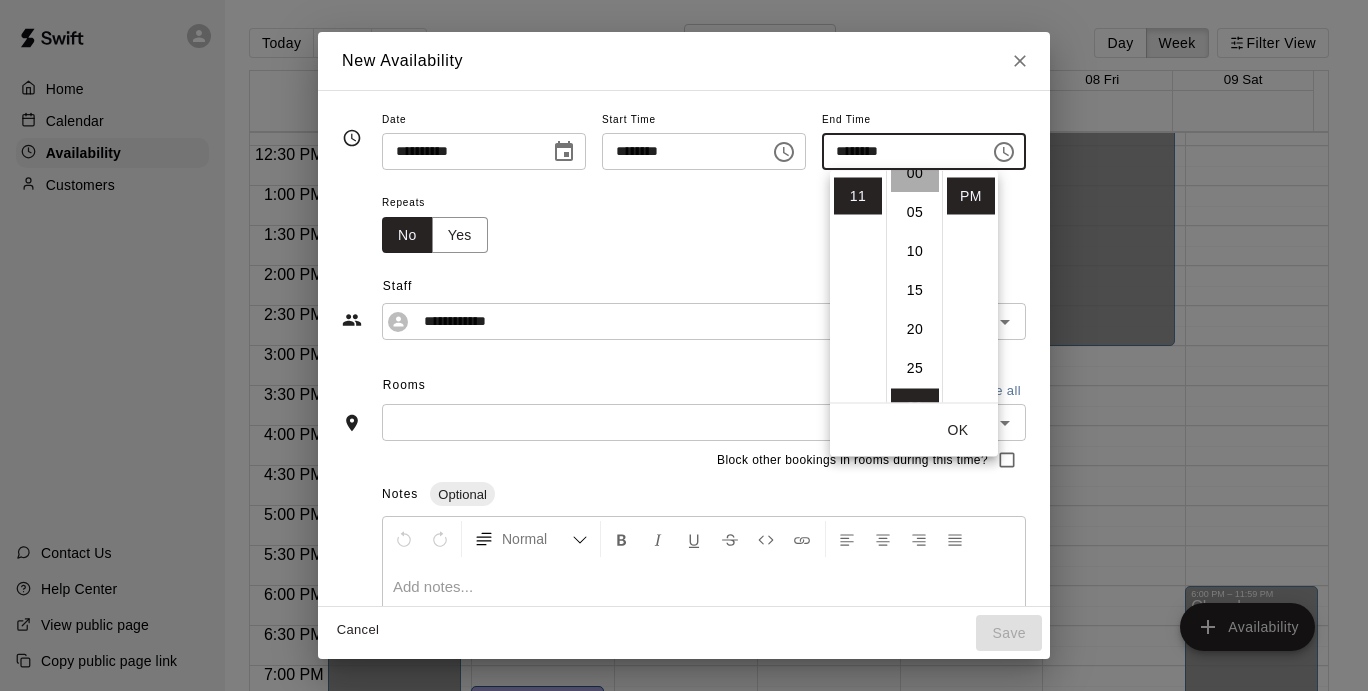 click on "00" at bounding box center (915, 173) 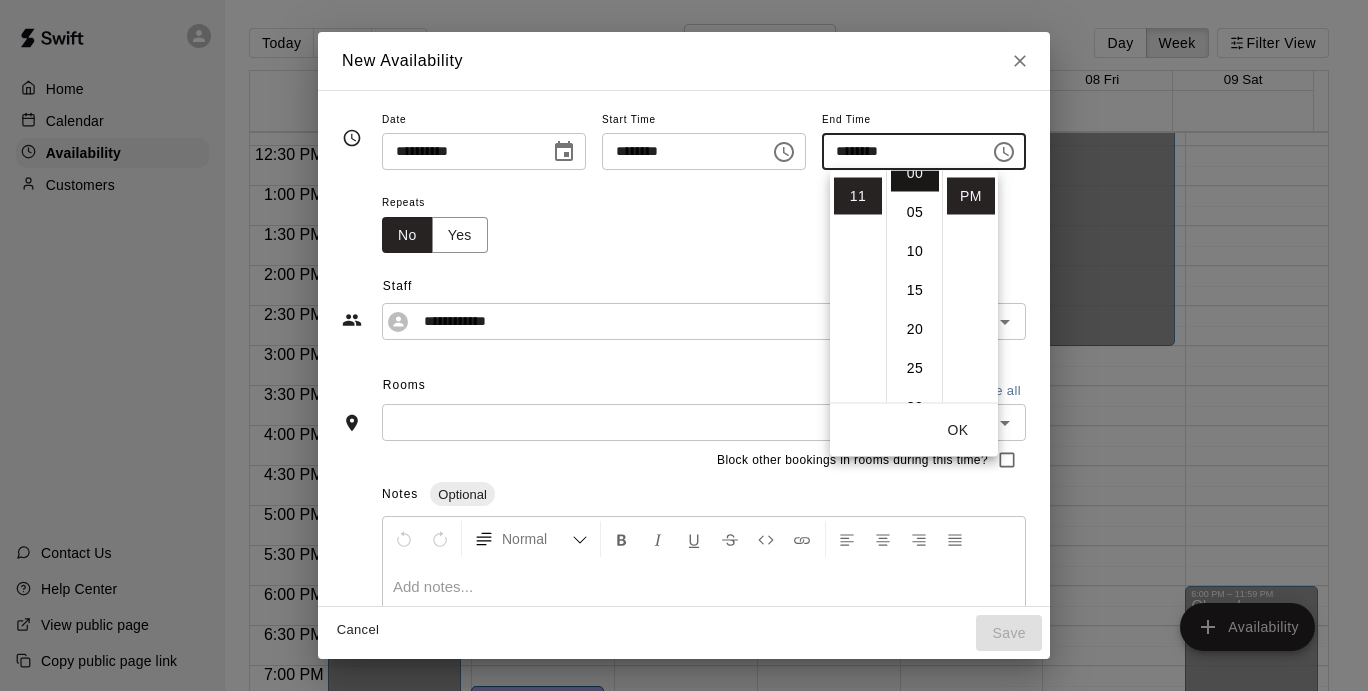 scroll, scrollTop: 0, scrollLeft: 0, axis: both 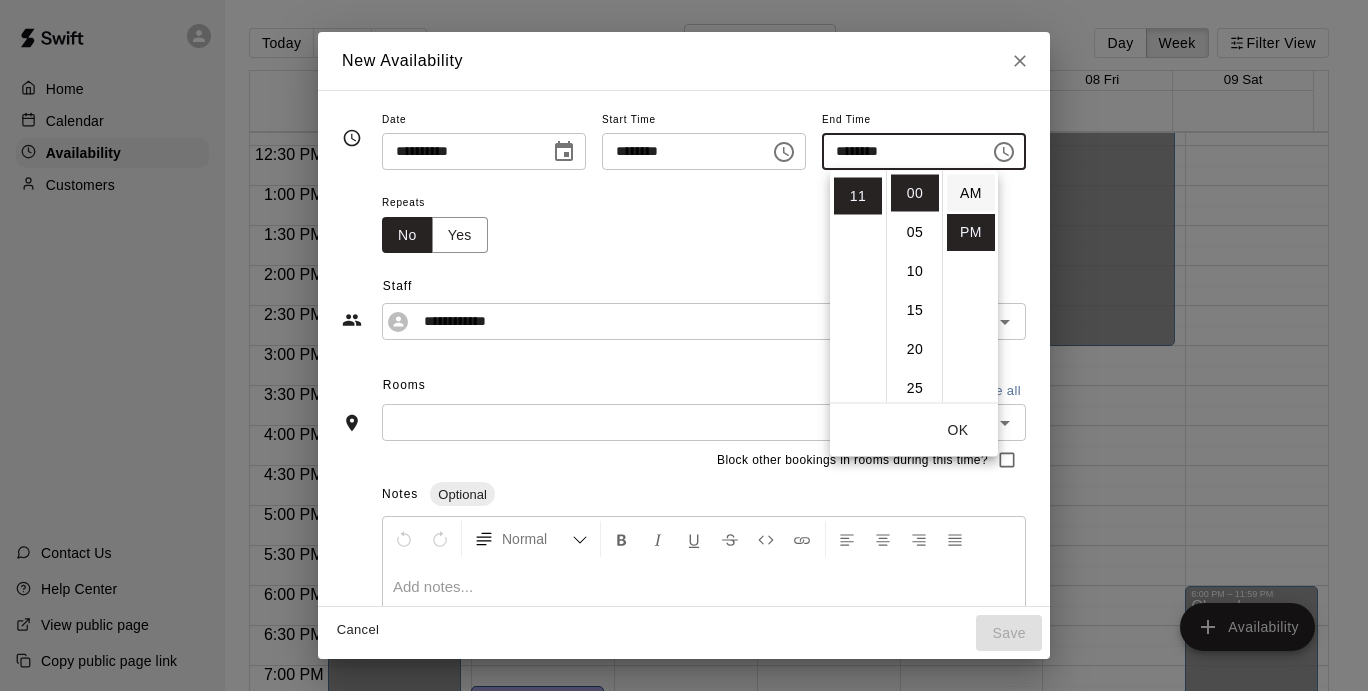 click on "AM" at bounding box center (971, 193) 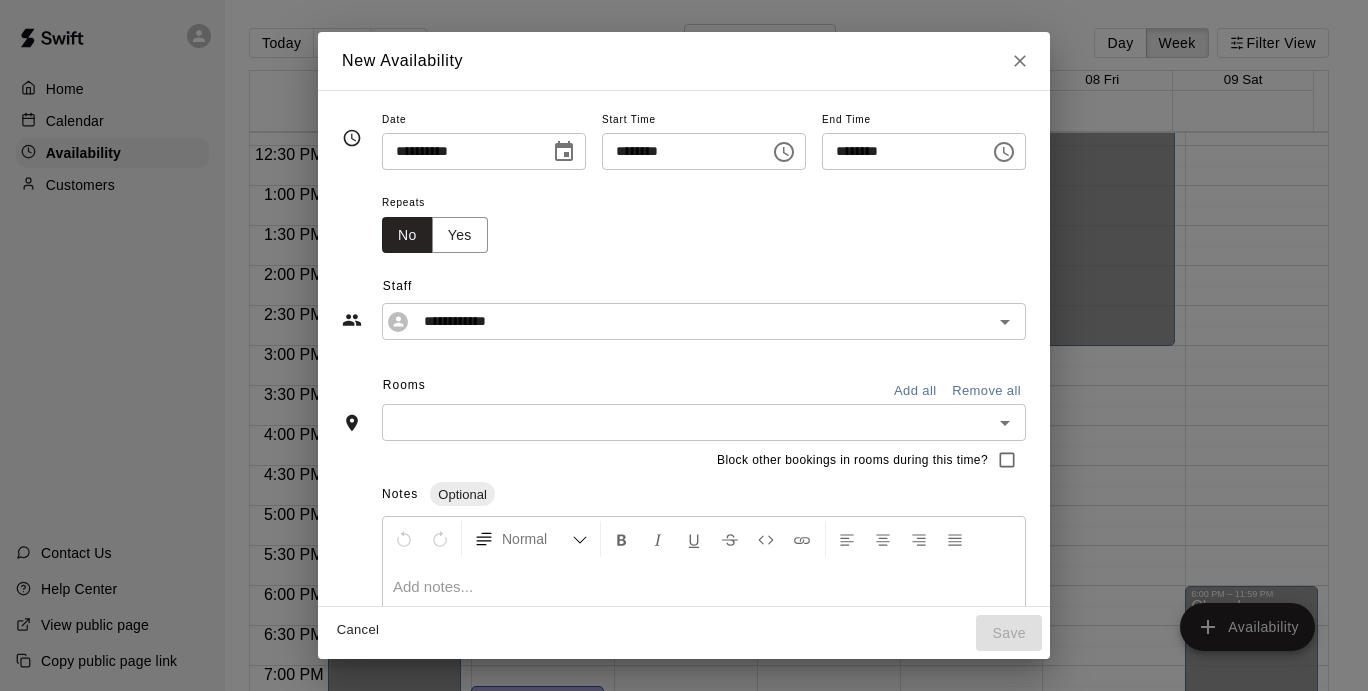 type on "********" 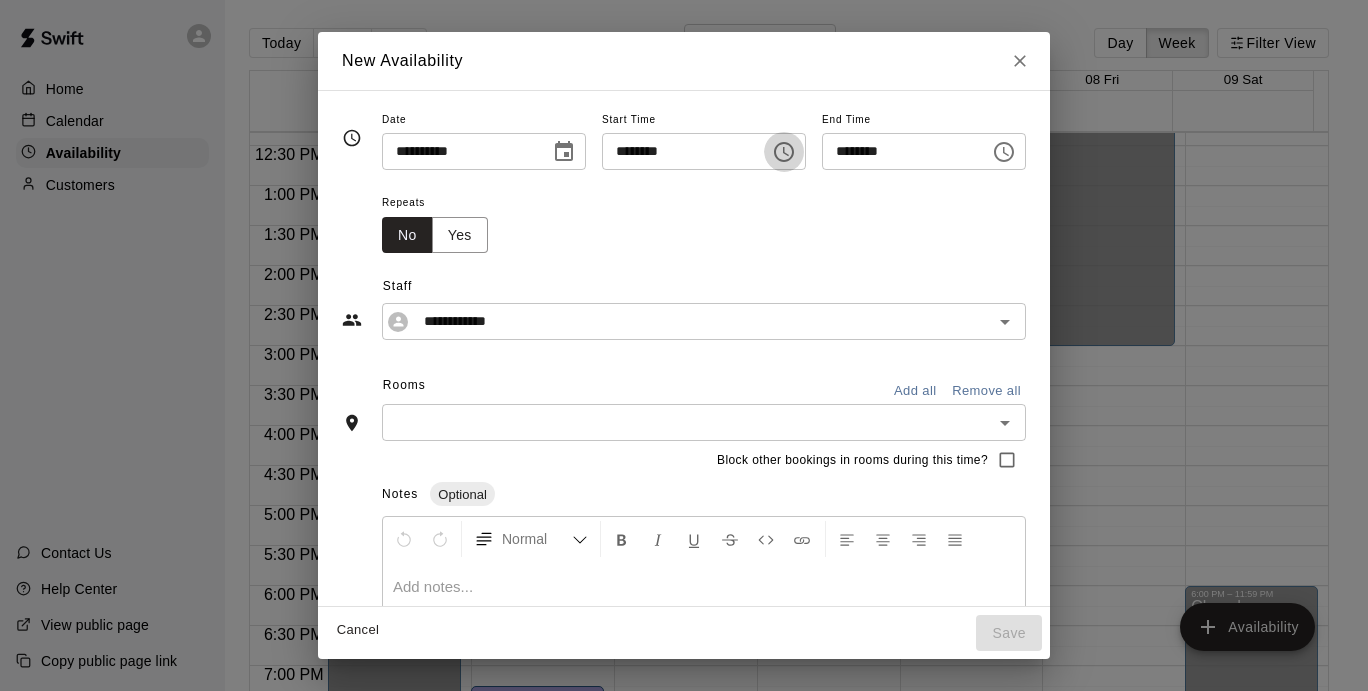 click 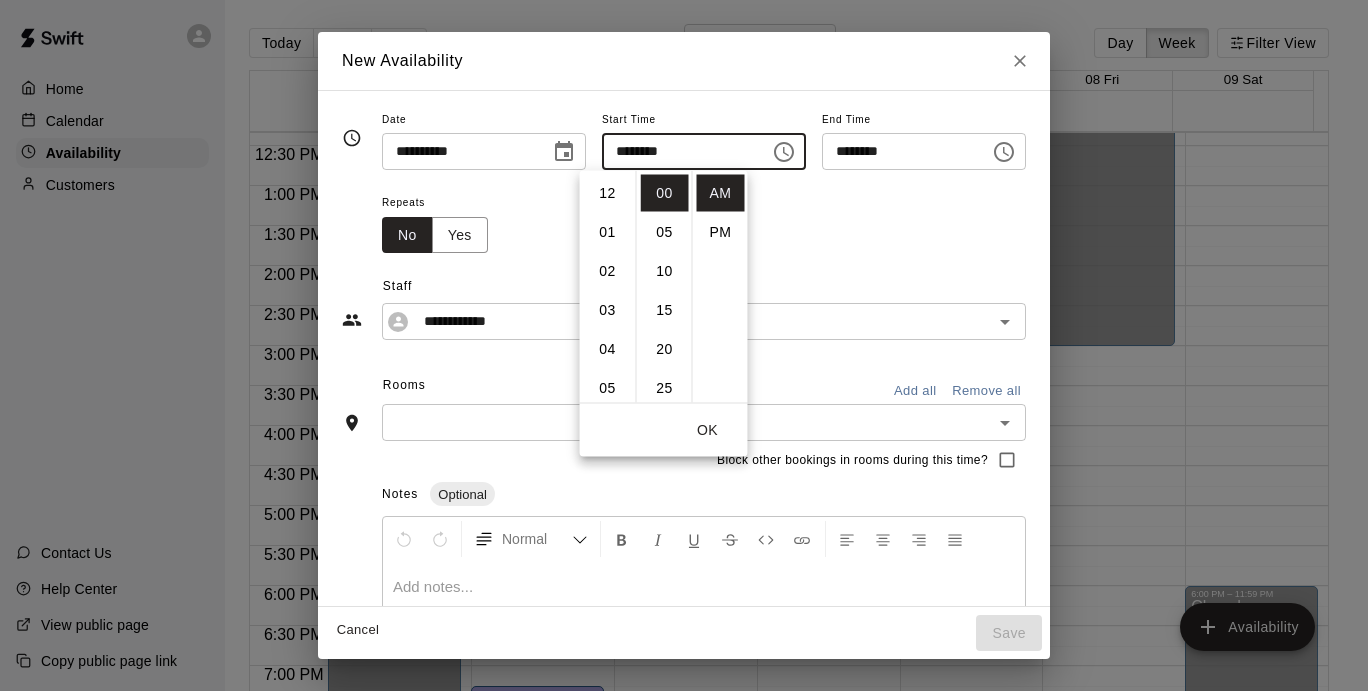 scroll, scrollTop: 312, scrollLeft: 0, axis: vertical 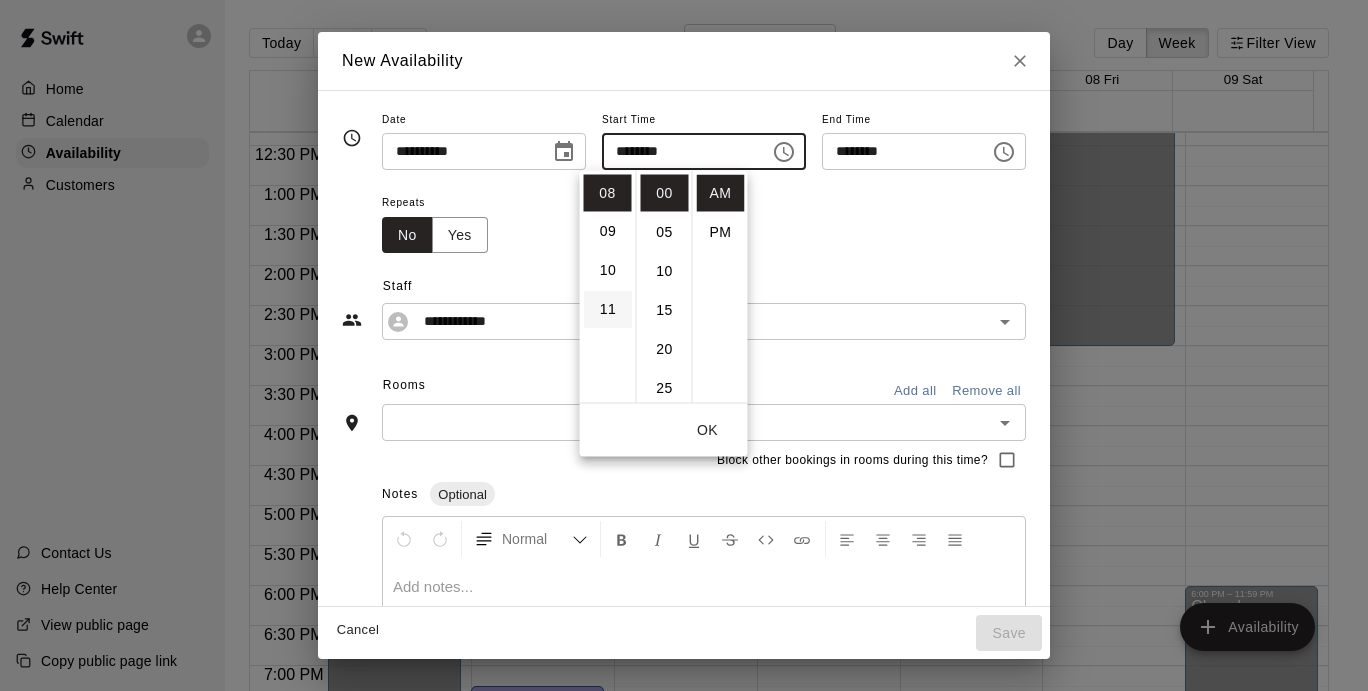 click on "11" at bounding box center (608, 310) 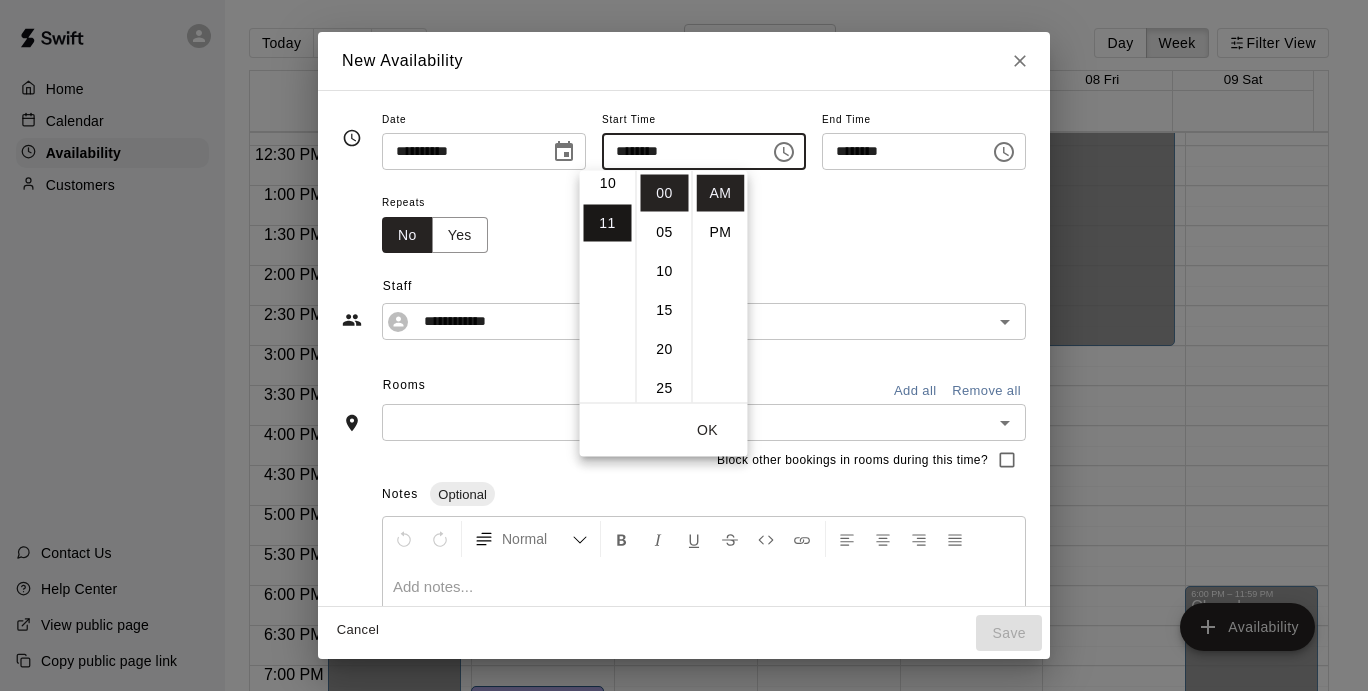 scroll, scrollTop: 426, scrollLeft: 0, axis: vertical 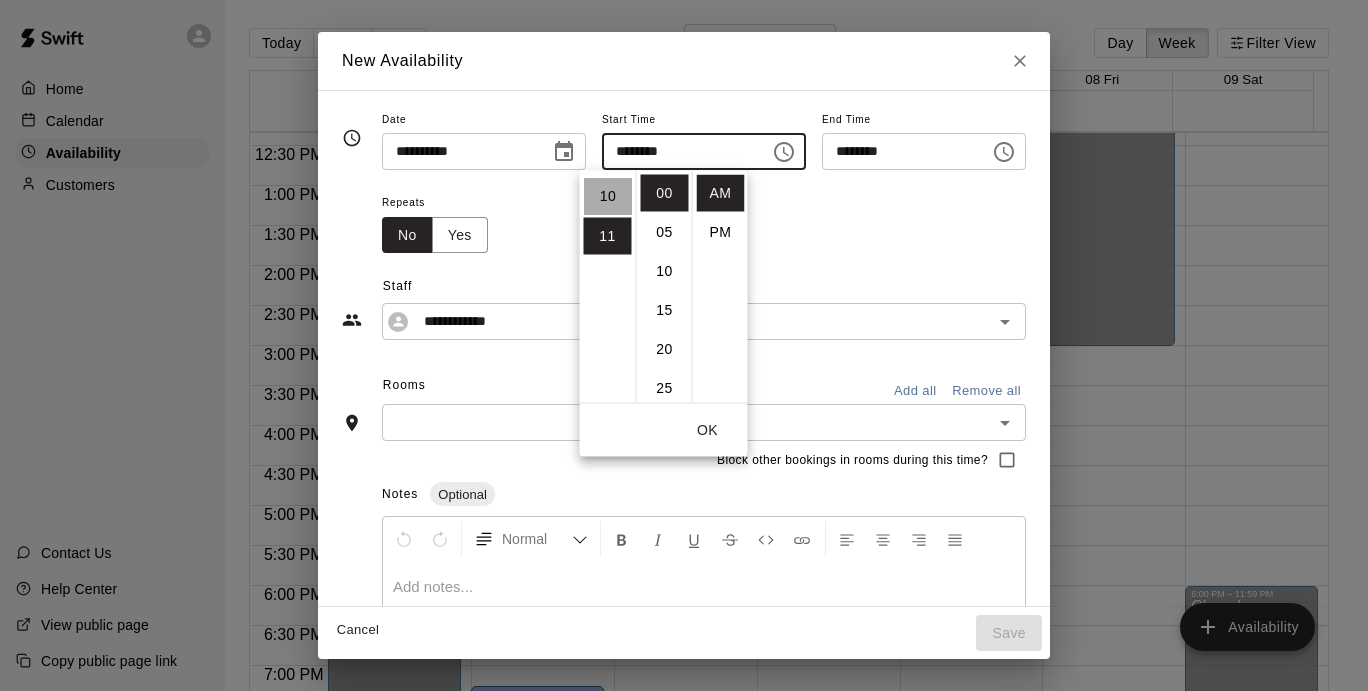 click on "10" at bounding box center (608, 197) 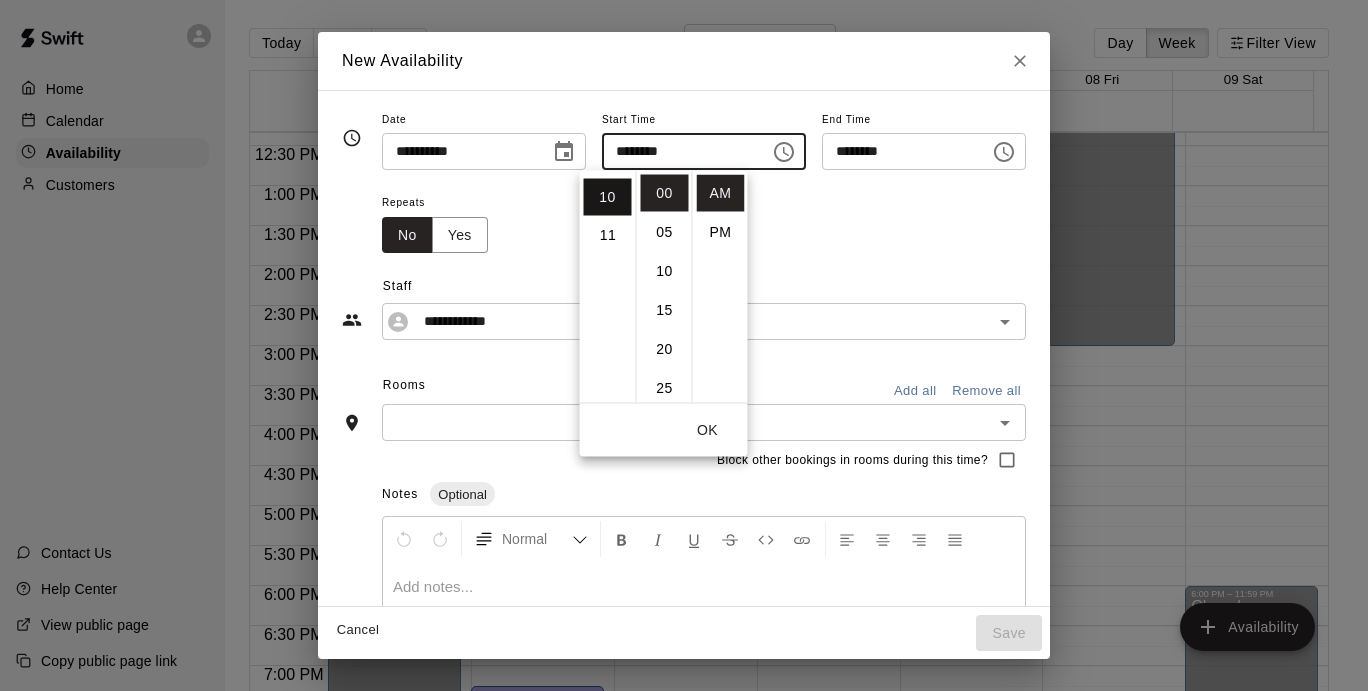 type on "********" 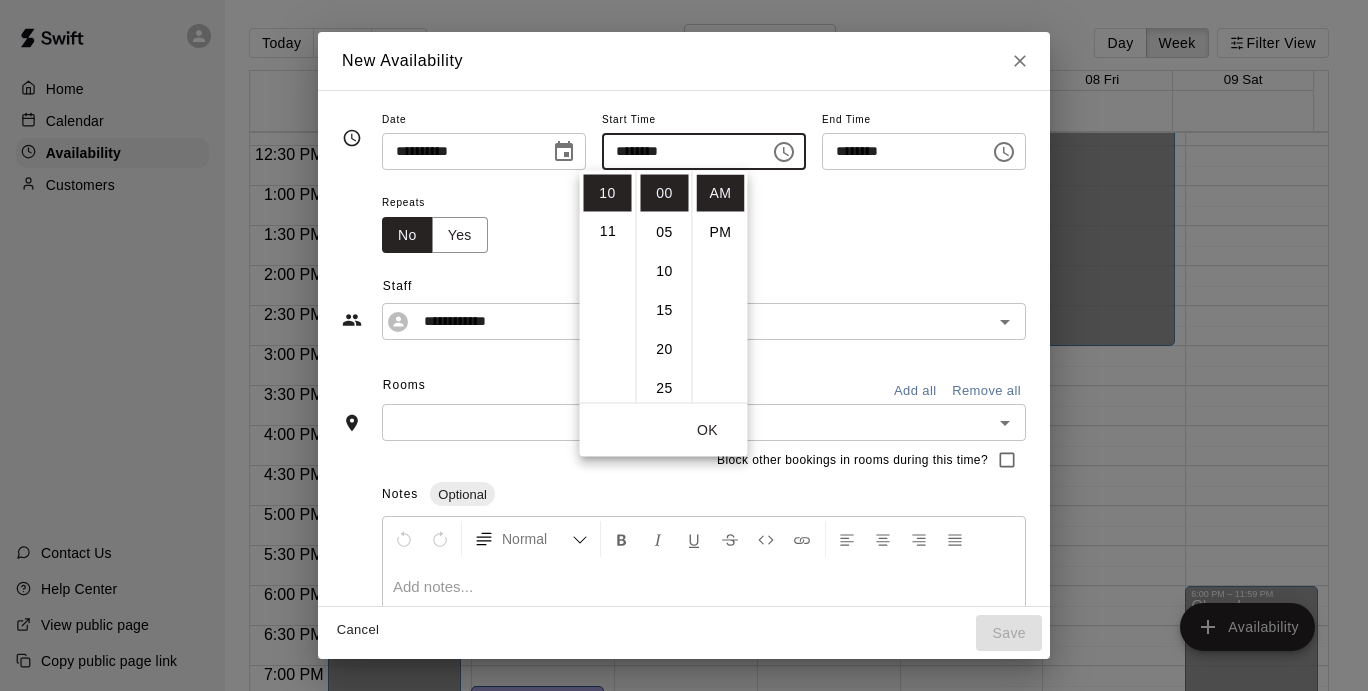 click 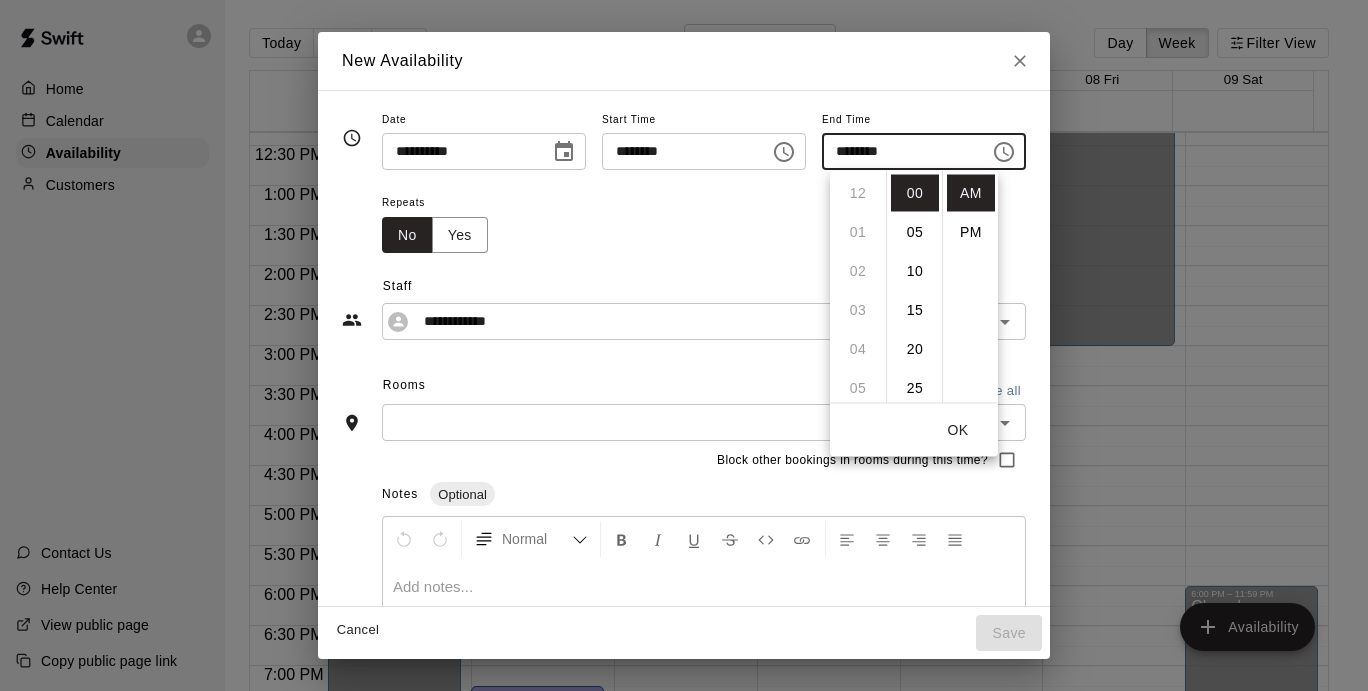 scroll, scrollTop: 426, scrollLeft: 0, axis: vertical 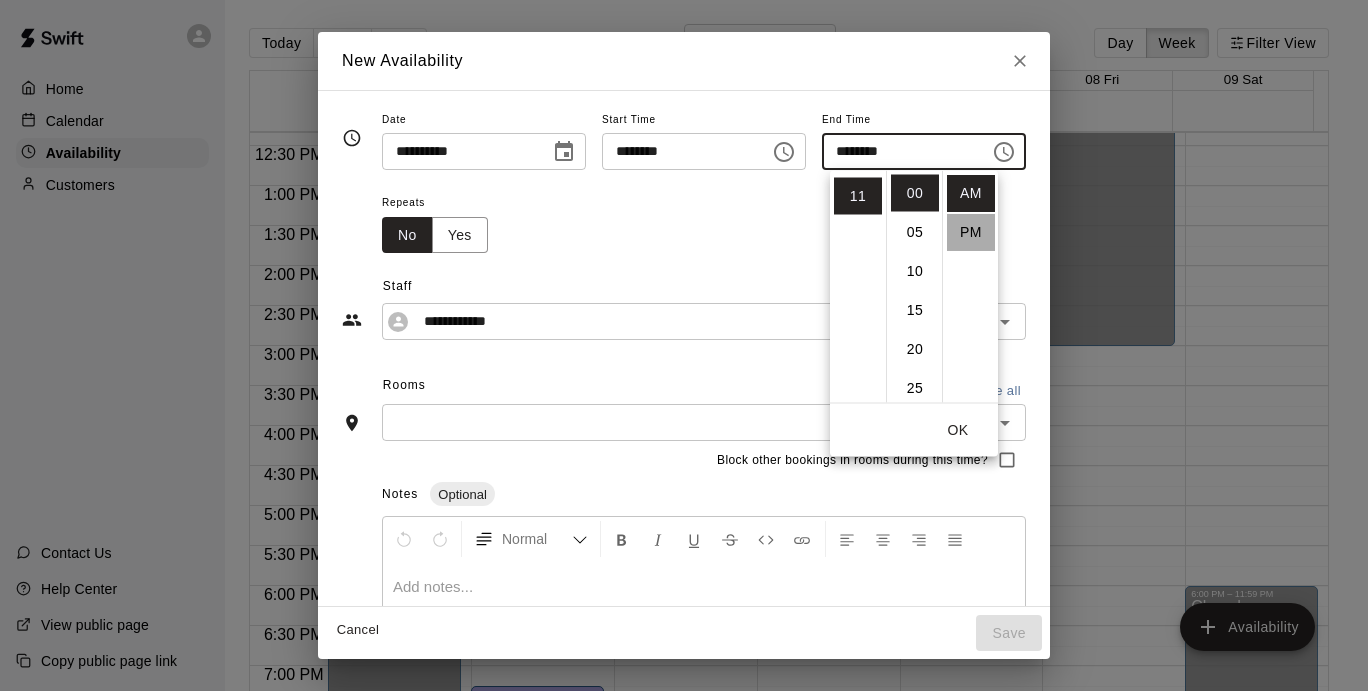 click on "PM" at bounding box center (971, 232) 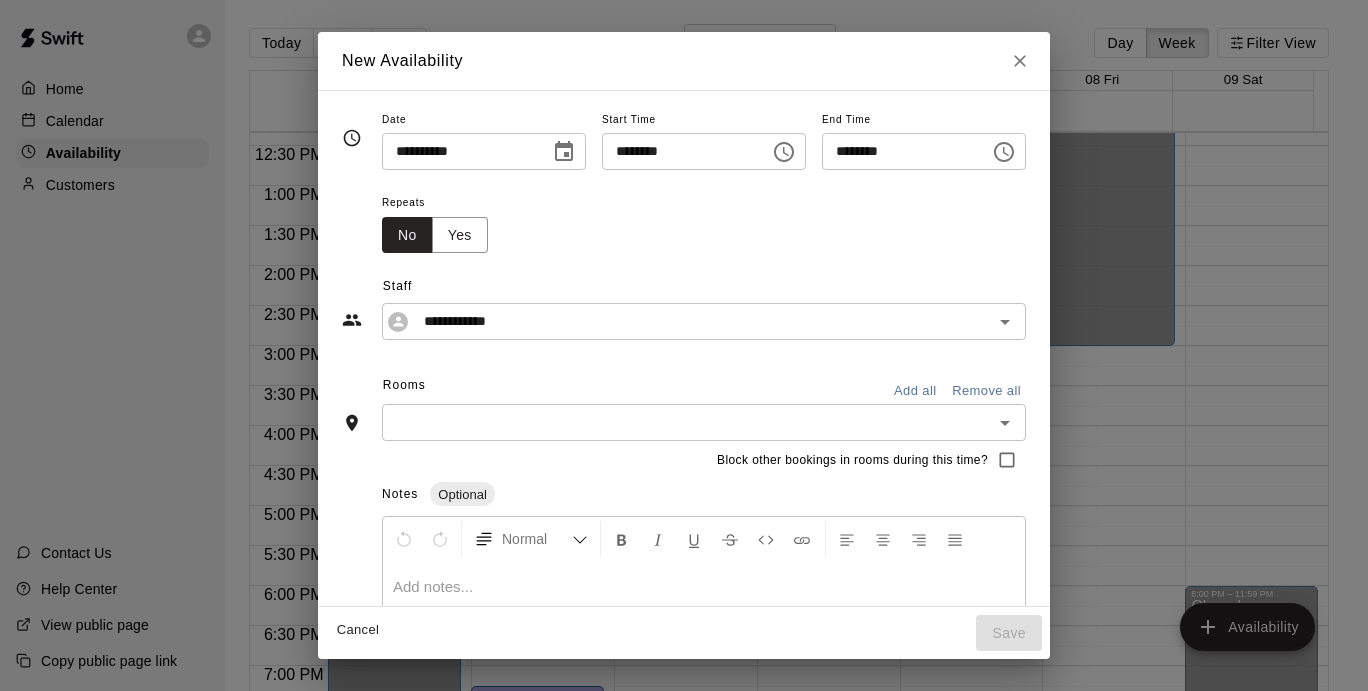 scroll, scrollTop: 36, scrollLeft: 0, axis: vertical 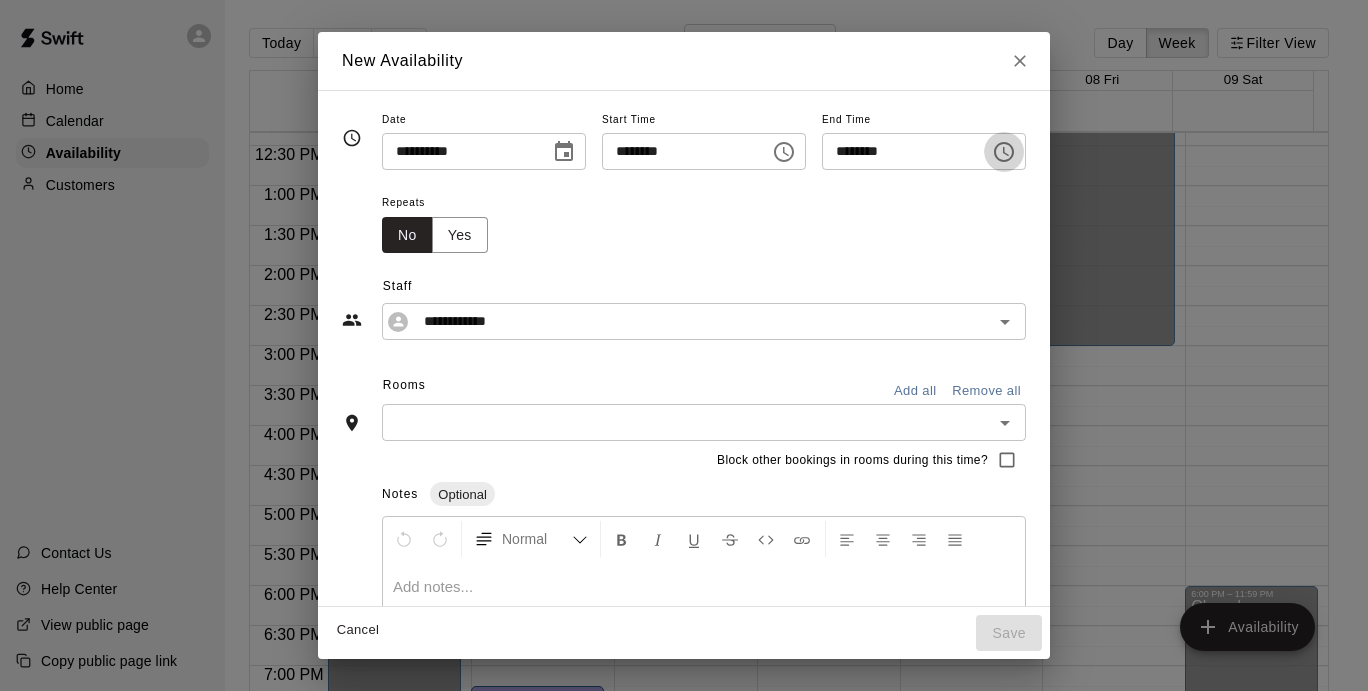 click 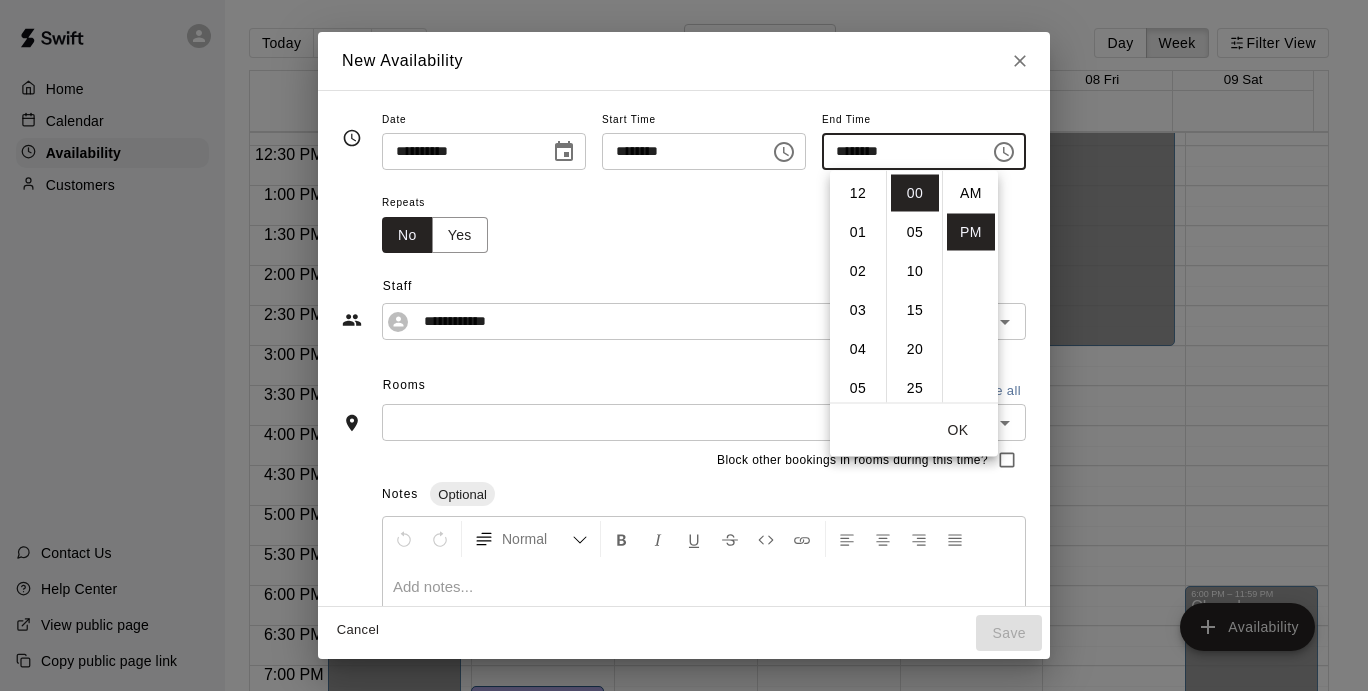 scroll, scrollTop: 426, scrollLeft: 0, axis: vertical 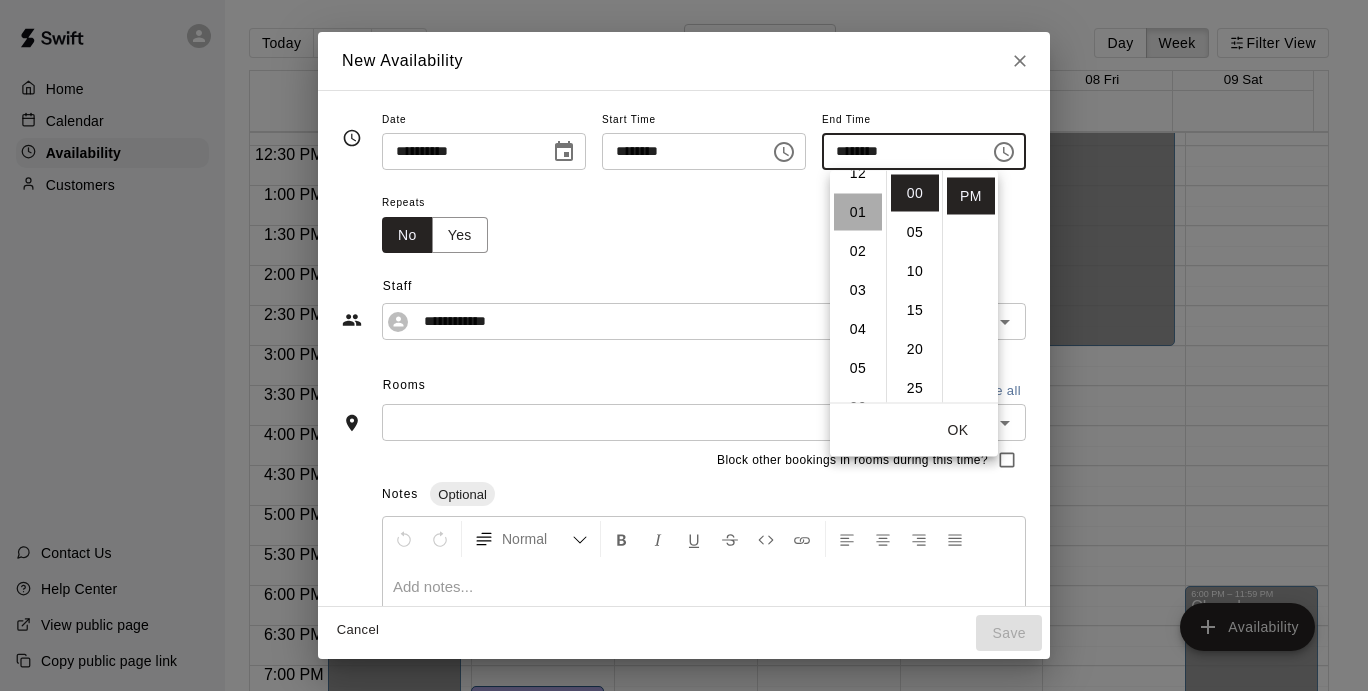 click on "01" at bounding box center (858, 212) 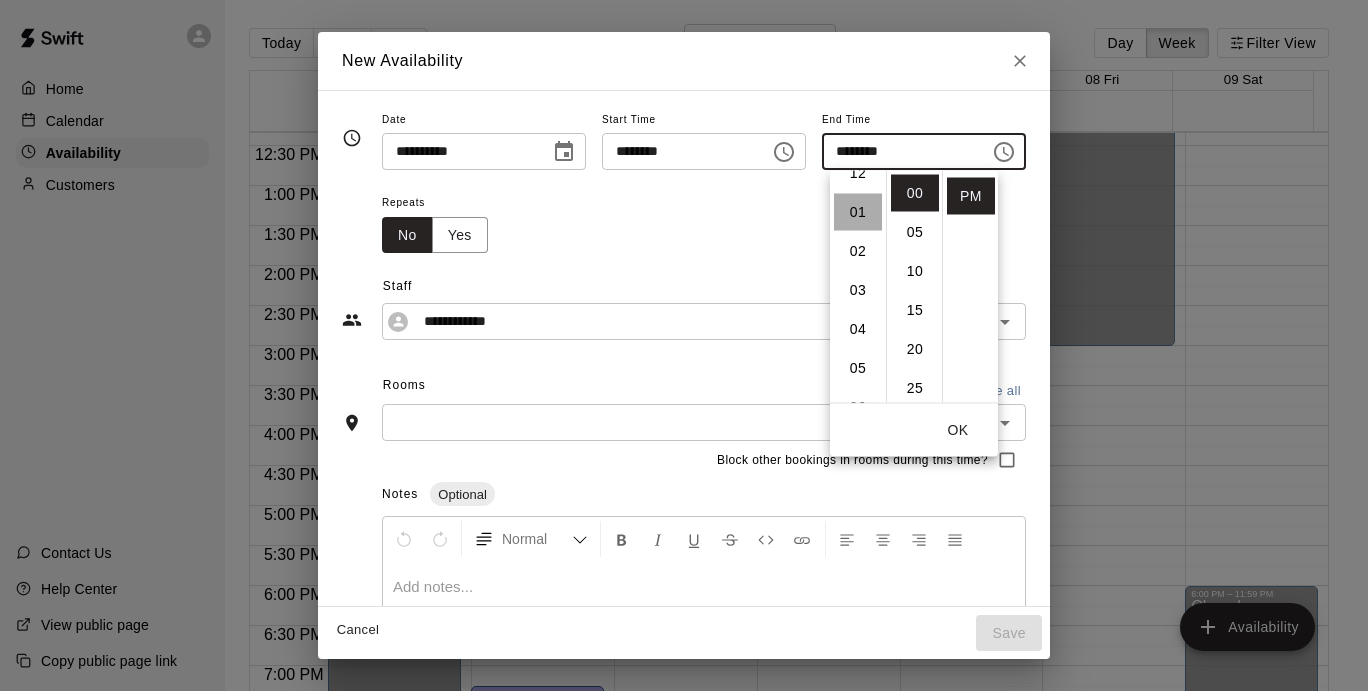 type on "********" 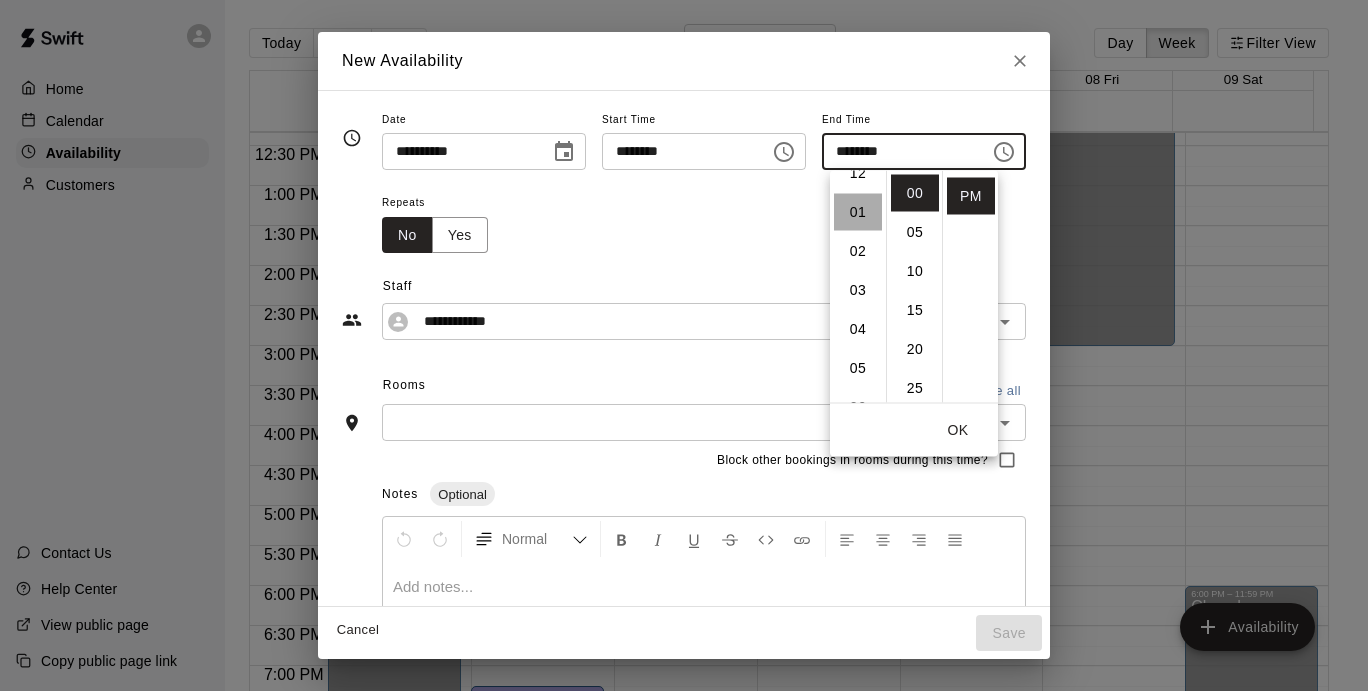 scroll, scrollTop: 39, scrollLeft: 0, axis: vertical 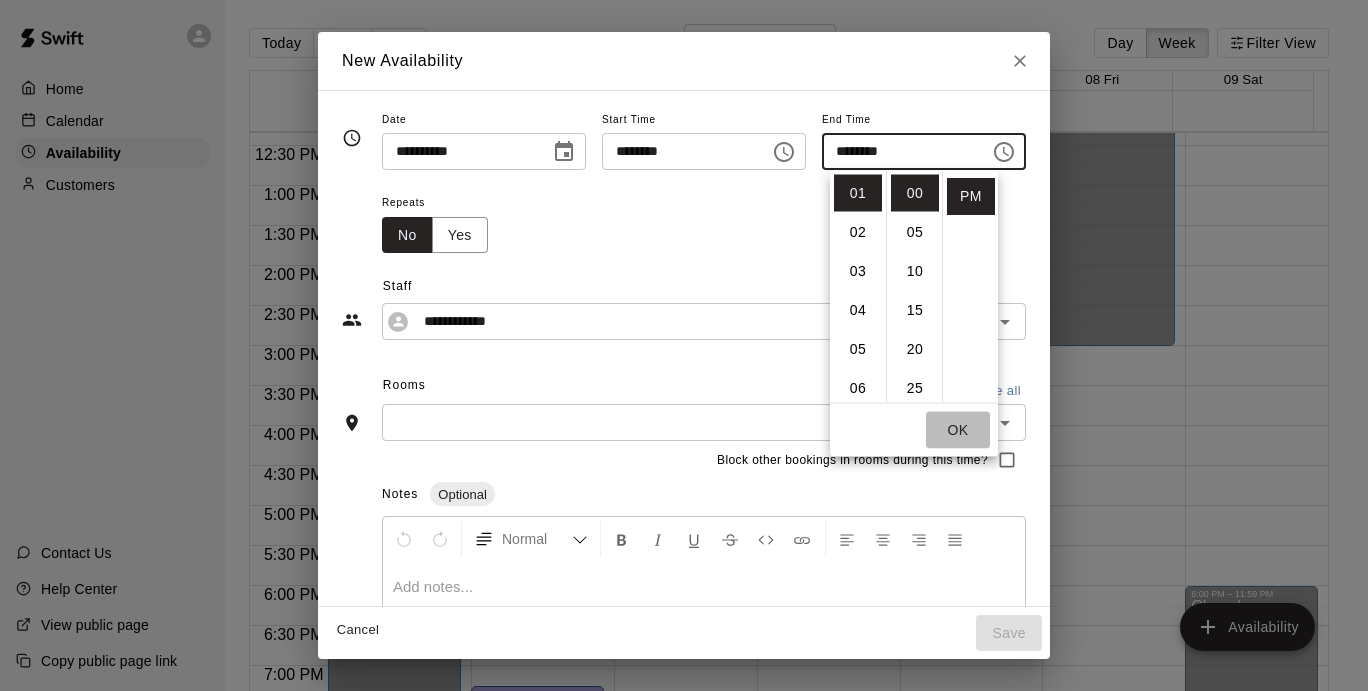 click on "OK" at bounding box center (958, 430) 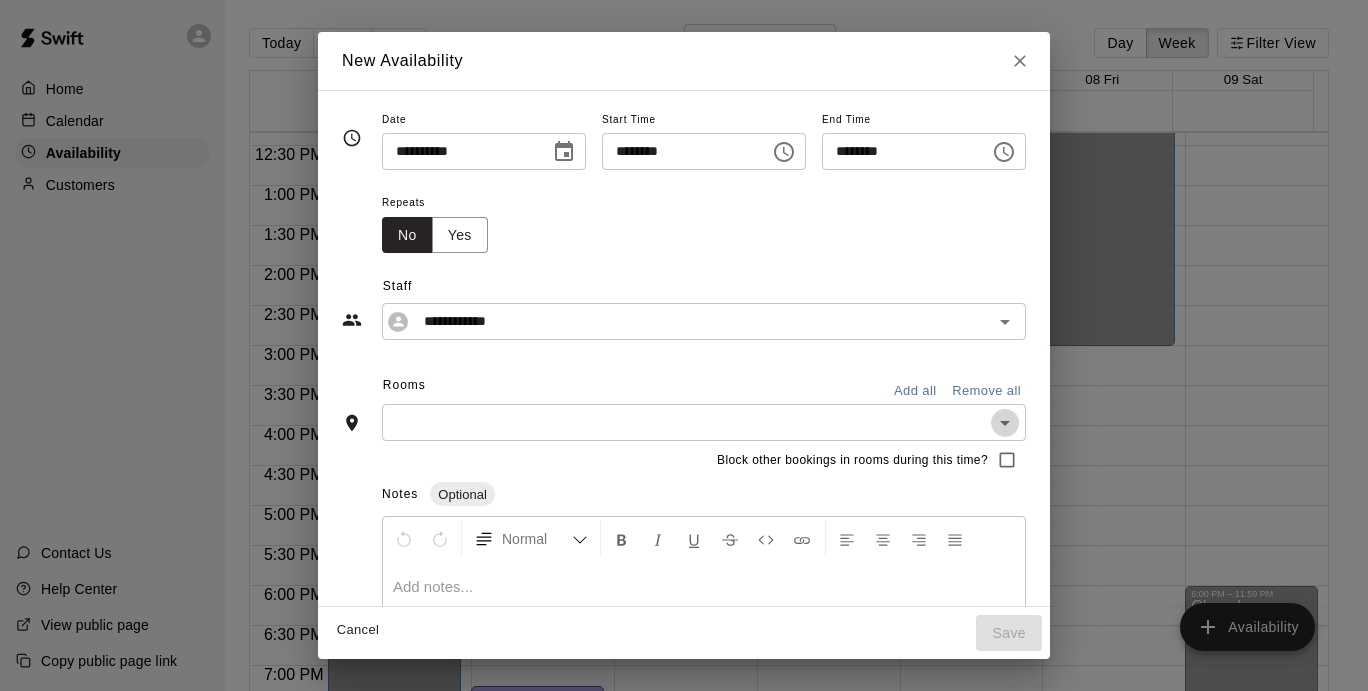 click 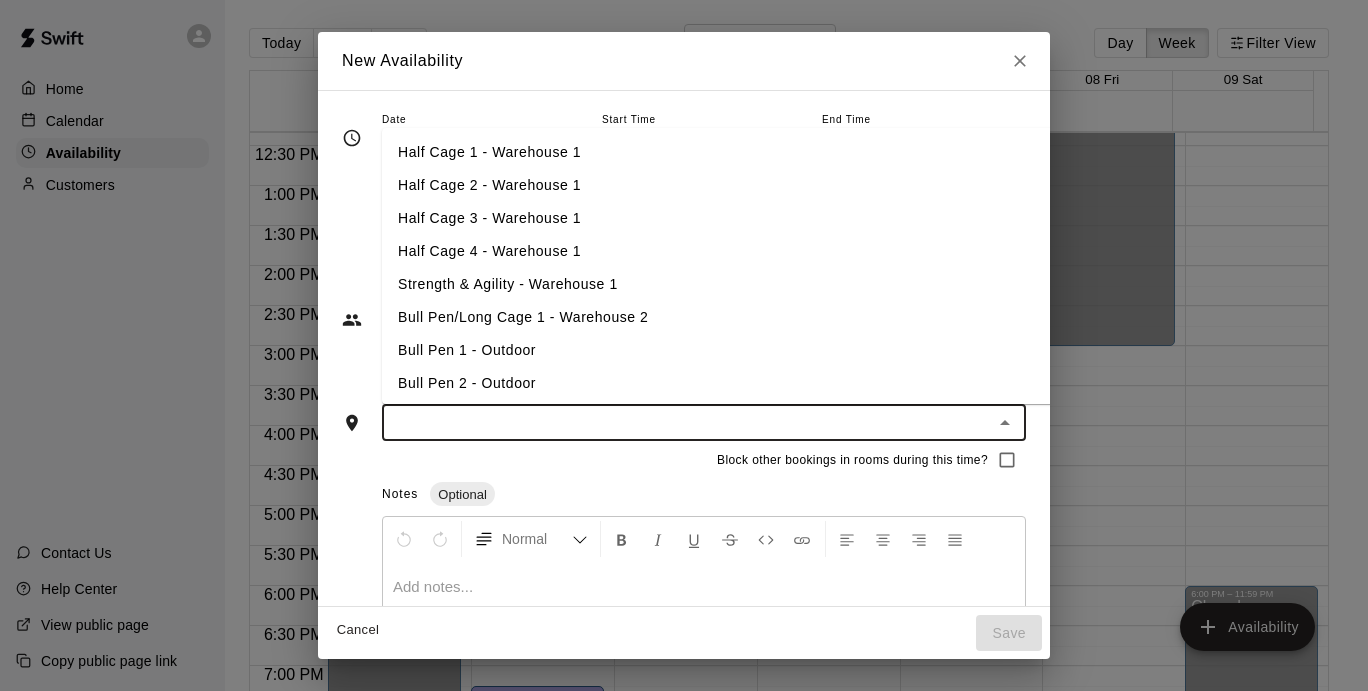 click on "Bull Pen/Long Cage 1 - Warehouse 2" at bounding box center [750, 317] 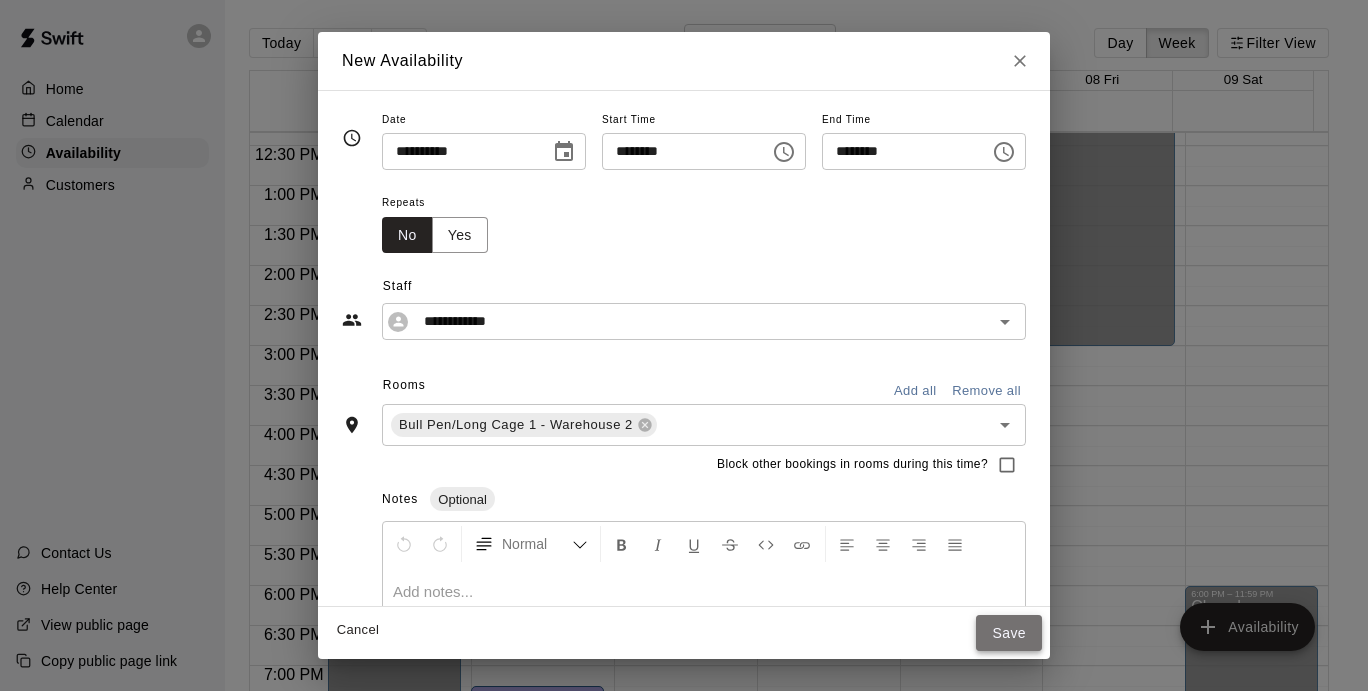 click on "Save" at bounding box center [1009, 633] 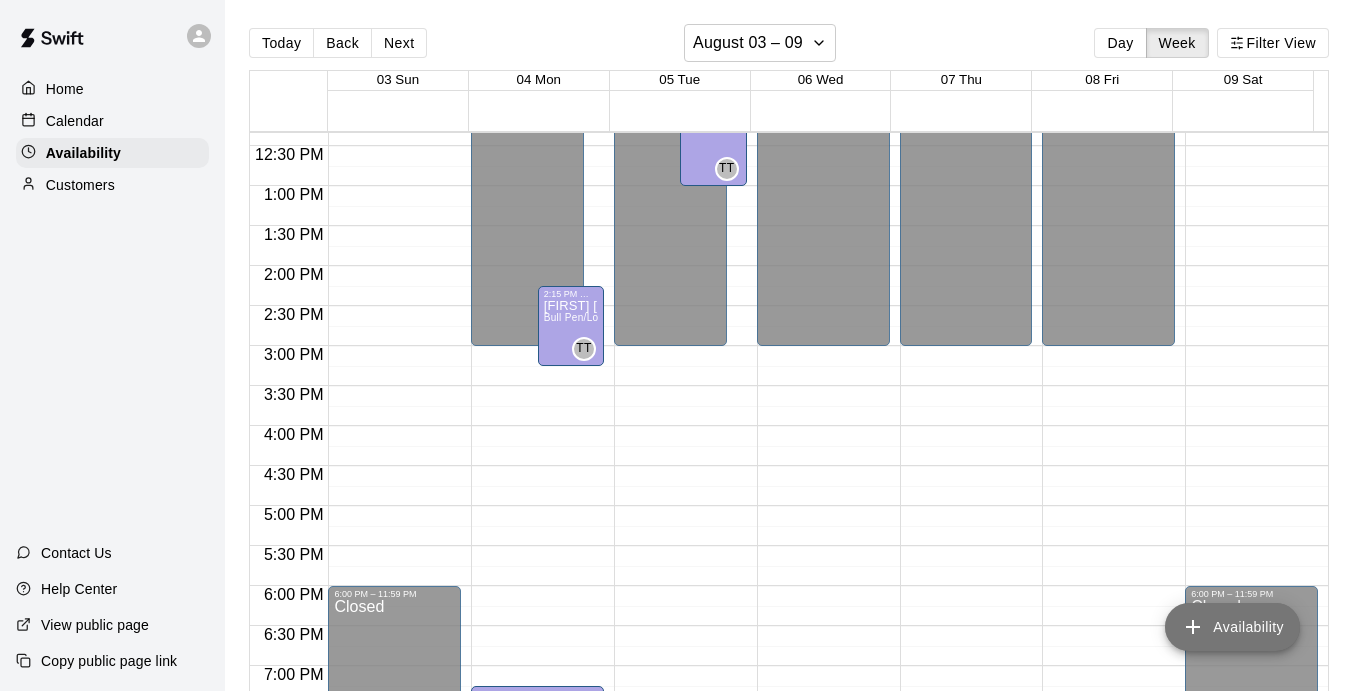 click on "Availability" at bounding box center [1232, 627] 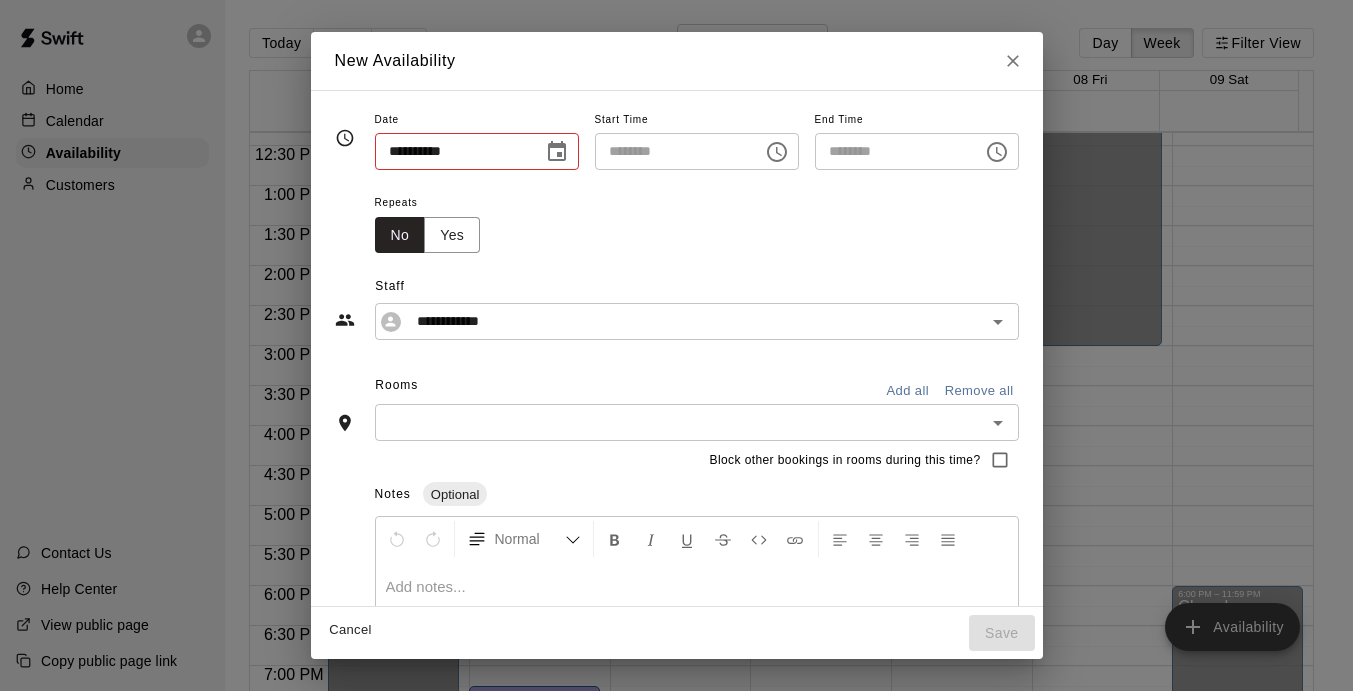 type on "**********" 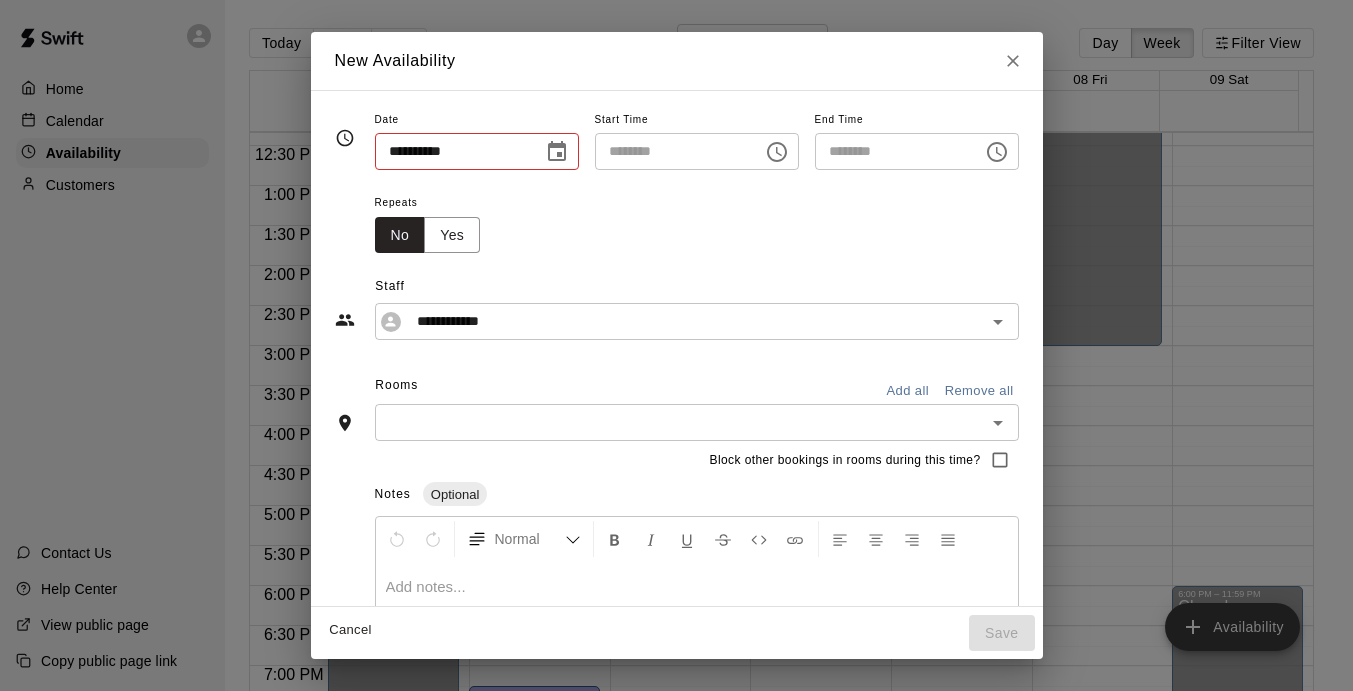 type on "********" 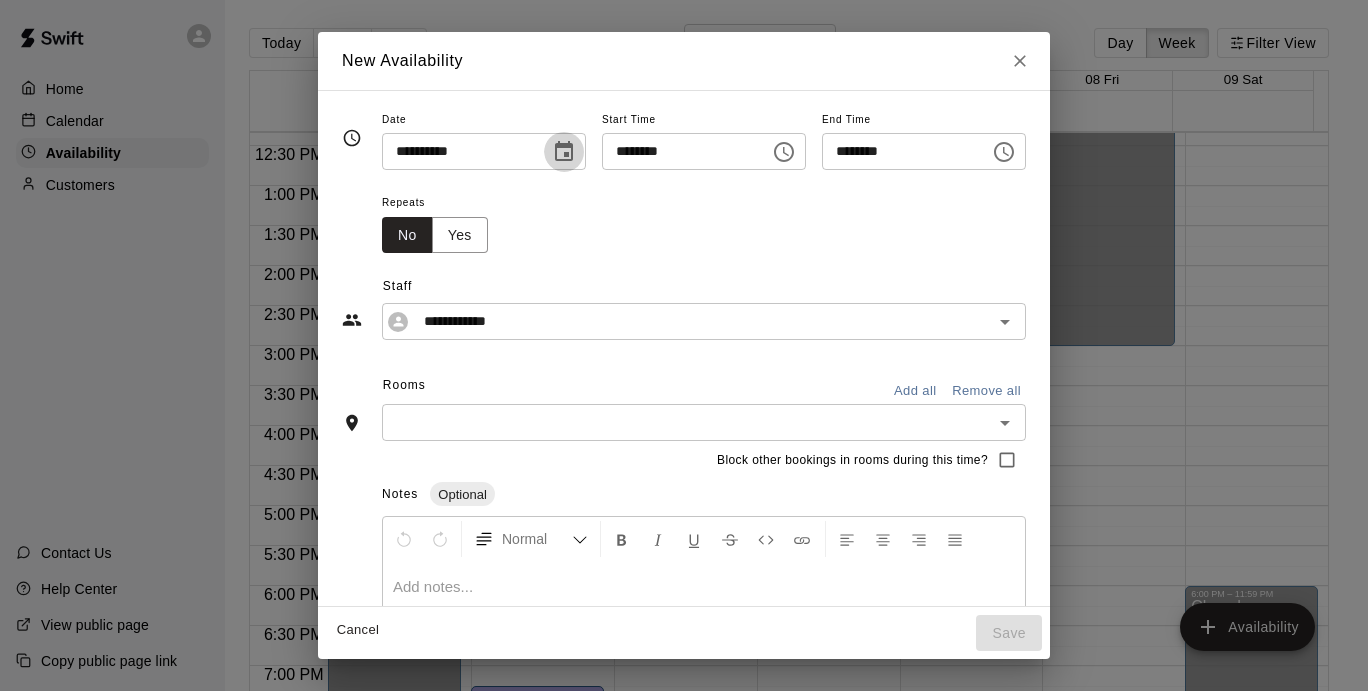 click 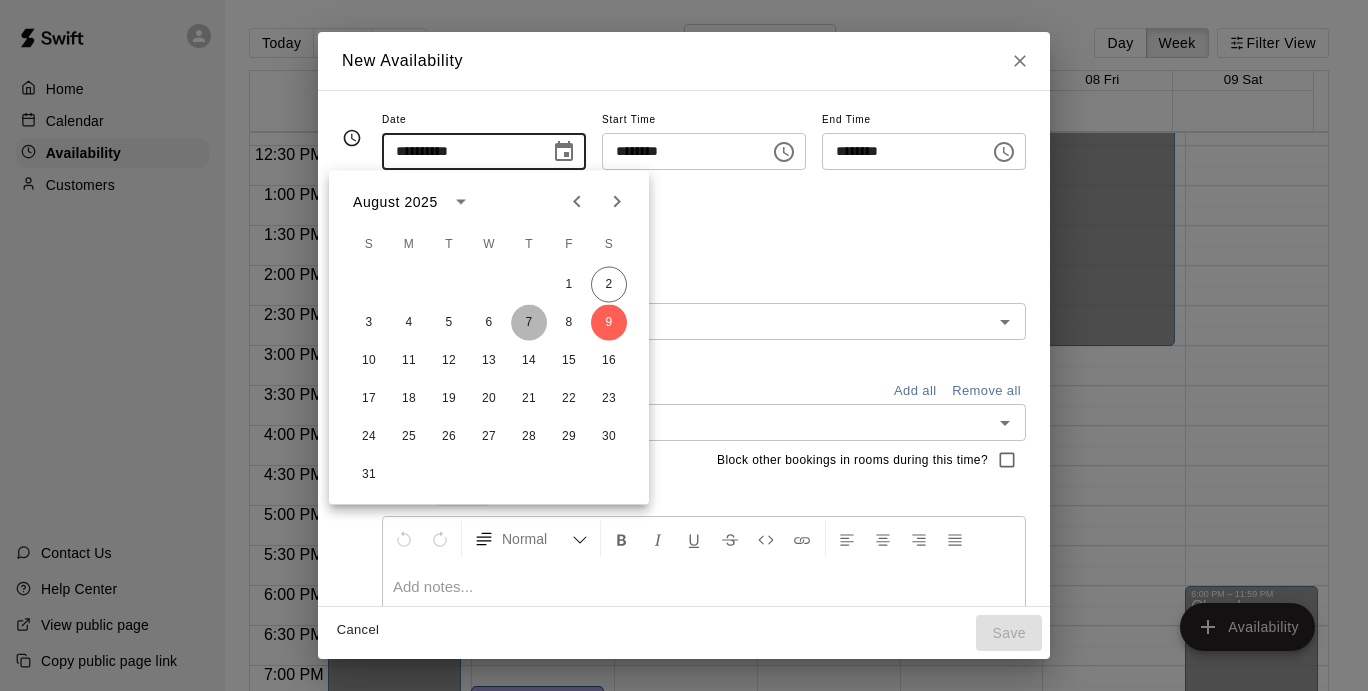 click on "7" at bounding box center [529, 323] 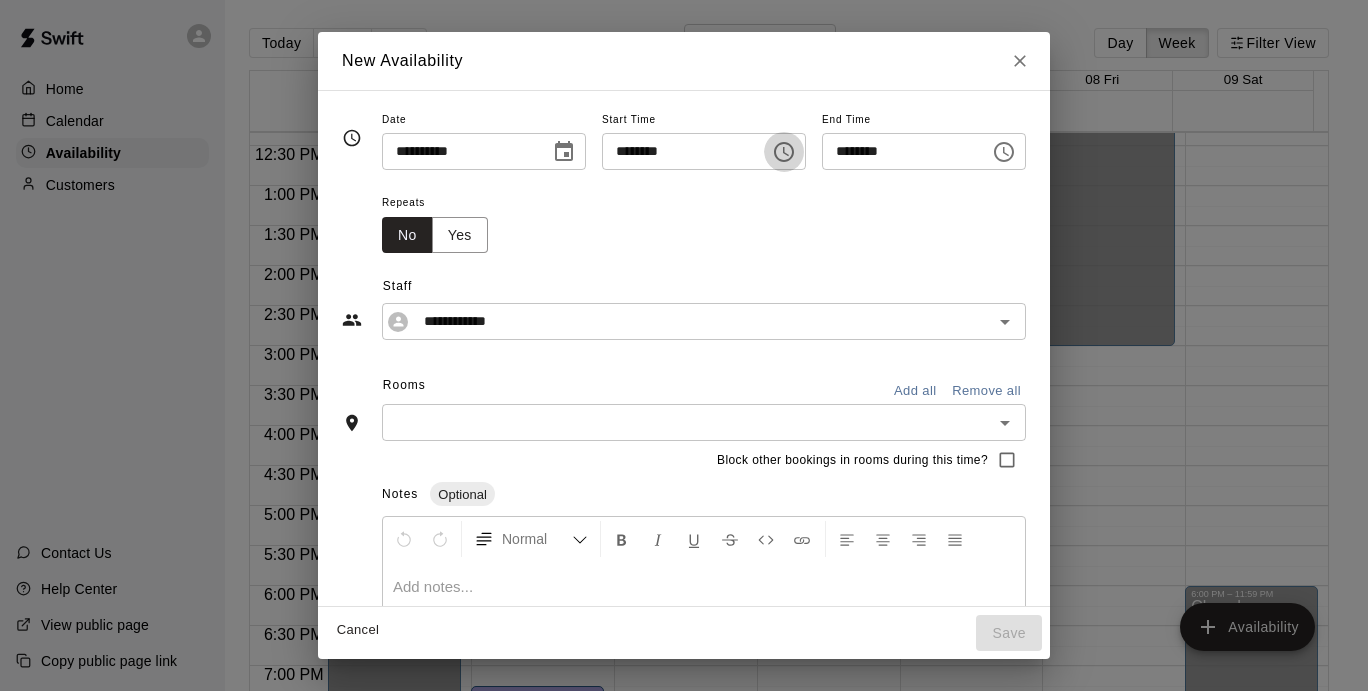 click 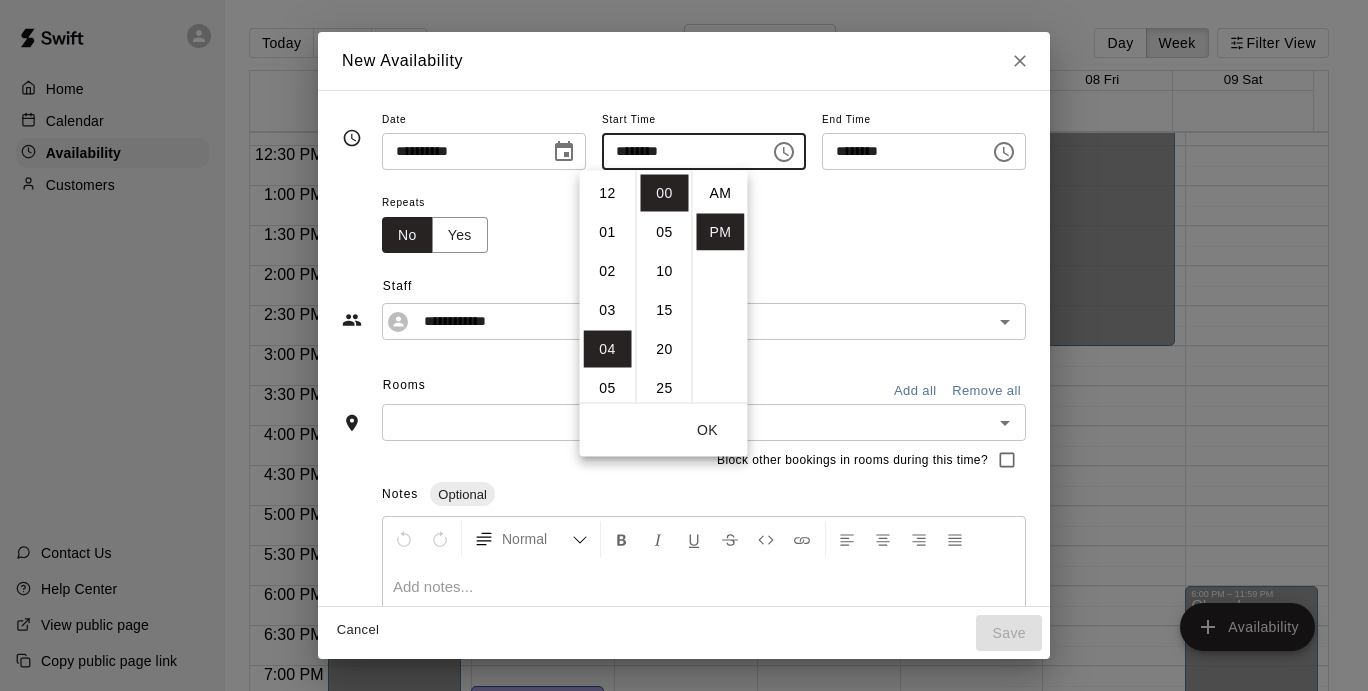 scroll, scrollTop: 156, scrollLeft: 0, axis: vertical 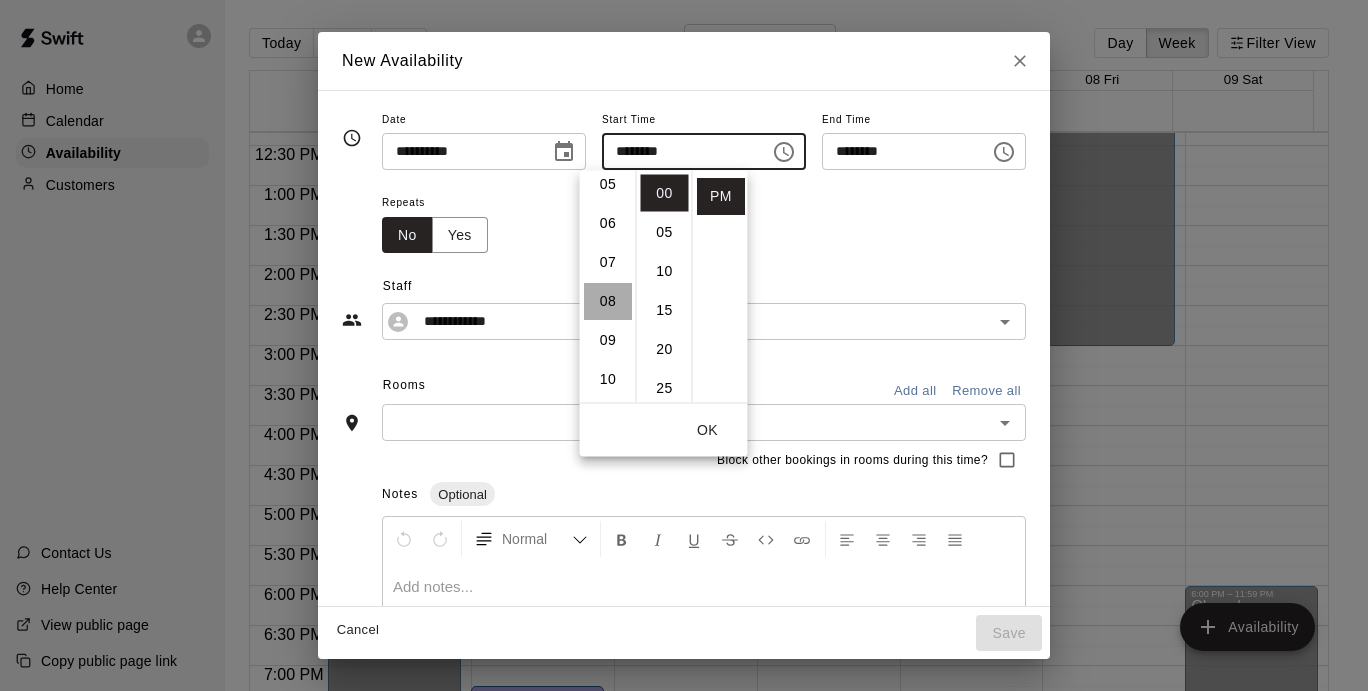 click on "08" at bounding box center [608, 302] 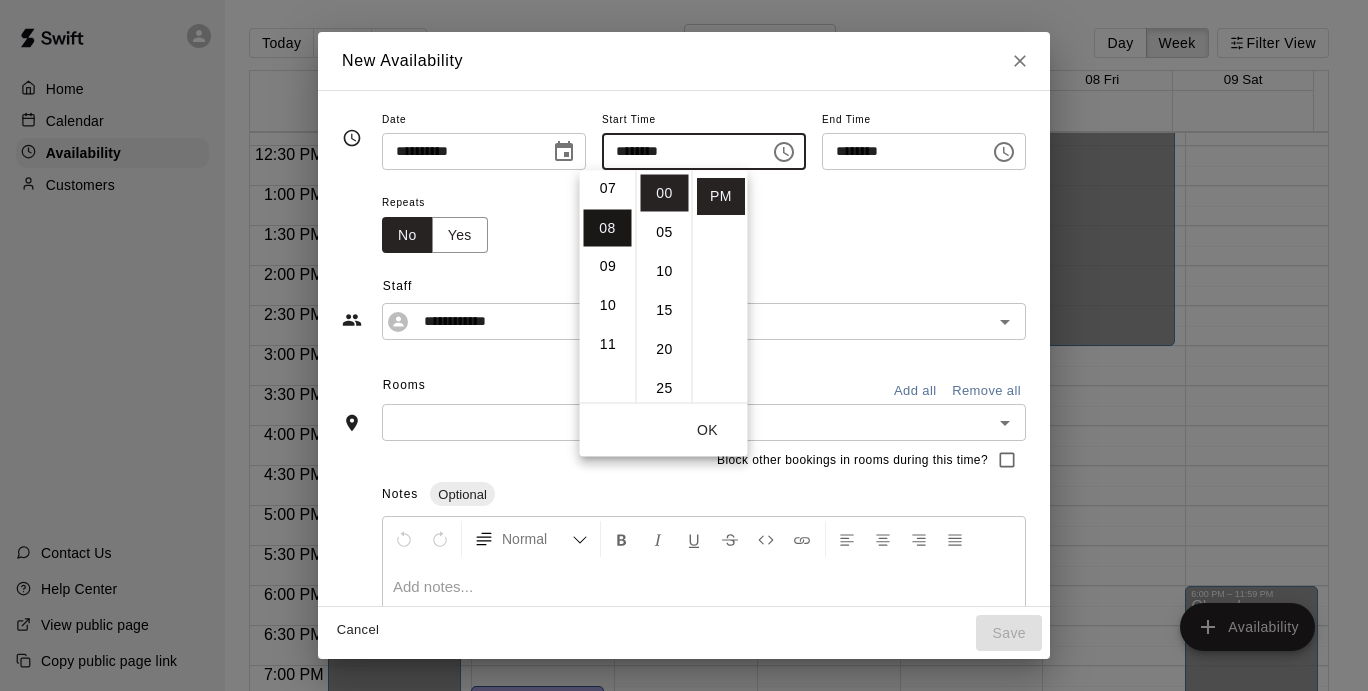 scroll, scrollTop: 312, scrollLeft: 0, axis: vertical 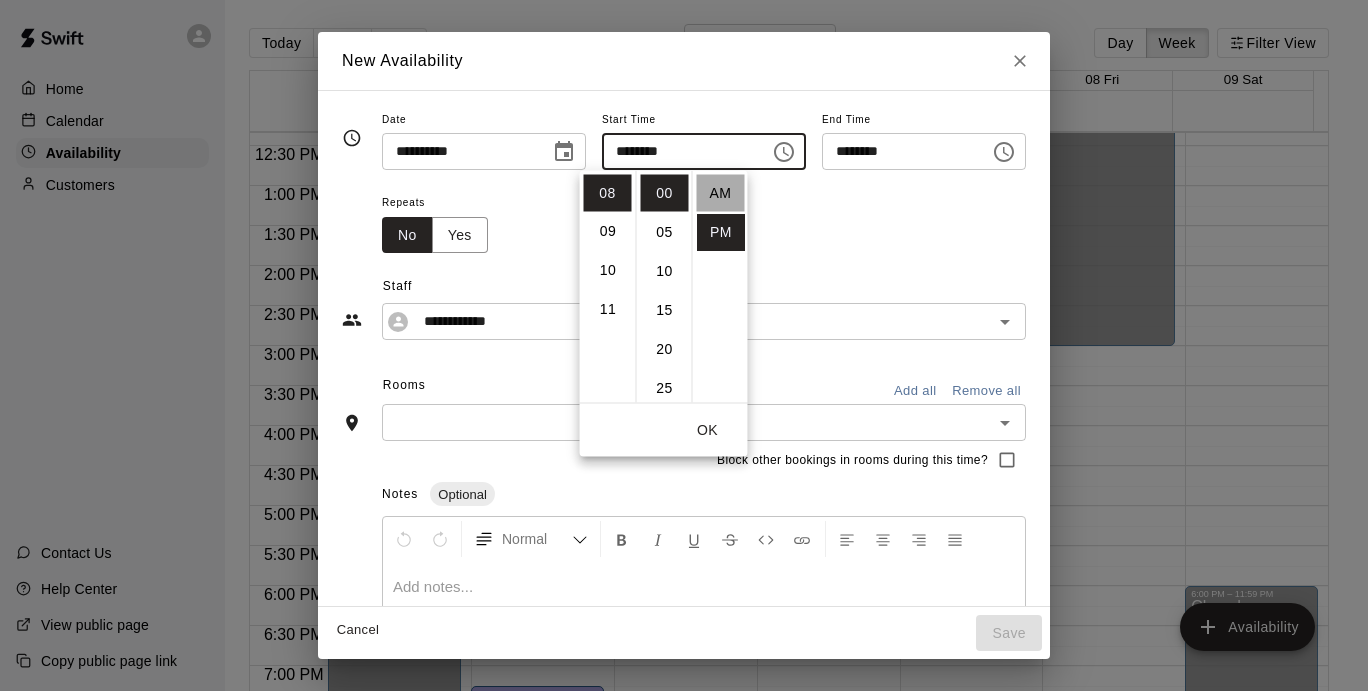click on "AM" at bounding box center (721, 193) 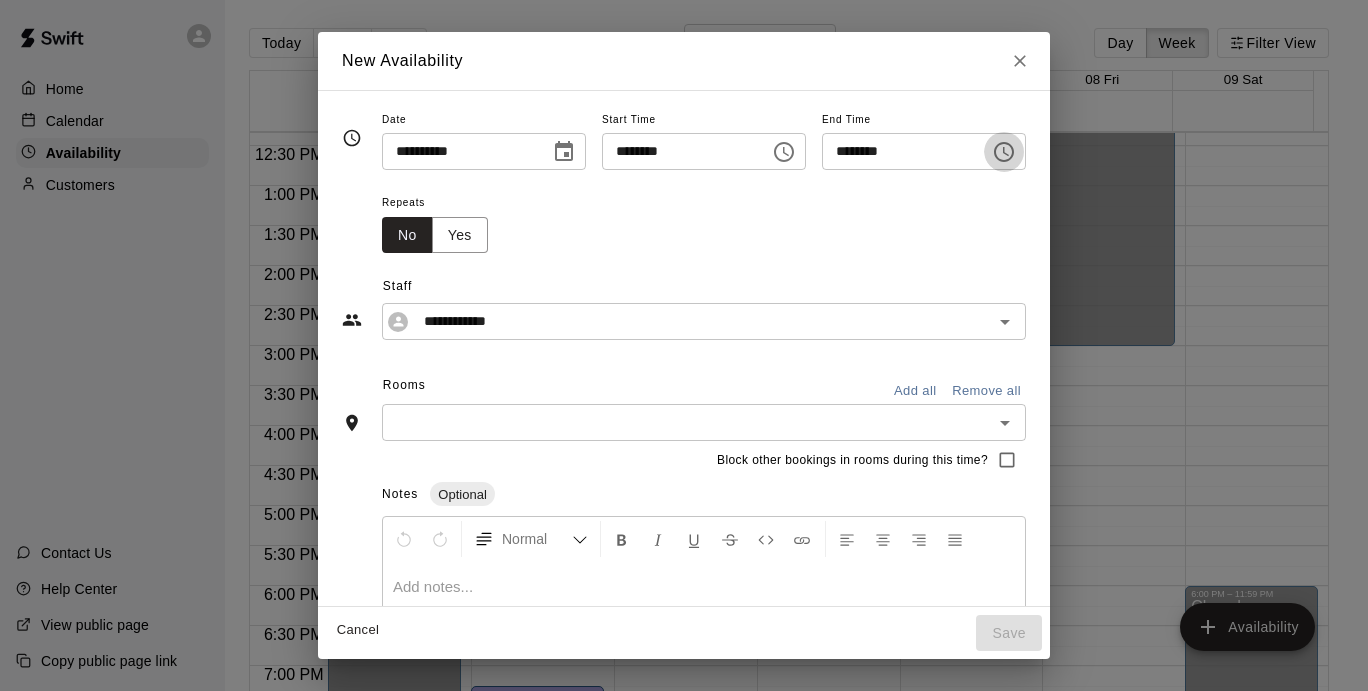 click 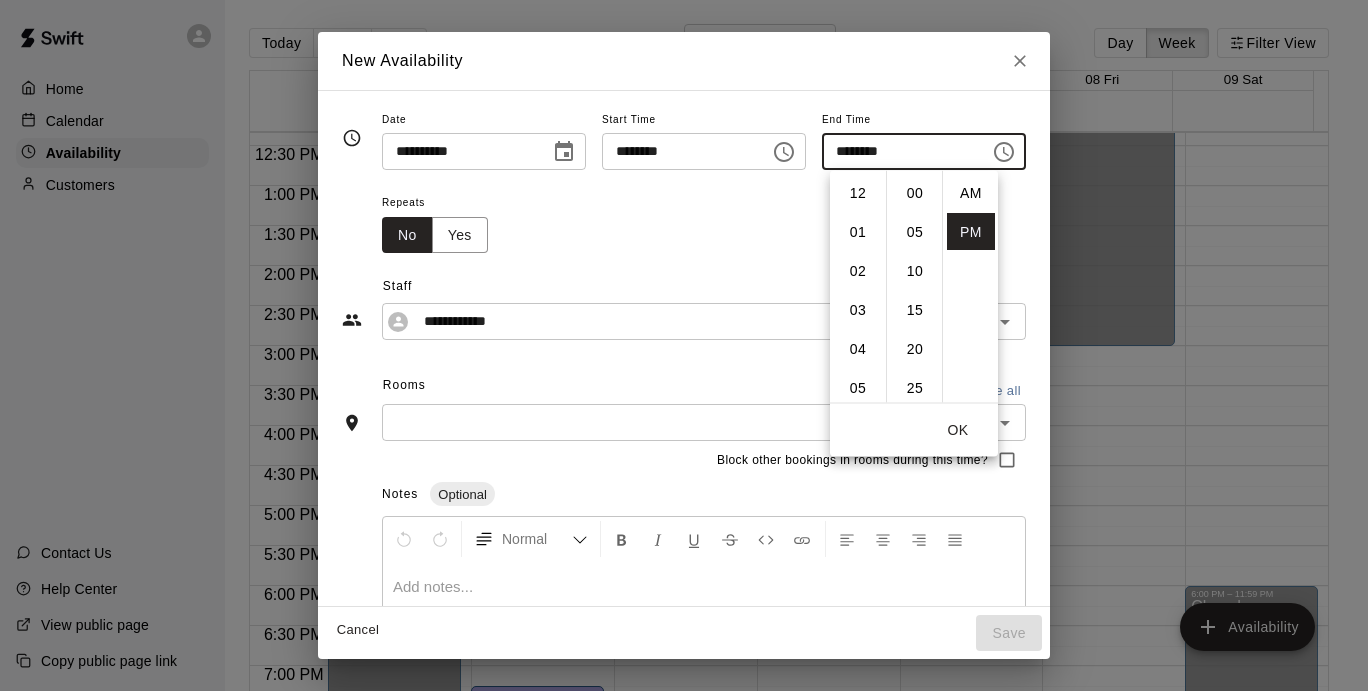 scroll, scrollTop: 312, scrollLeft: 0, axis: vertical 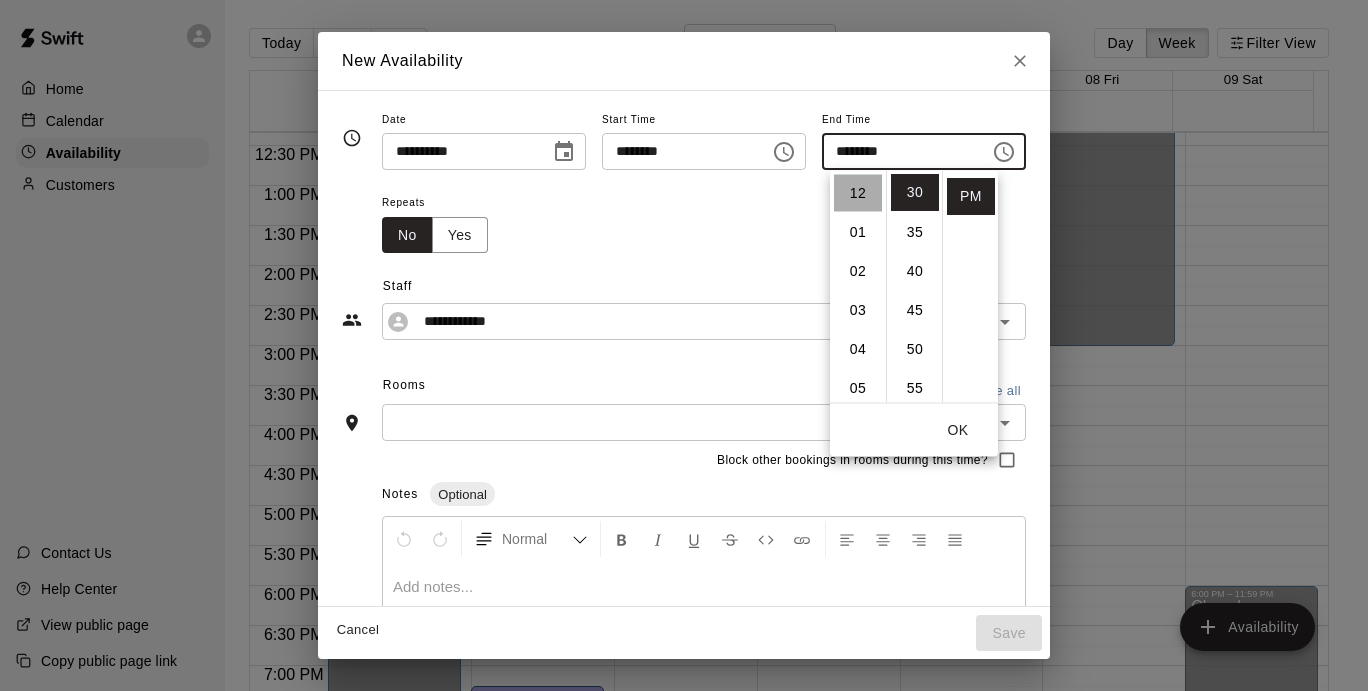 click on "12" at bounding box center (858, 193) 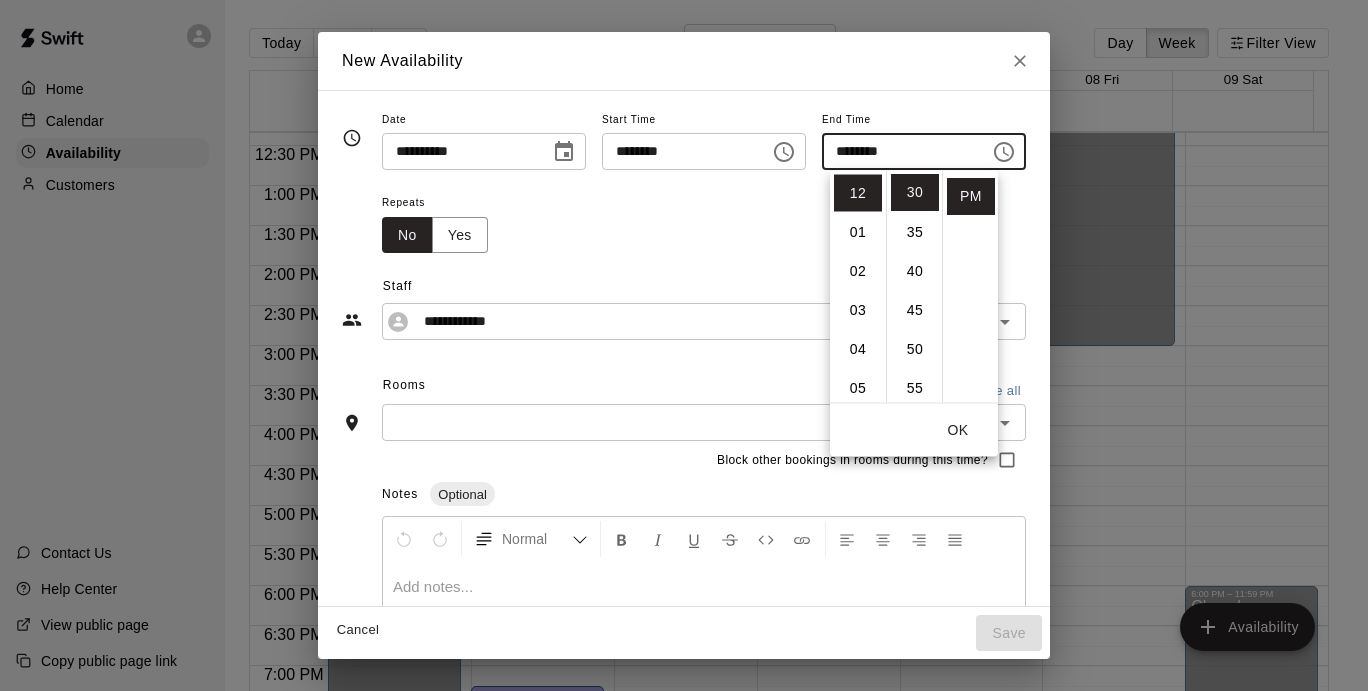 scroll, scrollTop: 31, scrollLeft: 0, axis: vertical 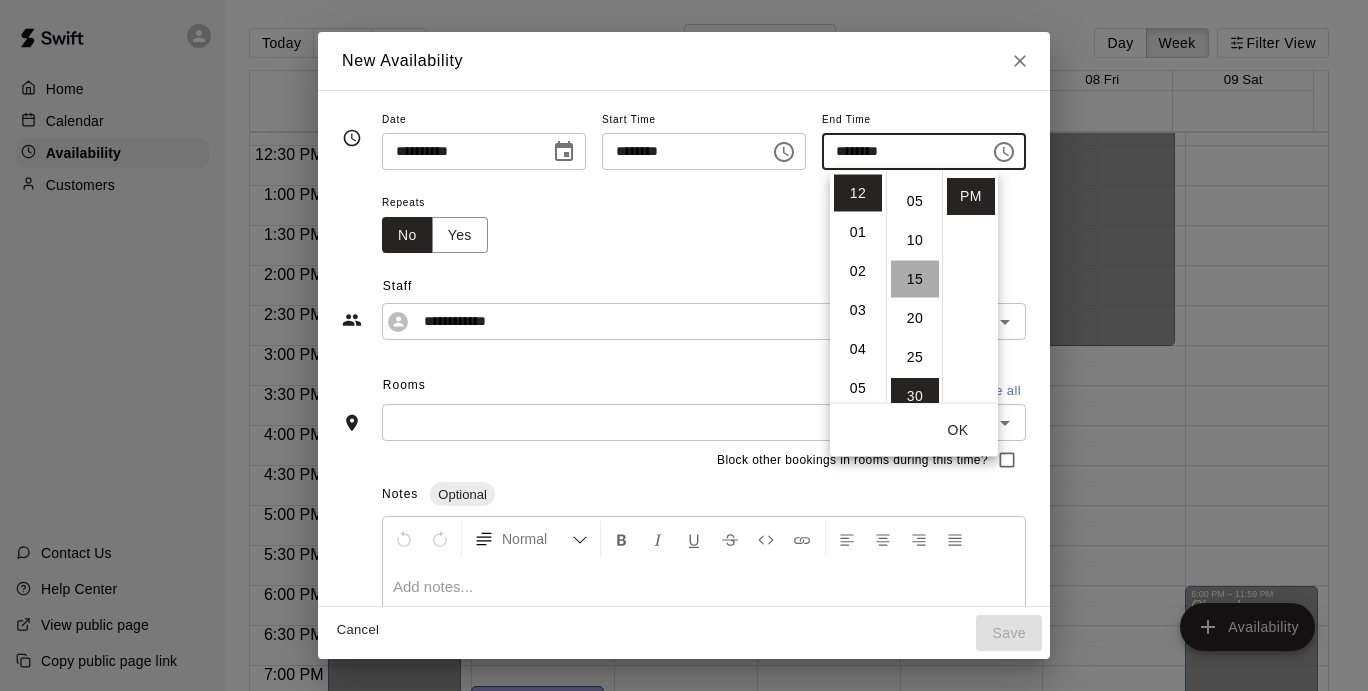 click on "15" at bounding box center (915, 279) 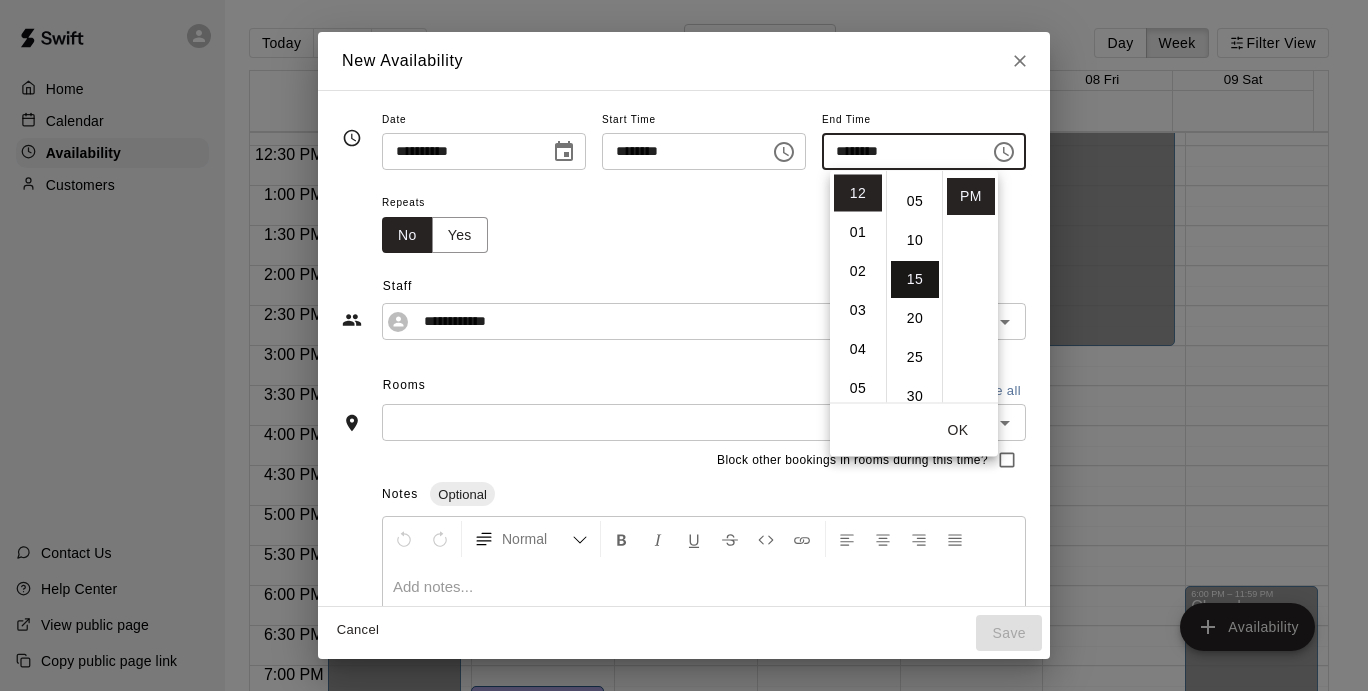 type on "********" 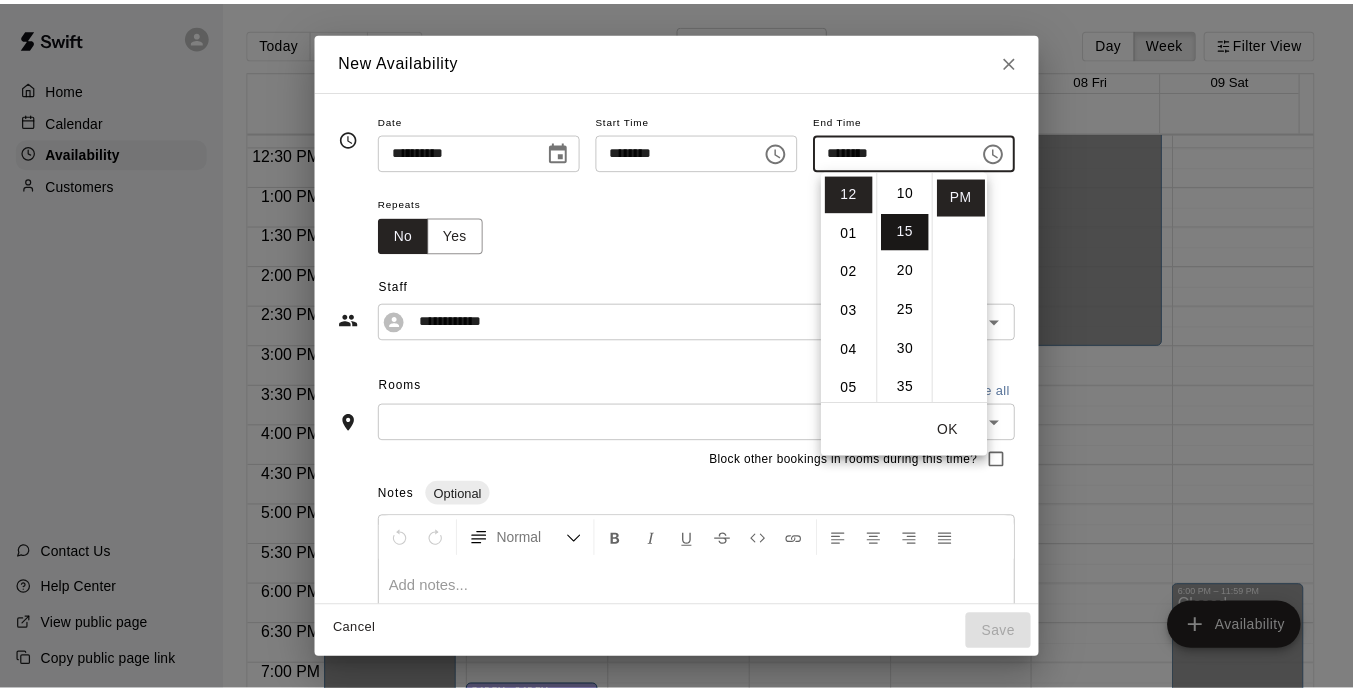 scroll, scrollTop: 117, scrollLeft: 0, axis: vertical 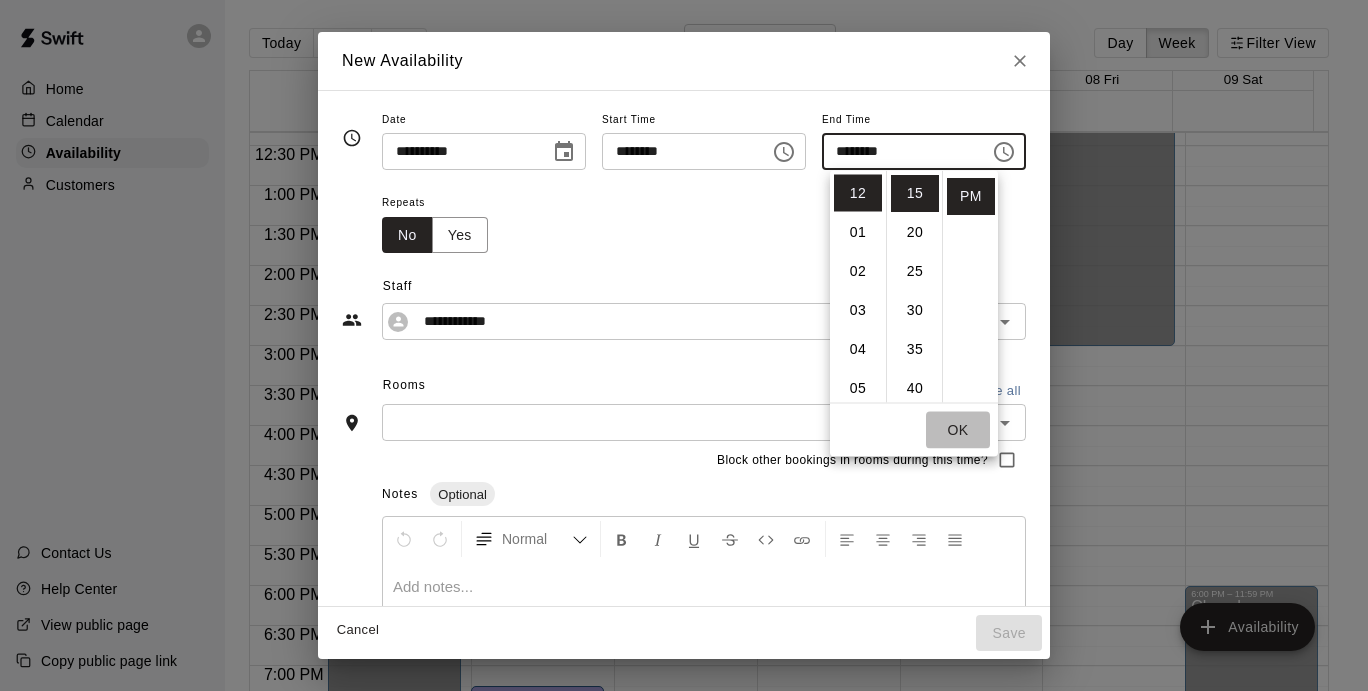 click on "OK" at bounding box center [958, 430] 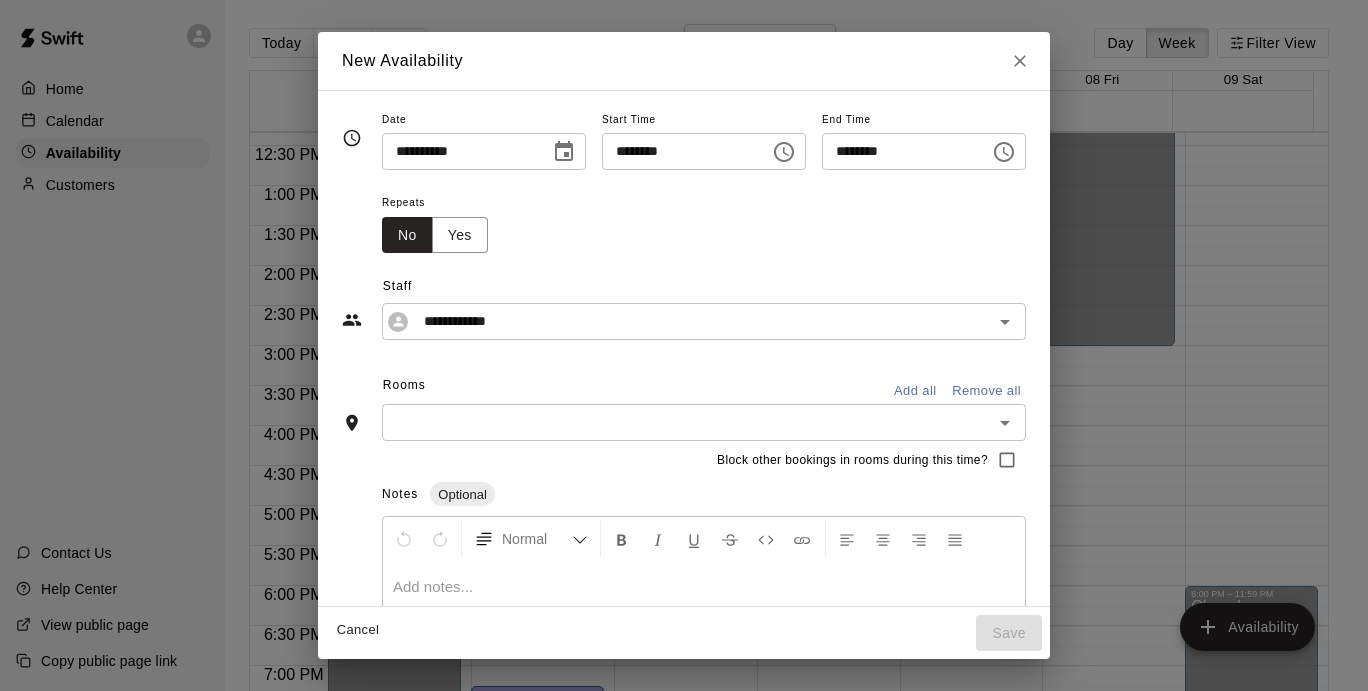 click at bounding box center (1004, 423) 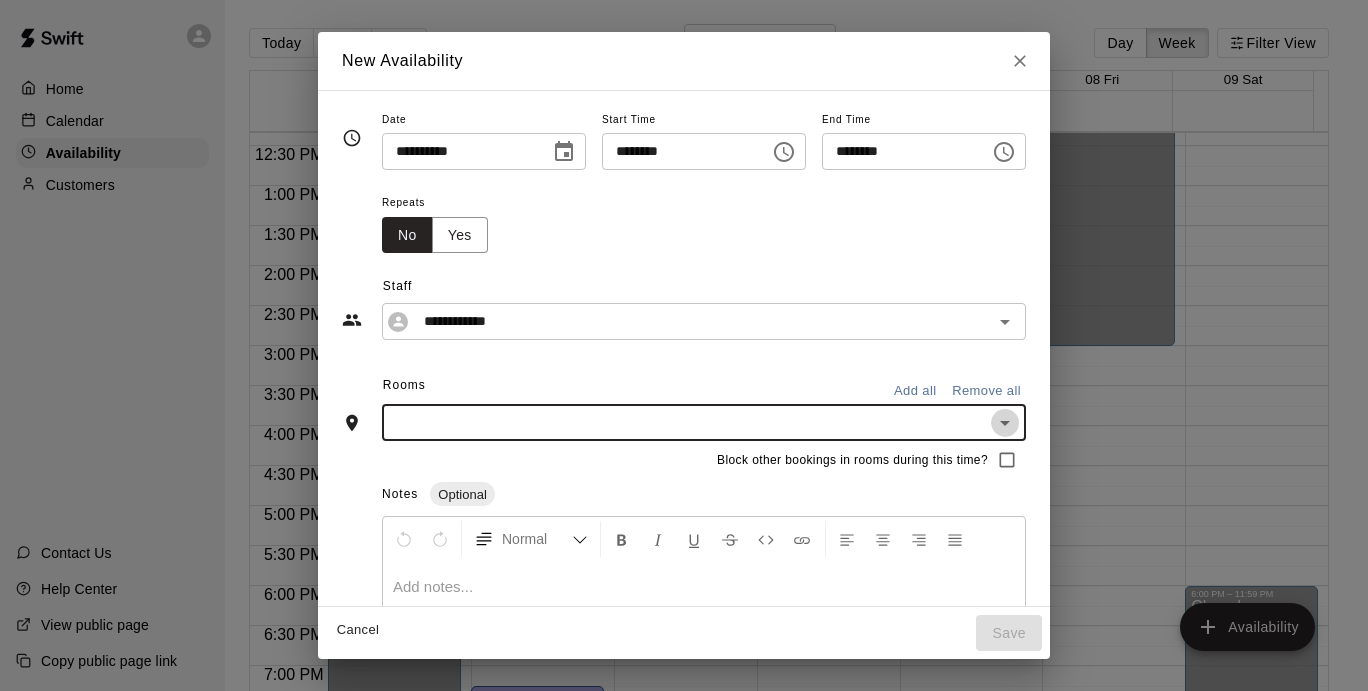 click 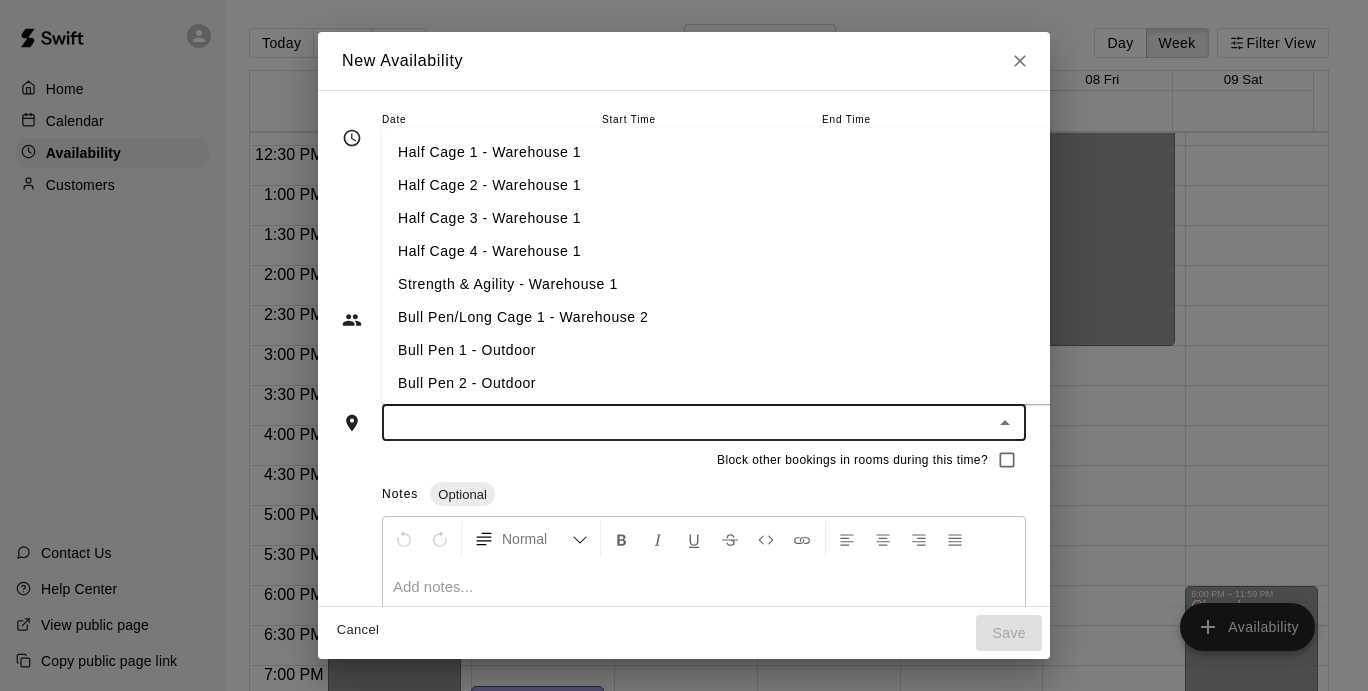 click on "Bull Pen/Long Cage 1 - Warehouse 2" at bounding box center (750, 317) 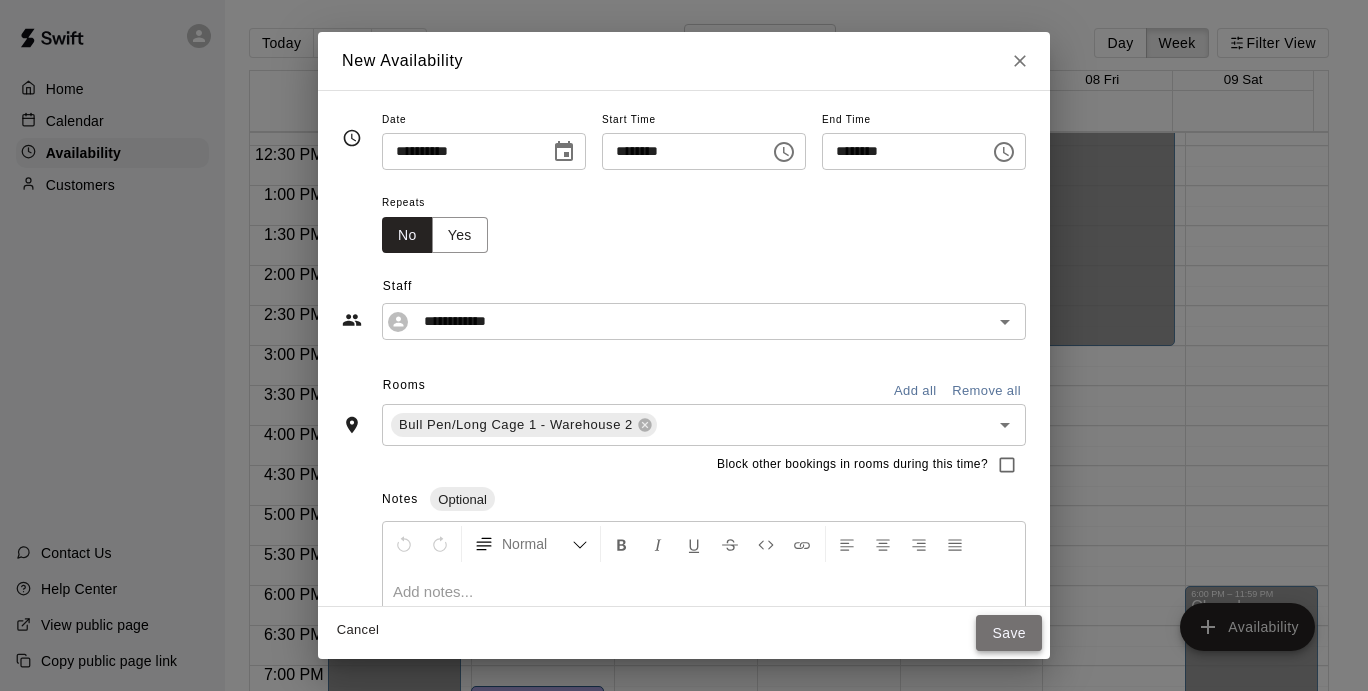 click on "Save" at bounding box center (1009, 633) 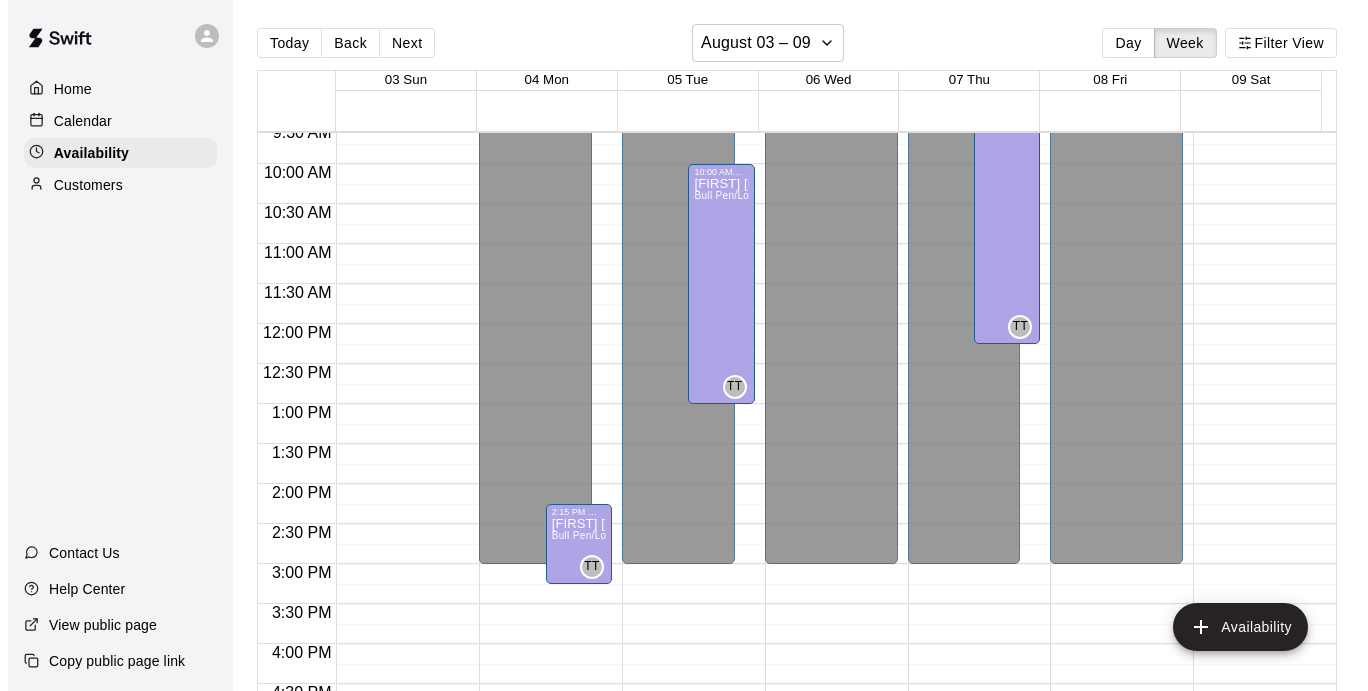 scroll, scrollTop: 770, scrollLeft: 0, axis: vertical 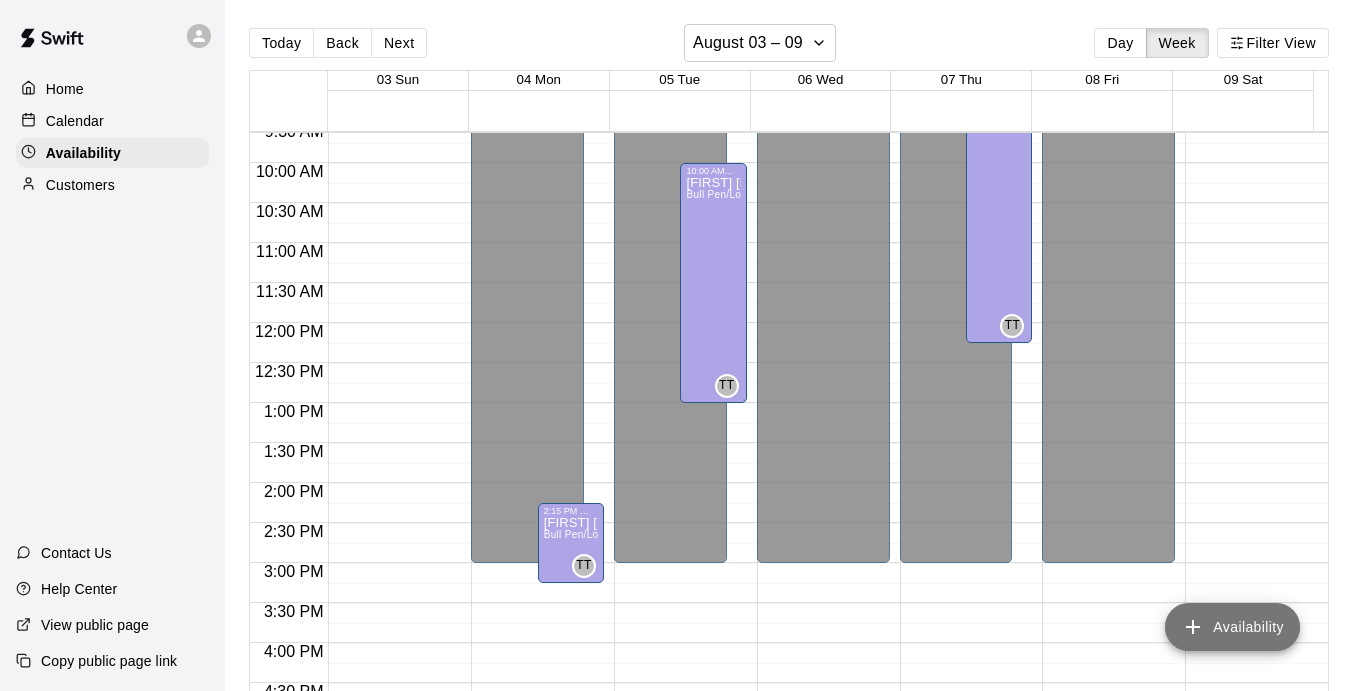 click on "Availability" at bounding box center (1232, 627) 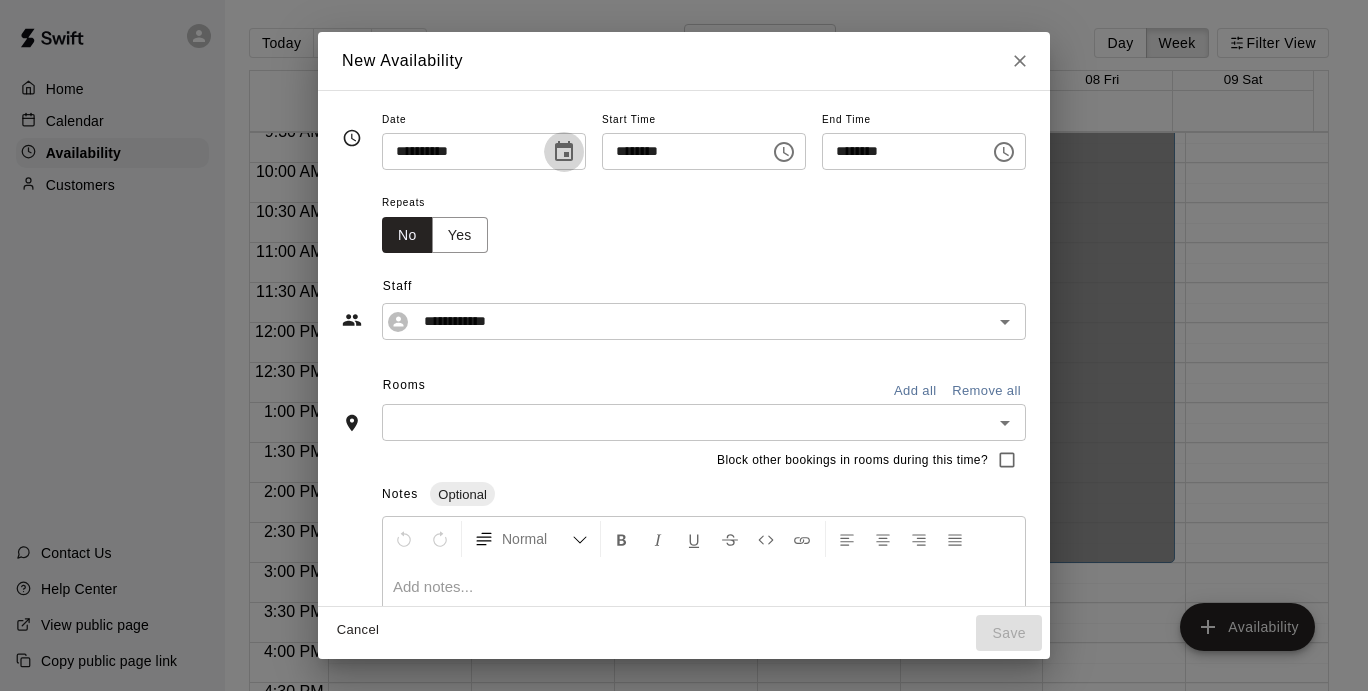 click 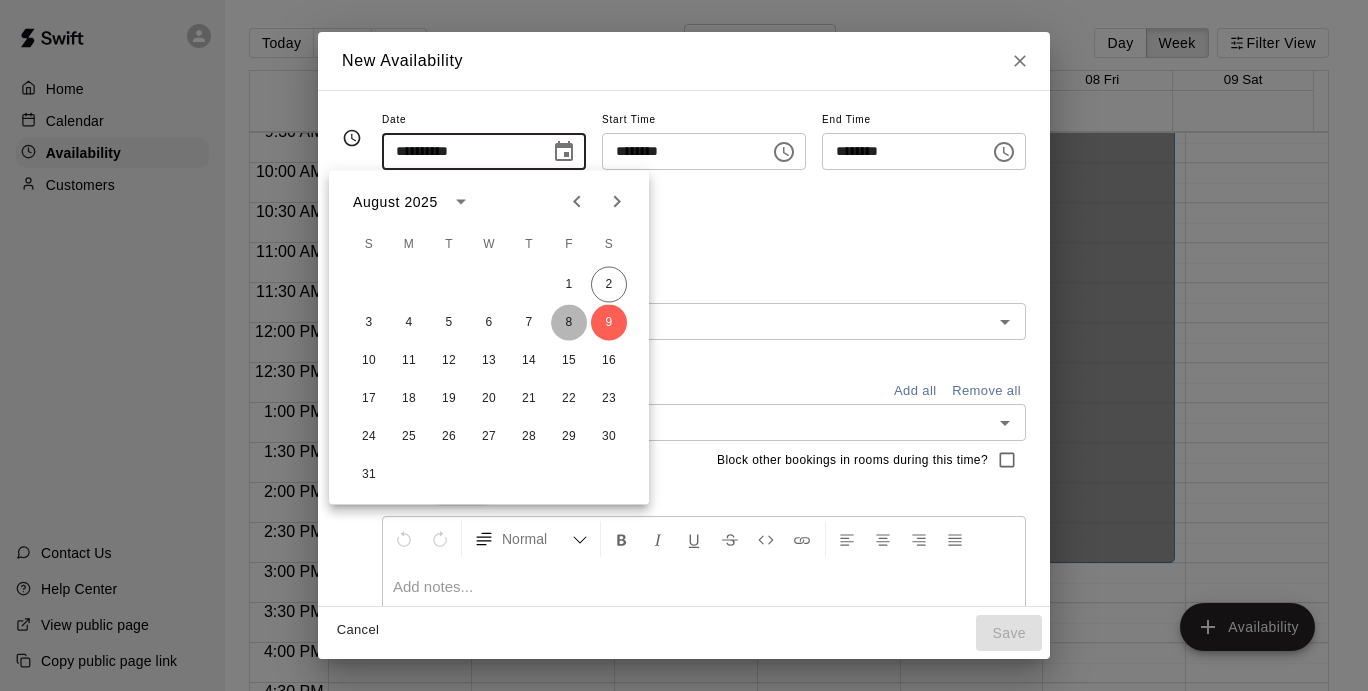 click on "8" at bounding box center [569, 323] 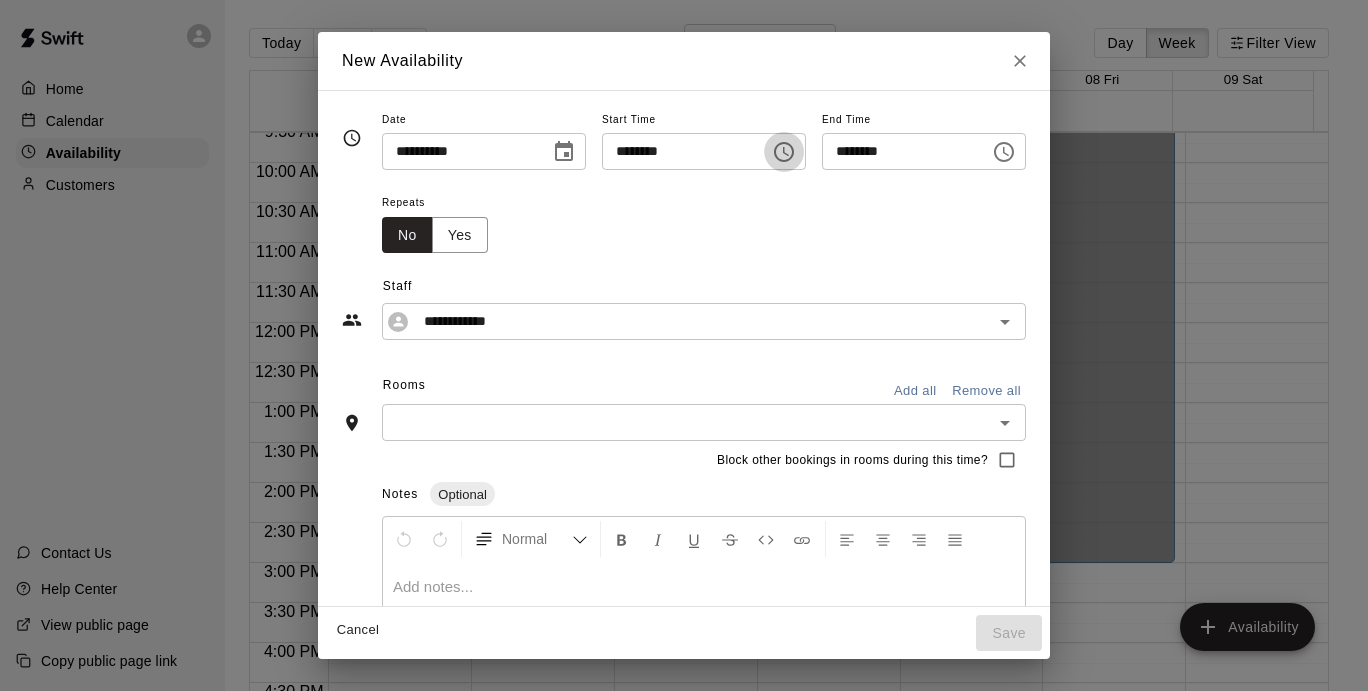 click 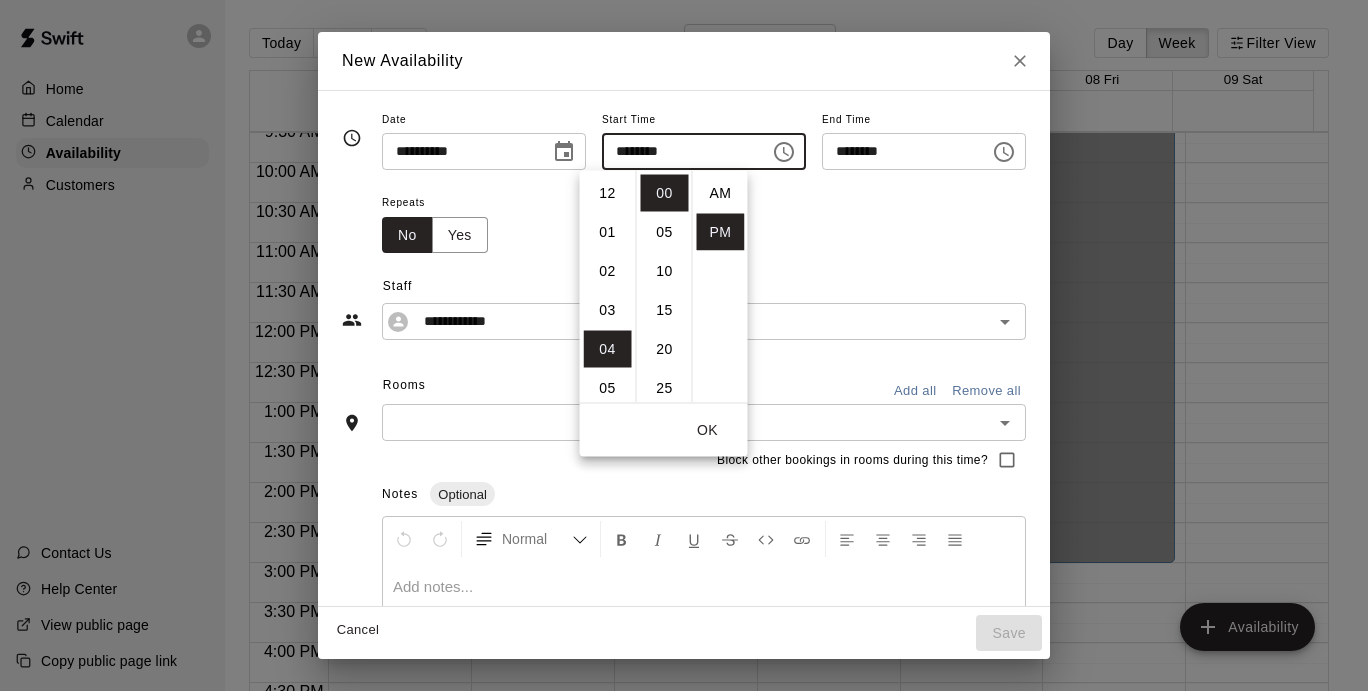 scroll, scrollTop: 156, scrollLeft: 0, axis: vertical 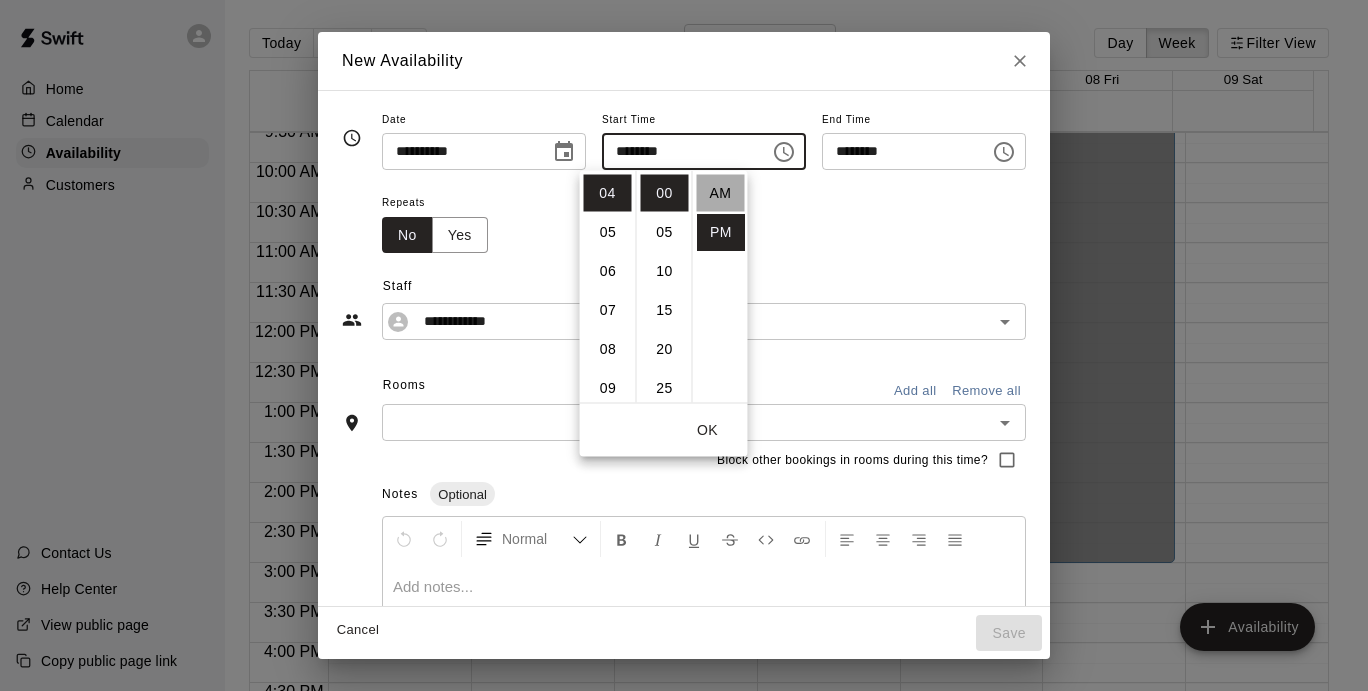 click on "AM" at bounding box center (721, 193) 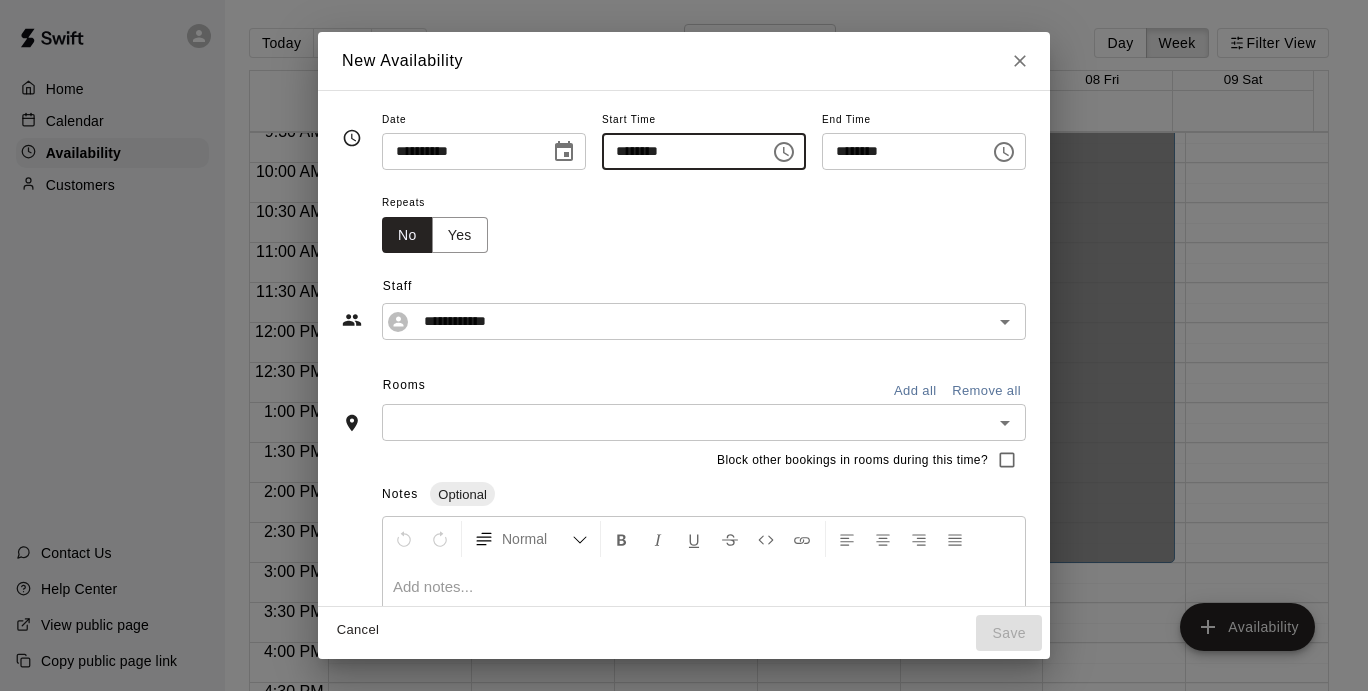 click on "********" at bounding box center (679, 151) 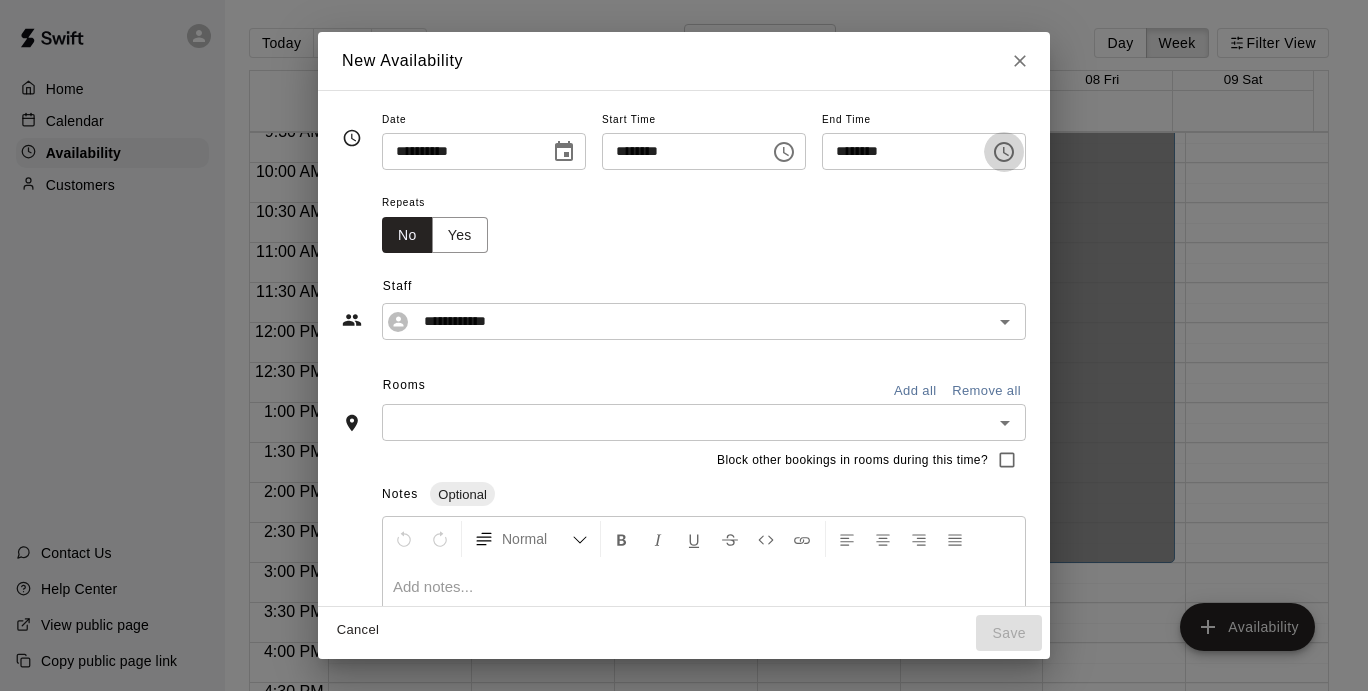 click 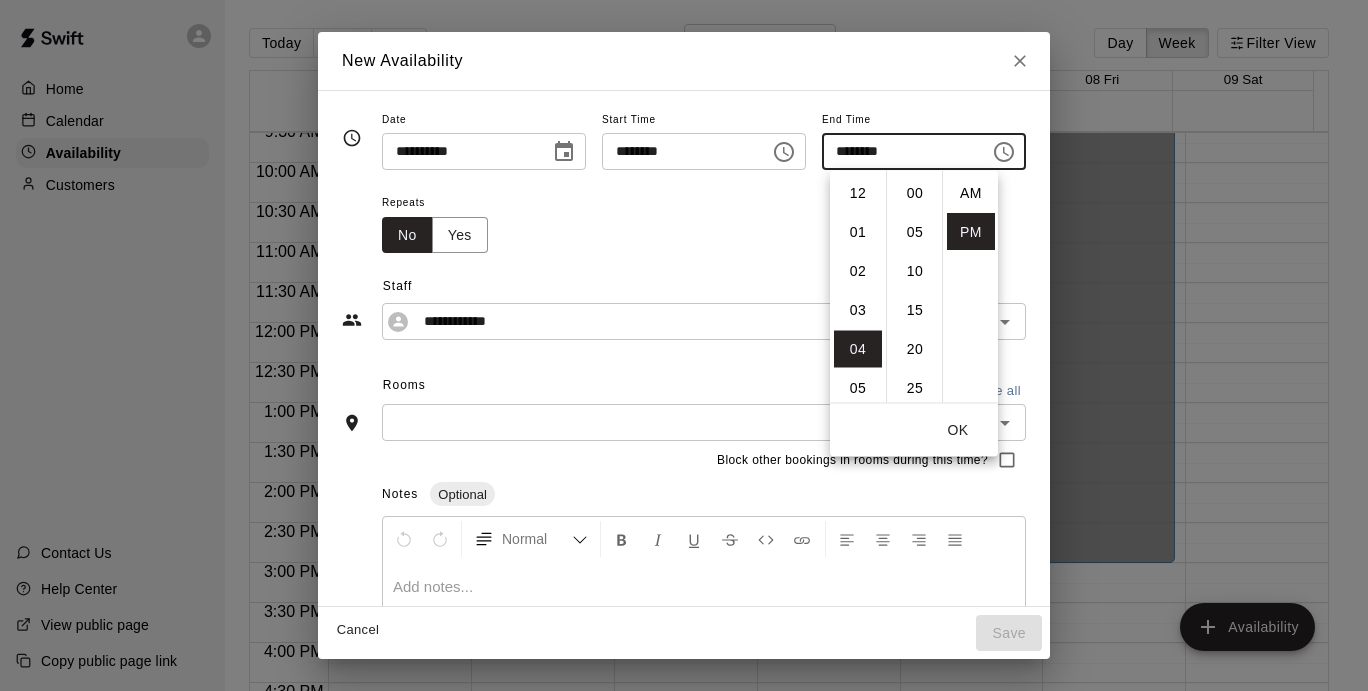 scroll, scrollTop: 156, scrollLeft: 0, axis: vertical 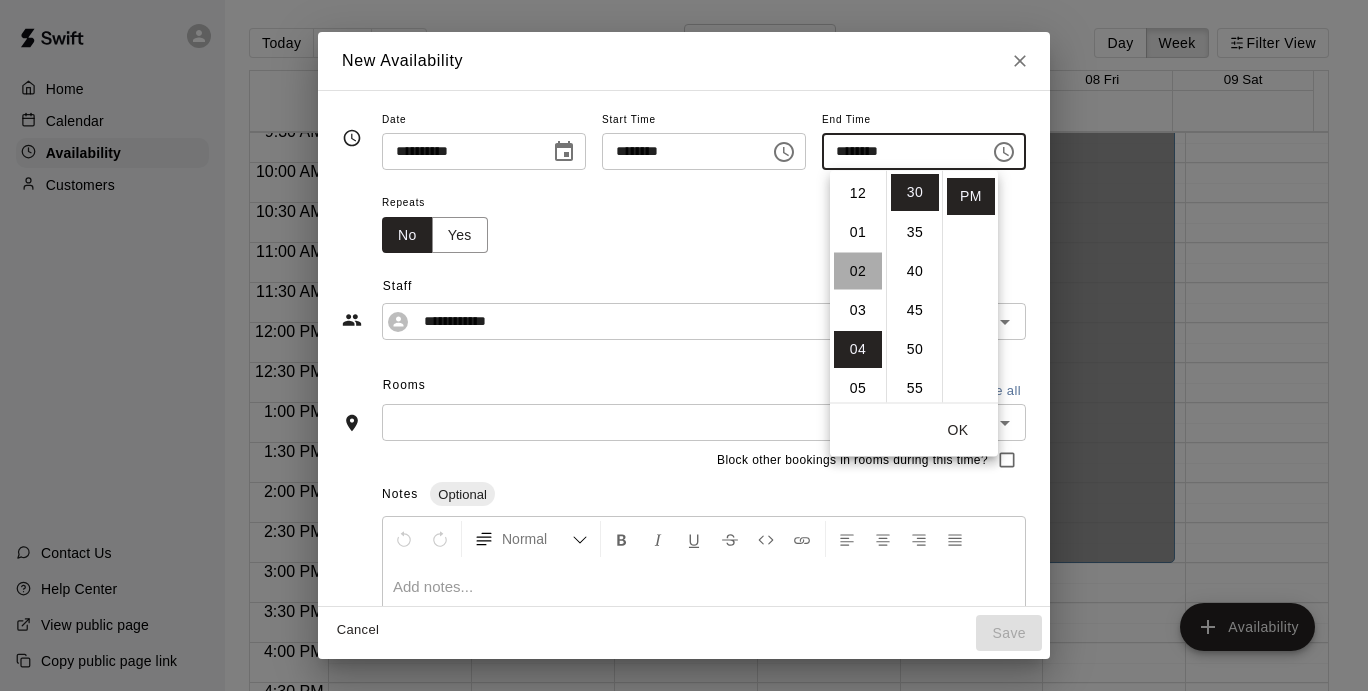 click on "02" at bounding box center [858, 271] 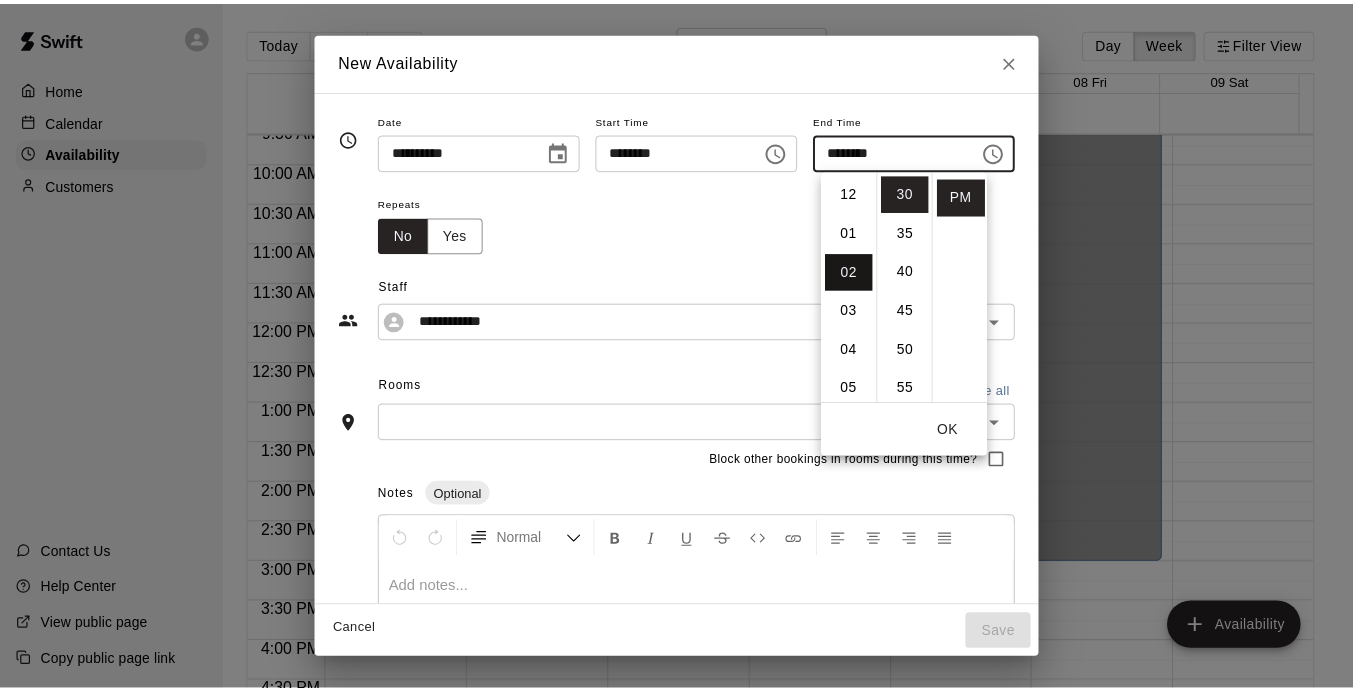 scroll, scrollTop: 78, scrollLeft: 0, axis: vertical 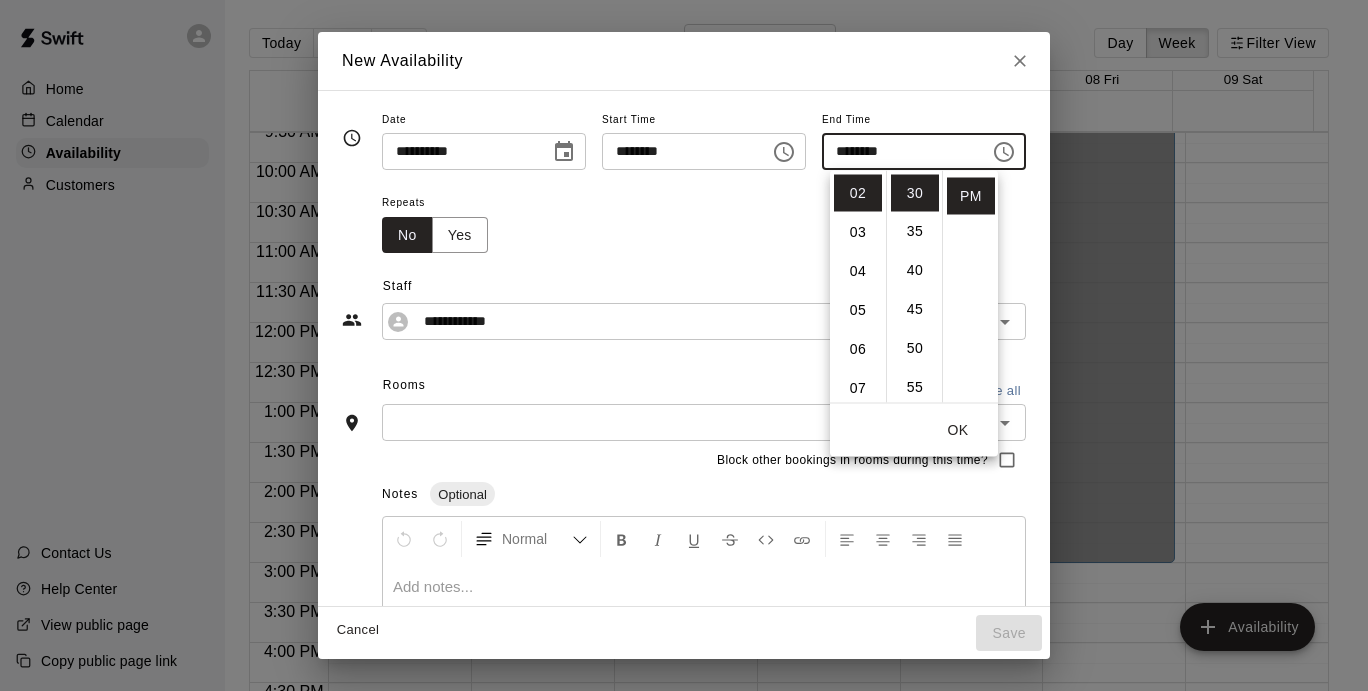click on "OK" at bounding box center (958, 430) 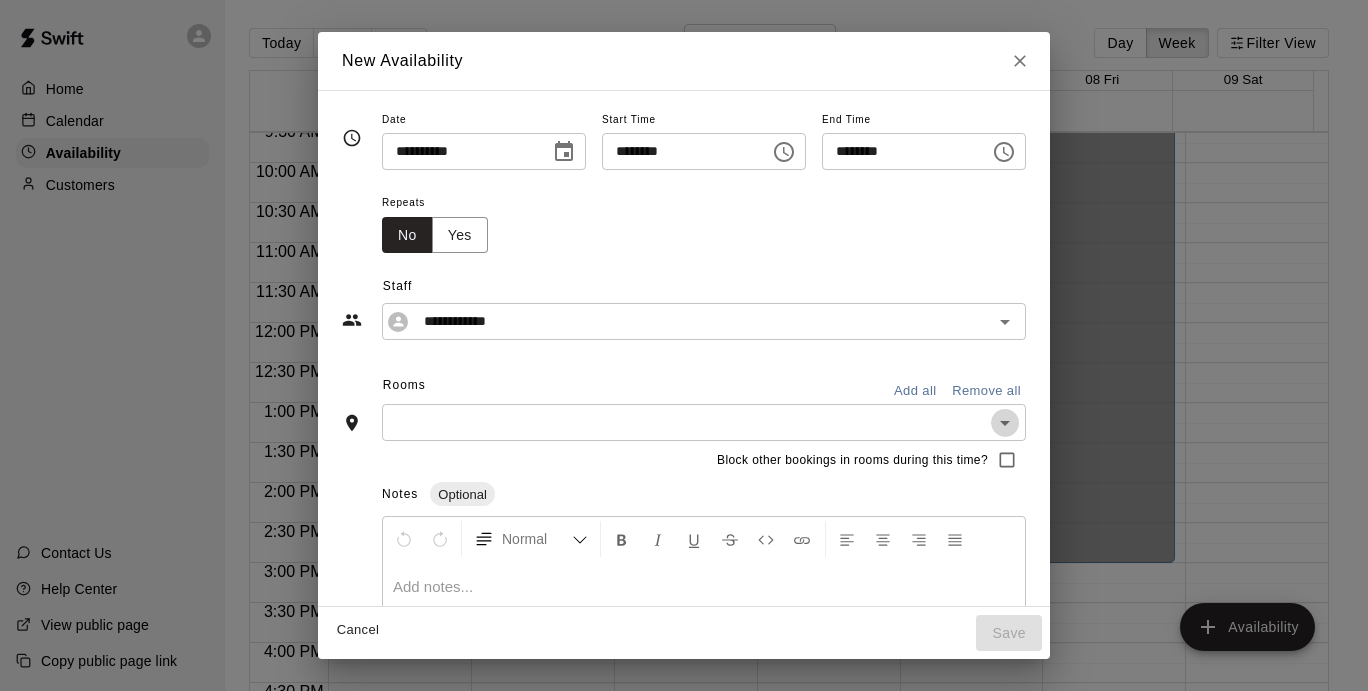 click 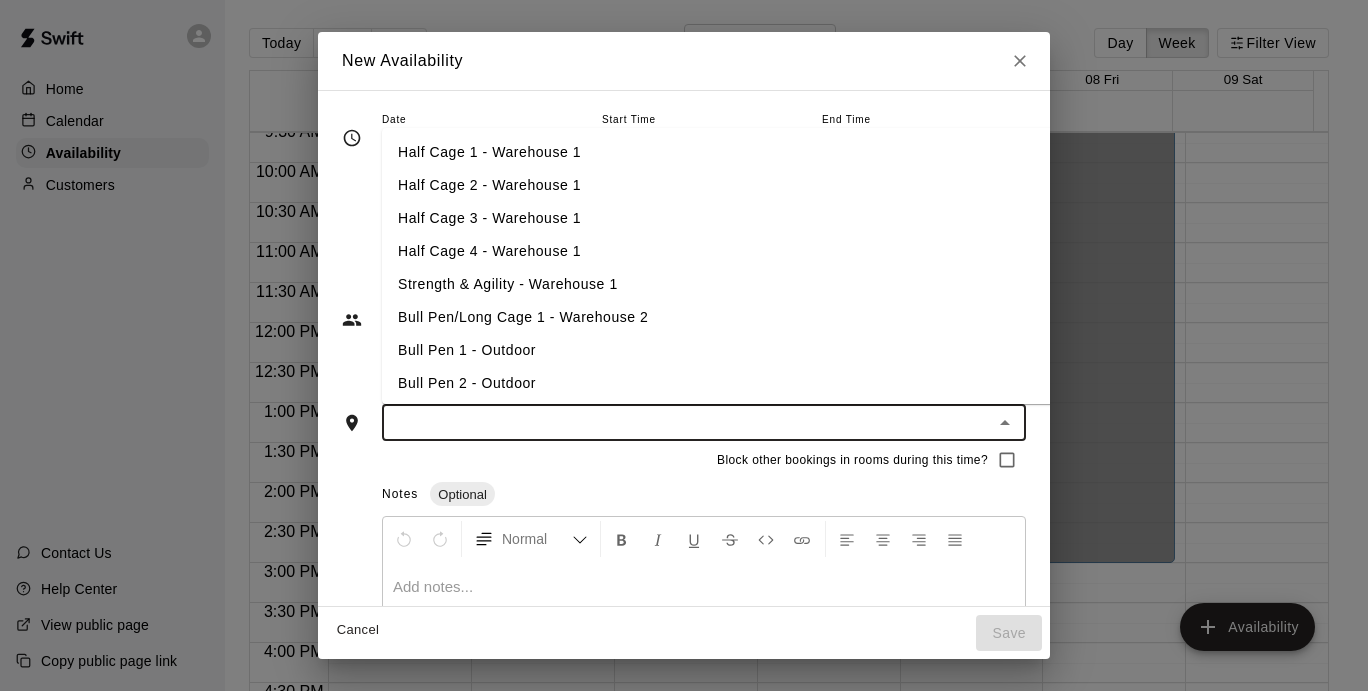 click on "Bull Pen/Long Cage 1 - Warehouse 2" at bounding box center (750, 317) 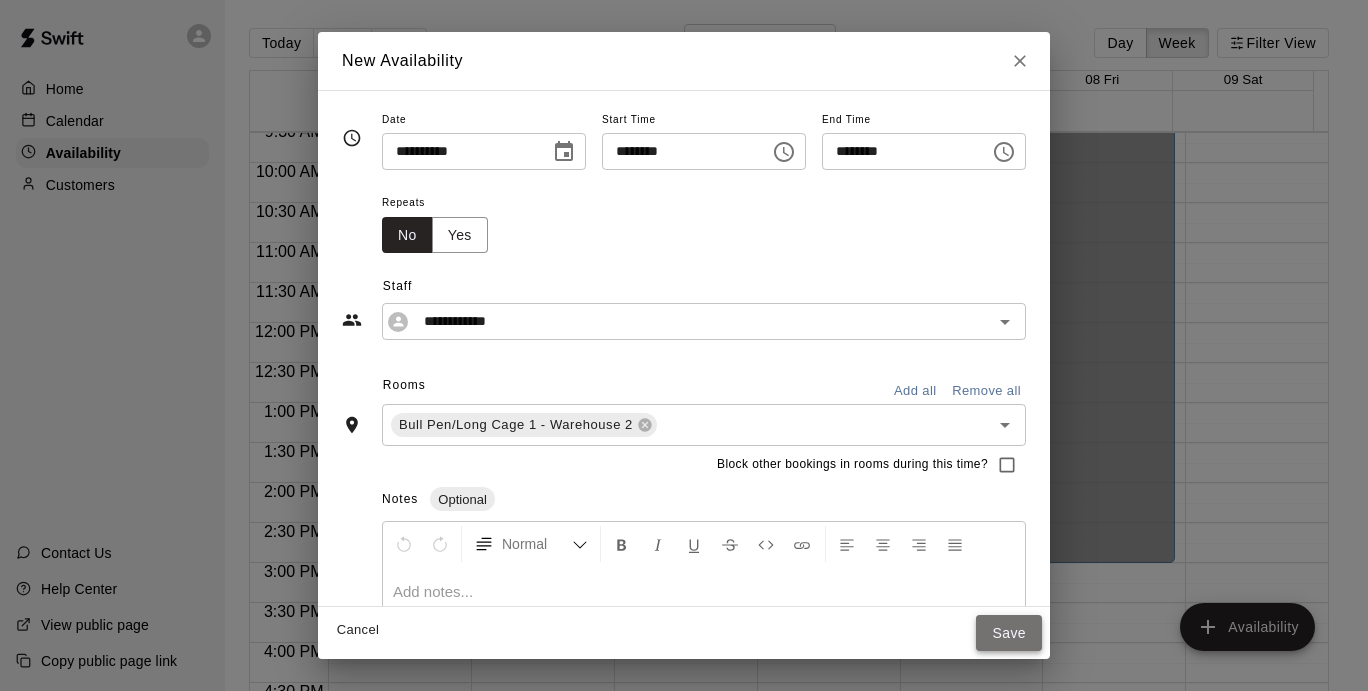 click on "Save" at bounding box center [1009, 633] 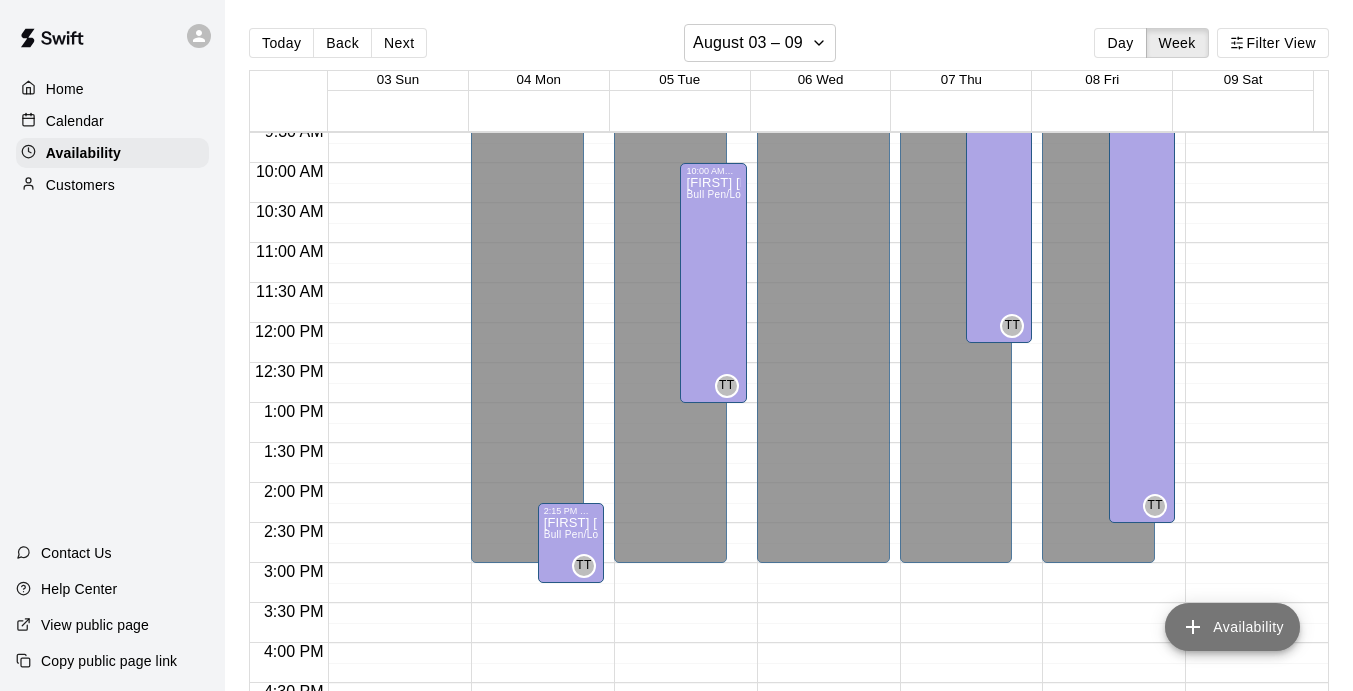 click on "Availability" at bounding box center [1232, 627] 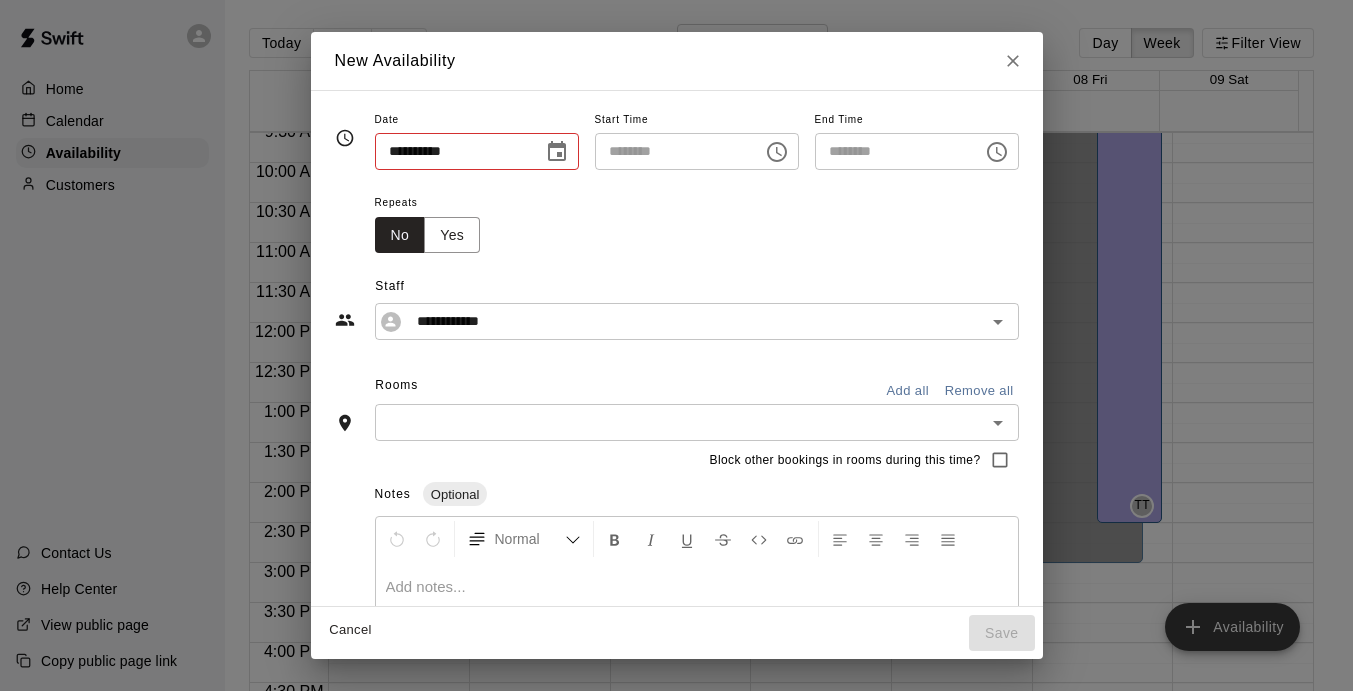 type on "**********" 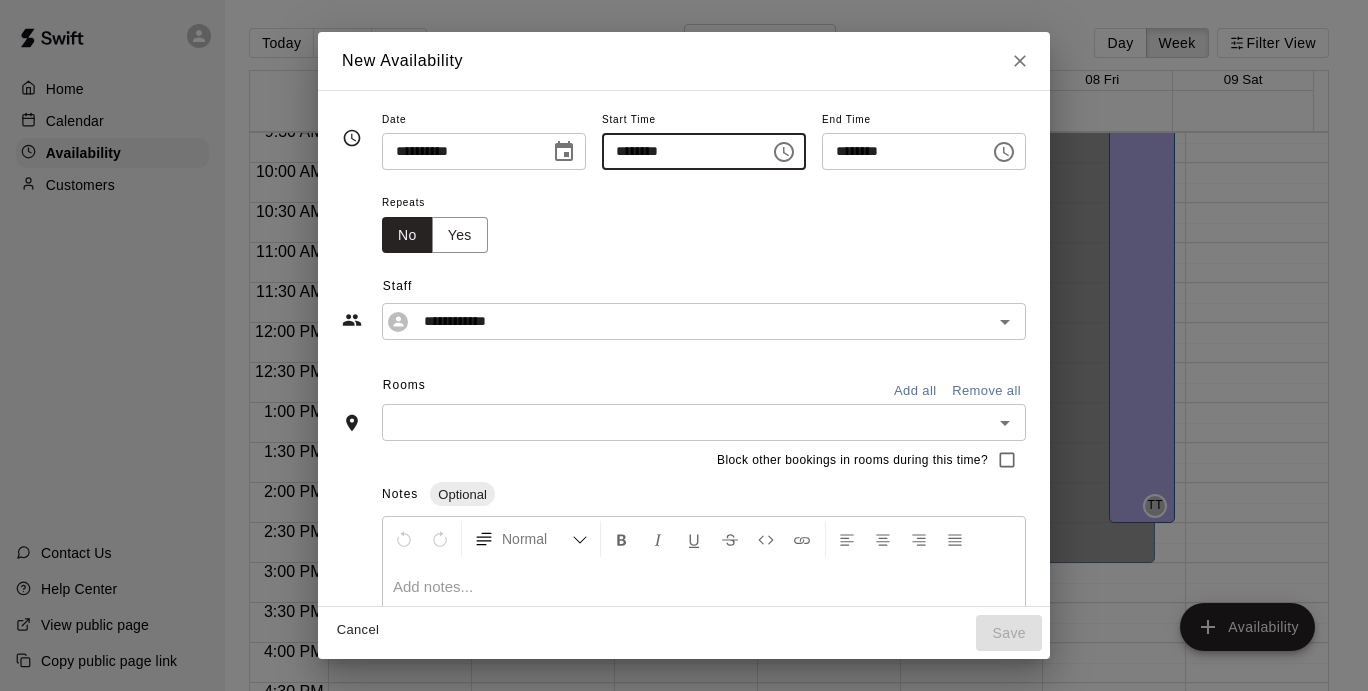 click on "********" at bounding box center (679, 151) 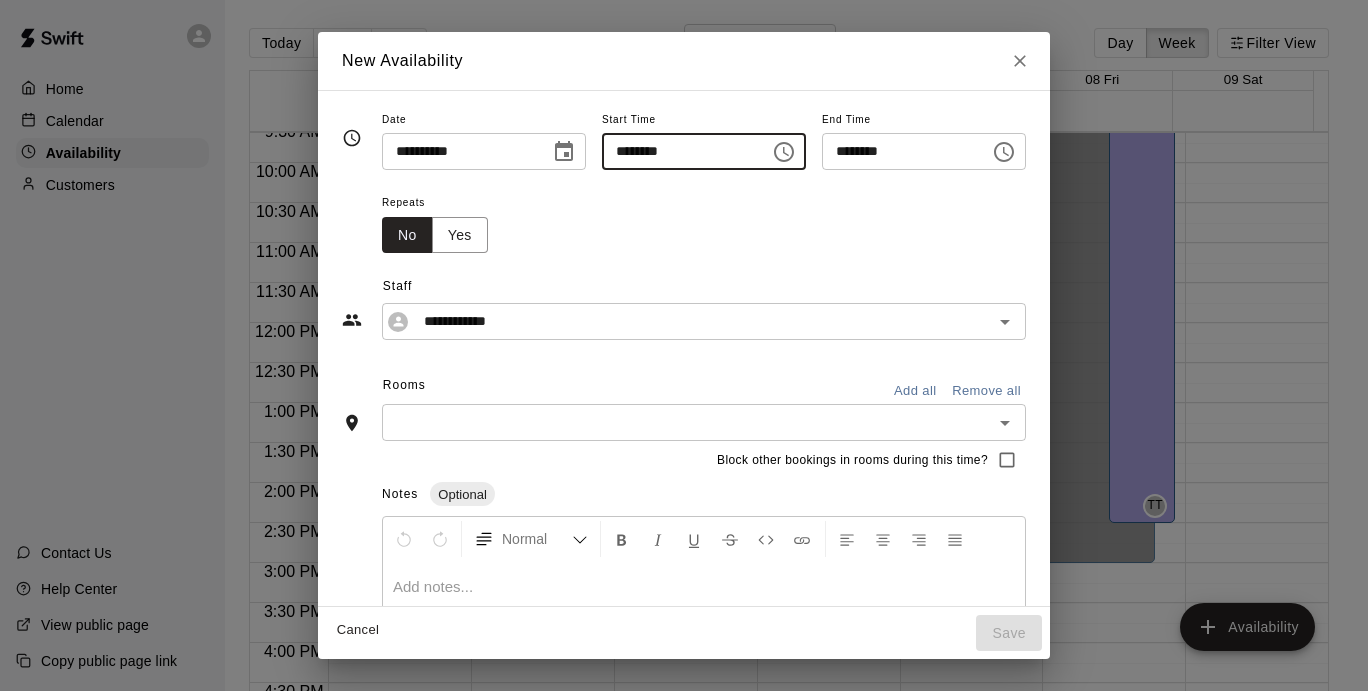 type on "********" 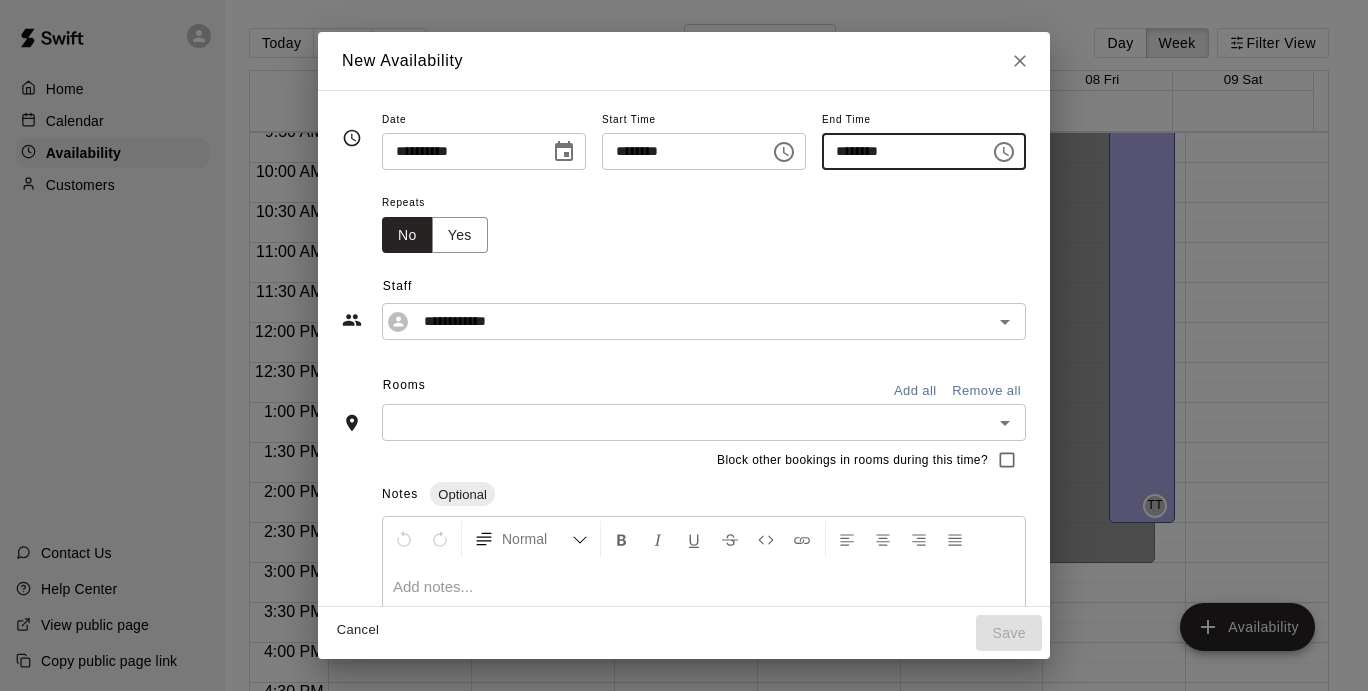 click on "********" at bounding box center [899, 151] 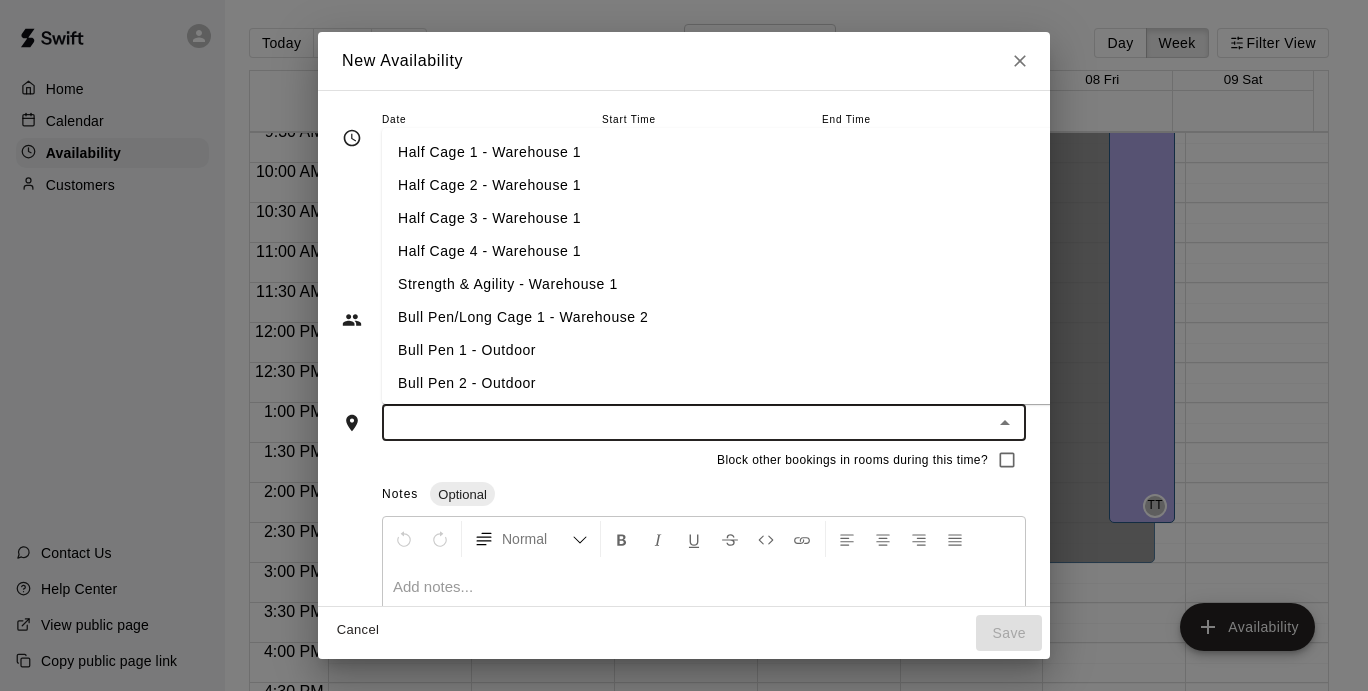 click on "Bull Pen/Long Cage 1 - Warehouse 2" at bounding box center (750, 317) 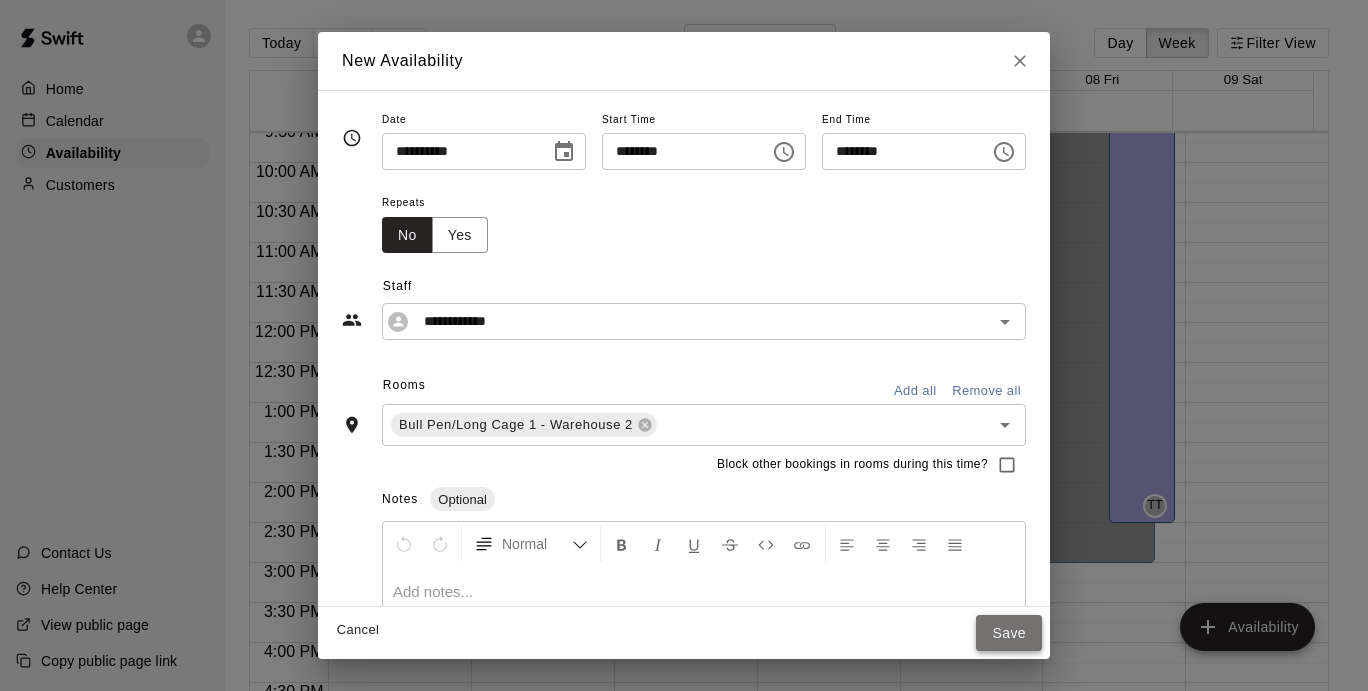 click on "Save" at bounding box center [1009, 633] 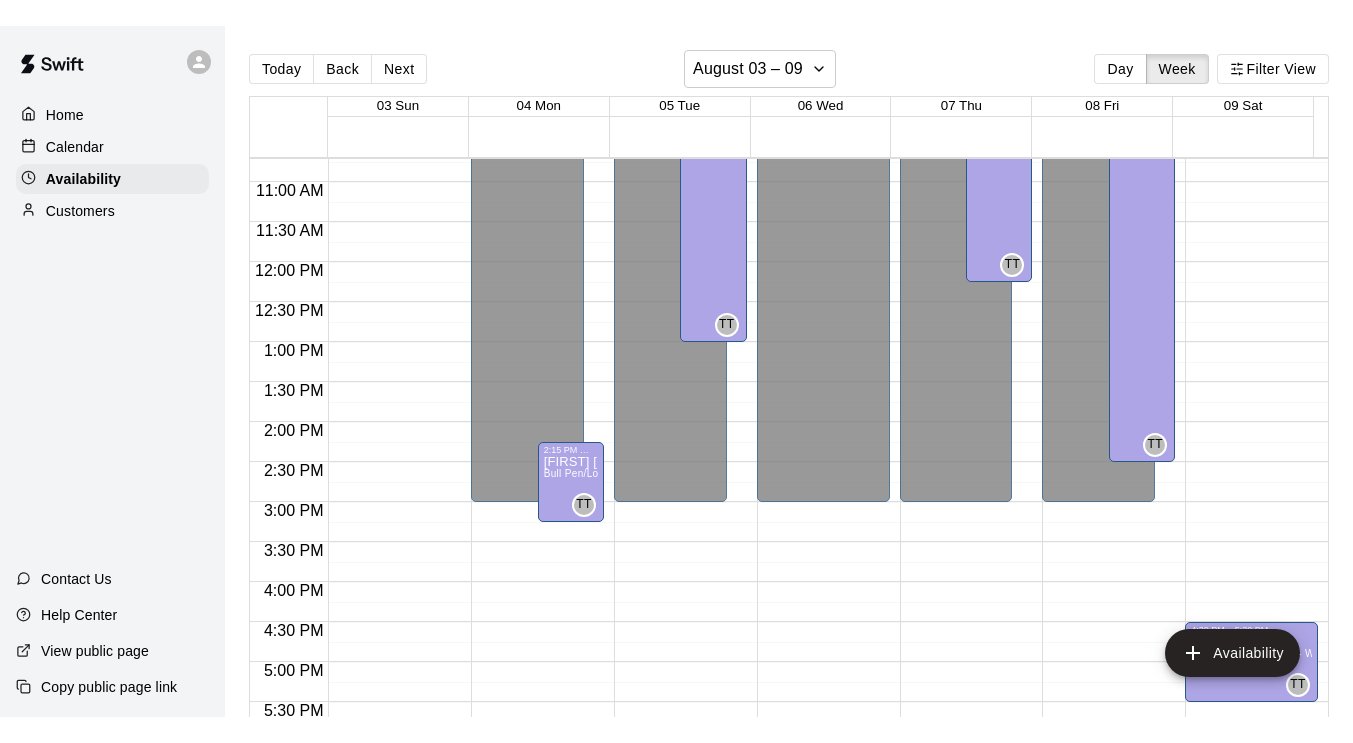 scroll, scrollTop: 907, scrollLeft: 0, axis: vertical 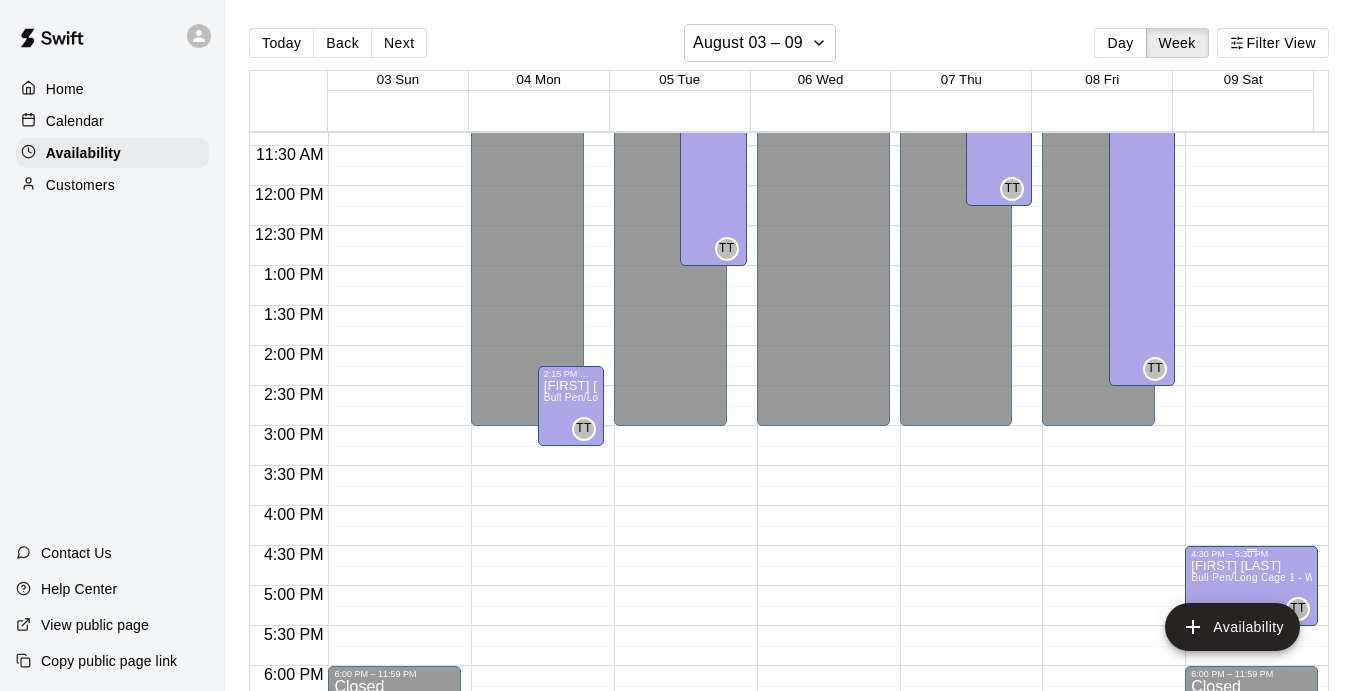 click on "[FIRST] [LAST]" at bounding box center (1251, 566) 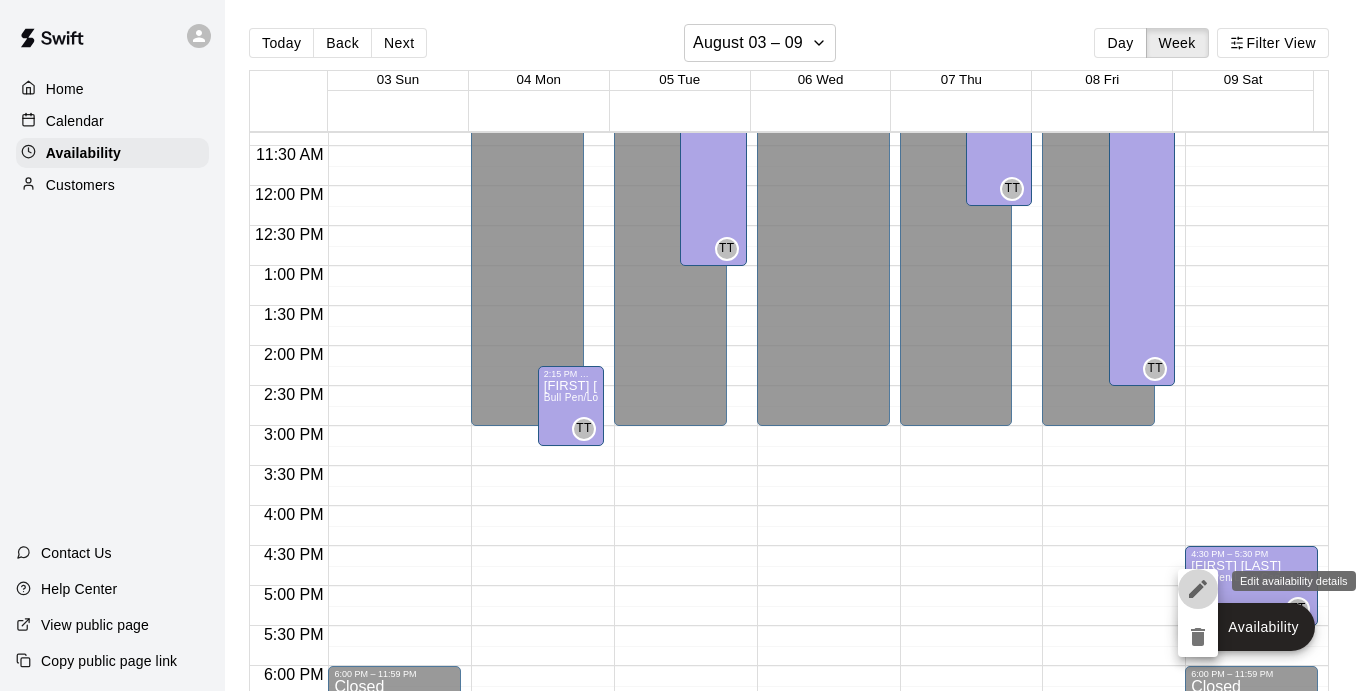 click 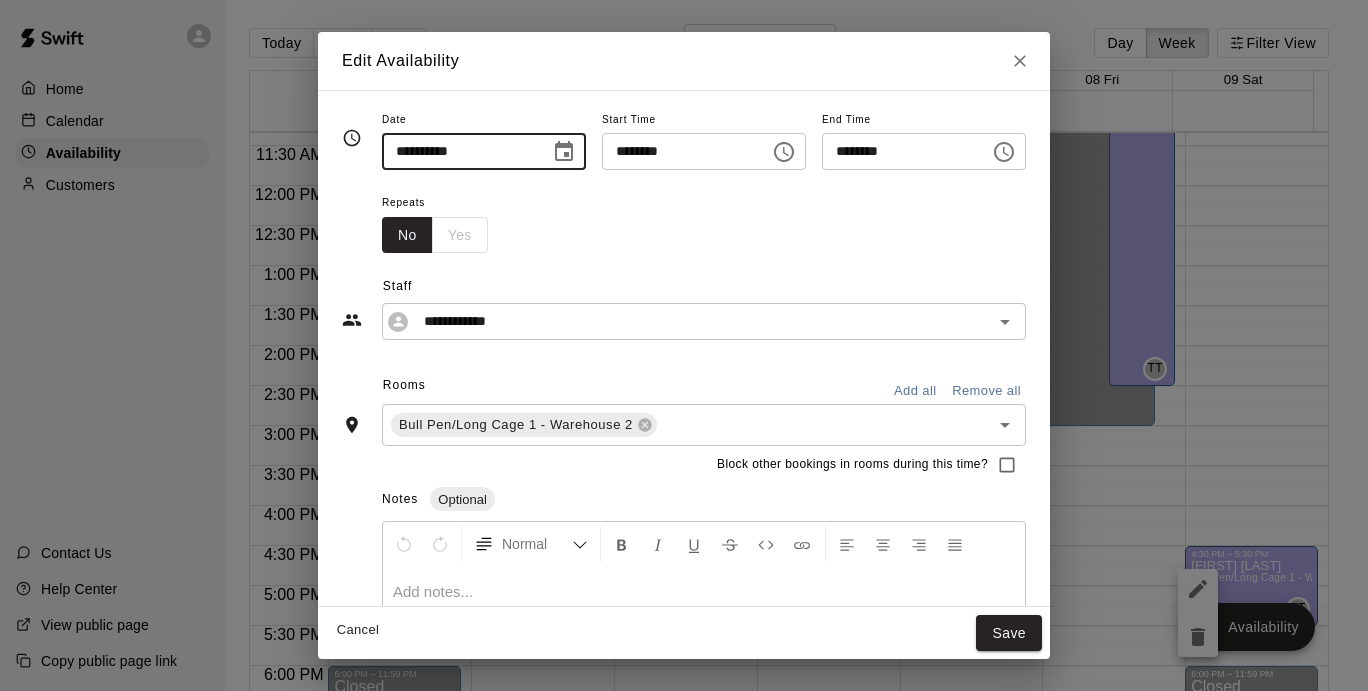 click on "**********" at bounding box center (459, 151) 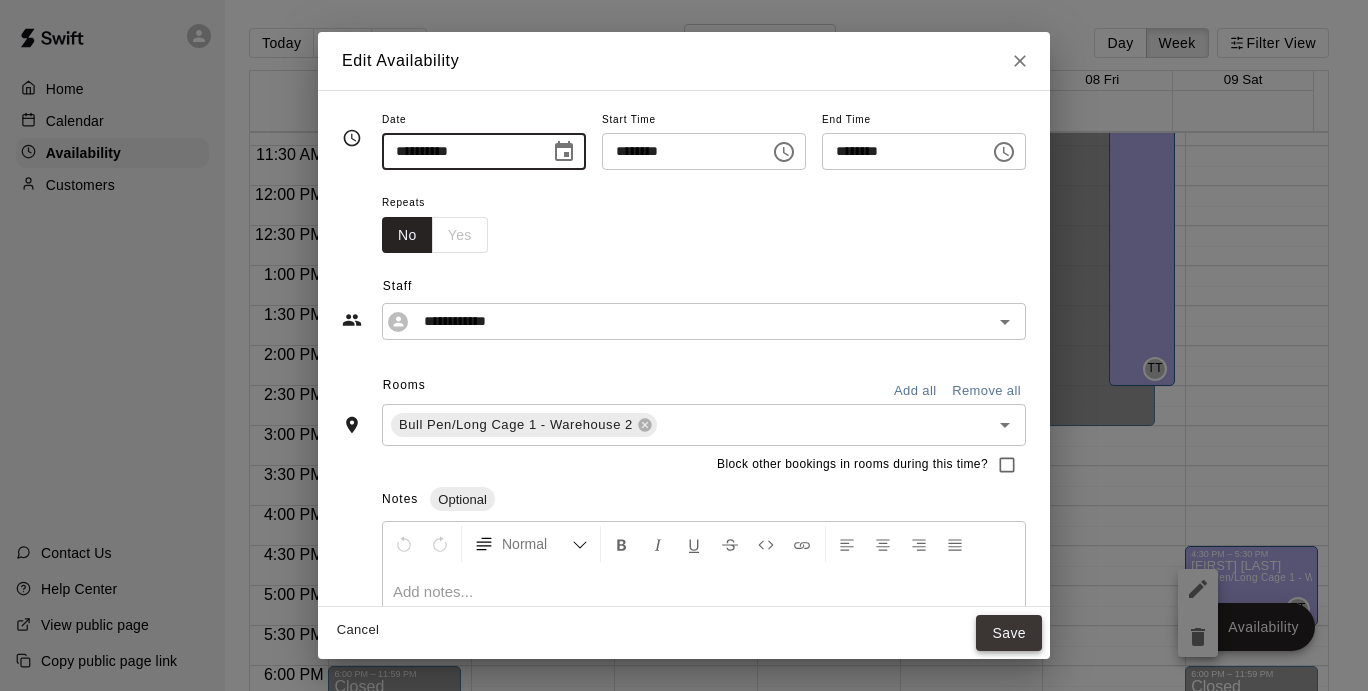 type on "**********" 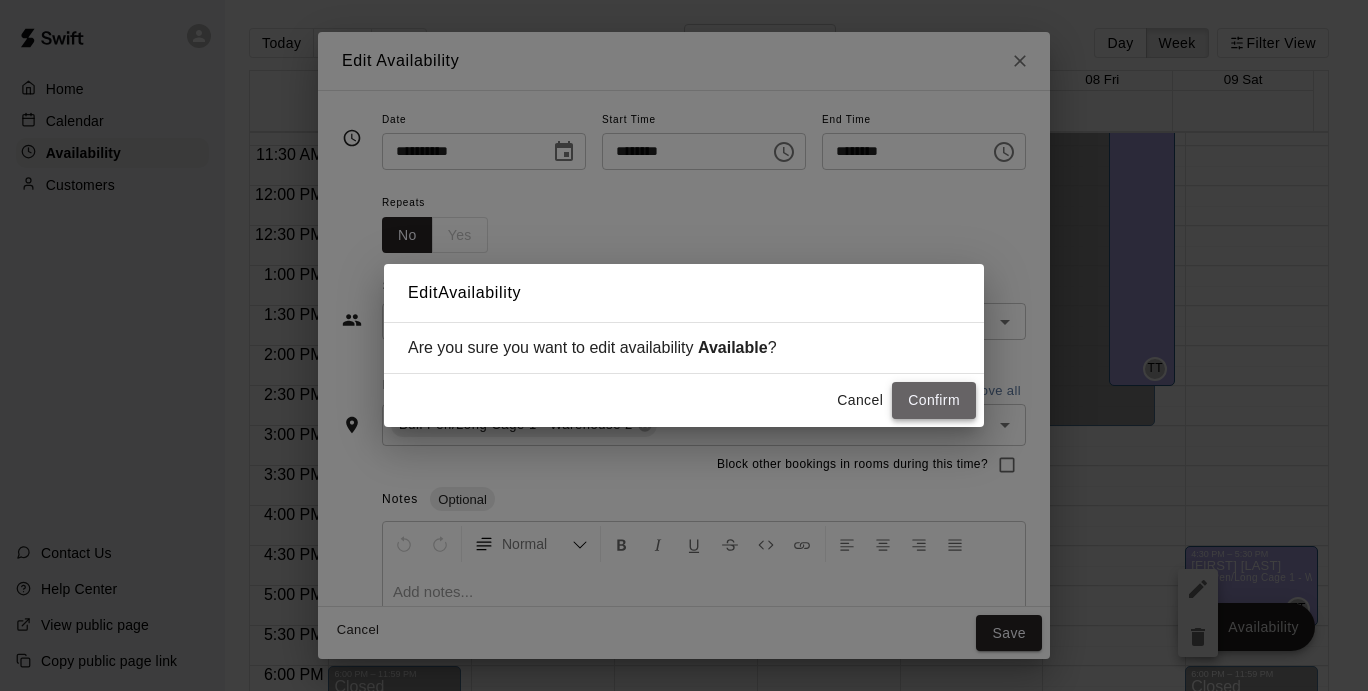 click on "Confirm" at bounding box center [934, 400] 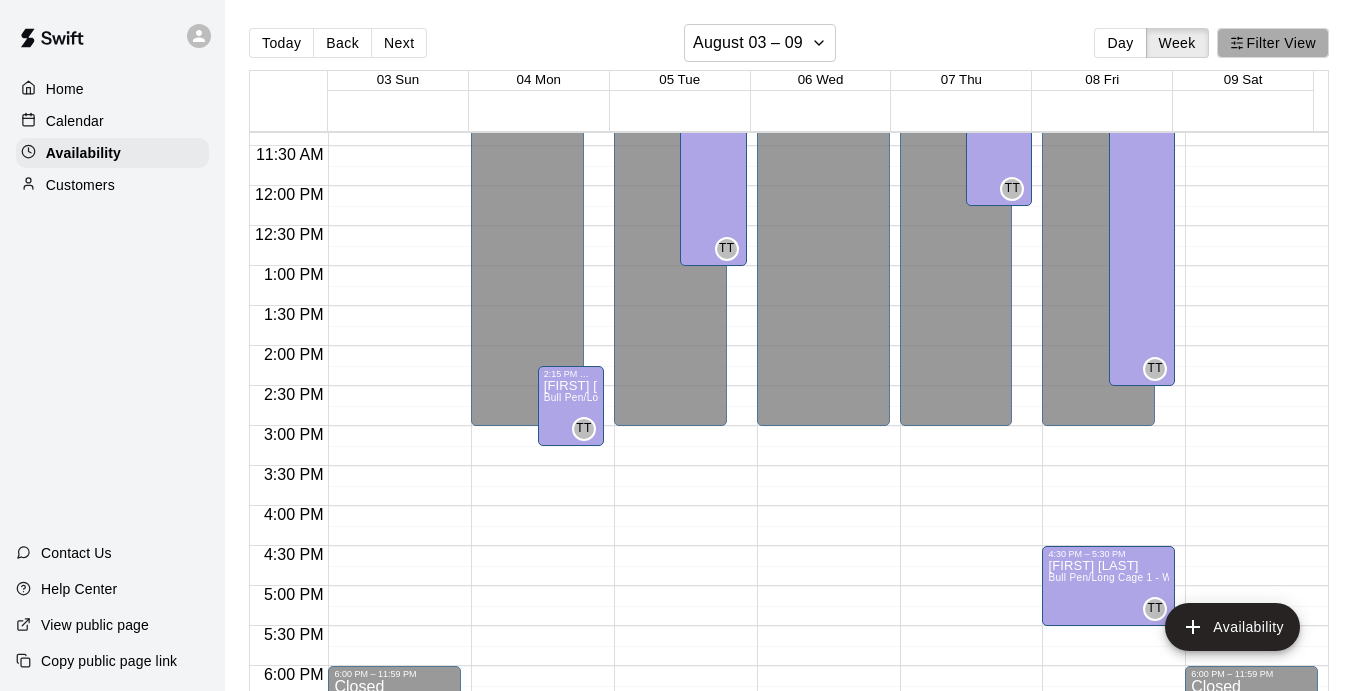 click on "Filter View" at bounding box center [1273, 43] 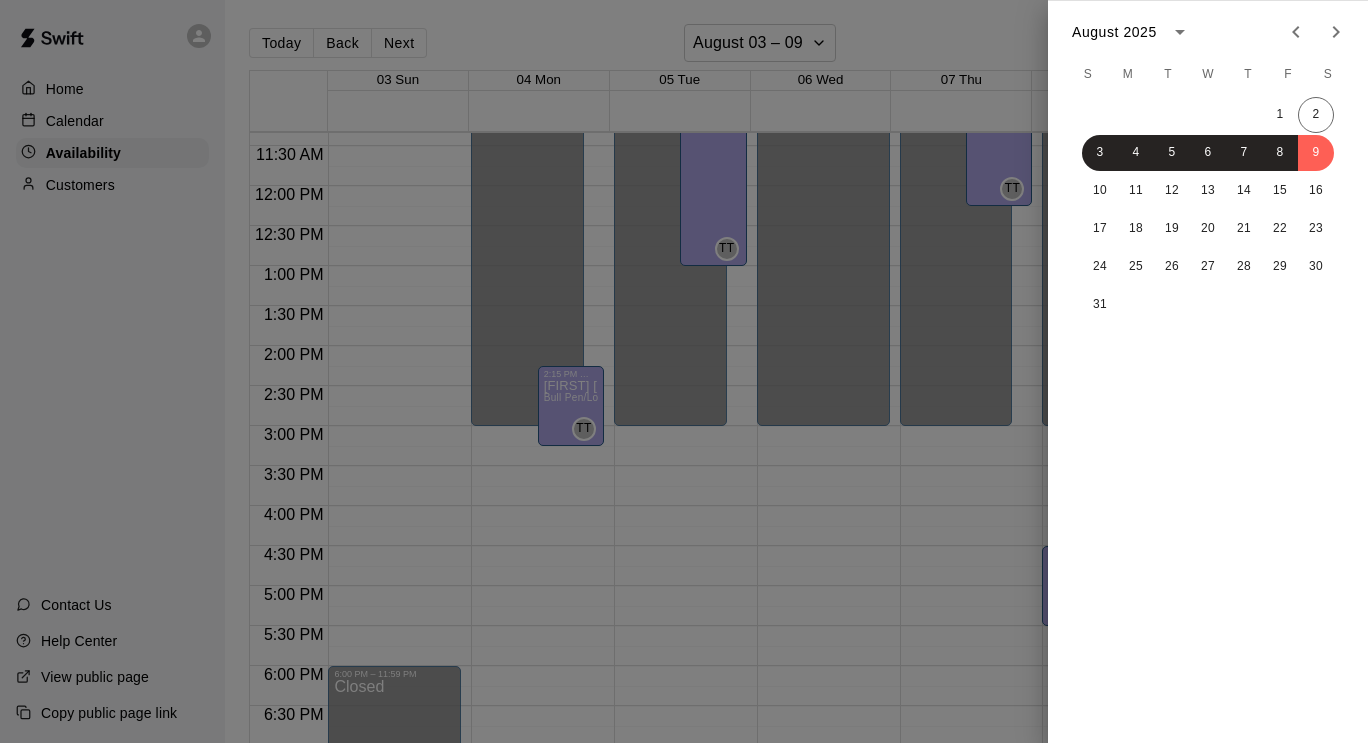 click at bounding box center [684, 371] 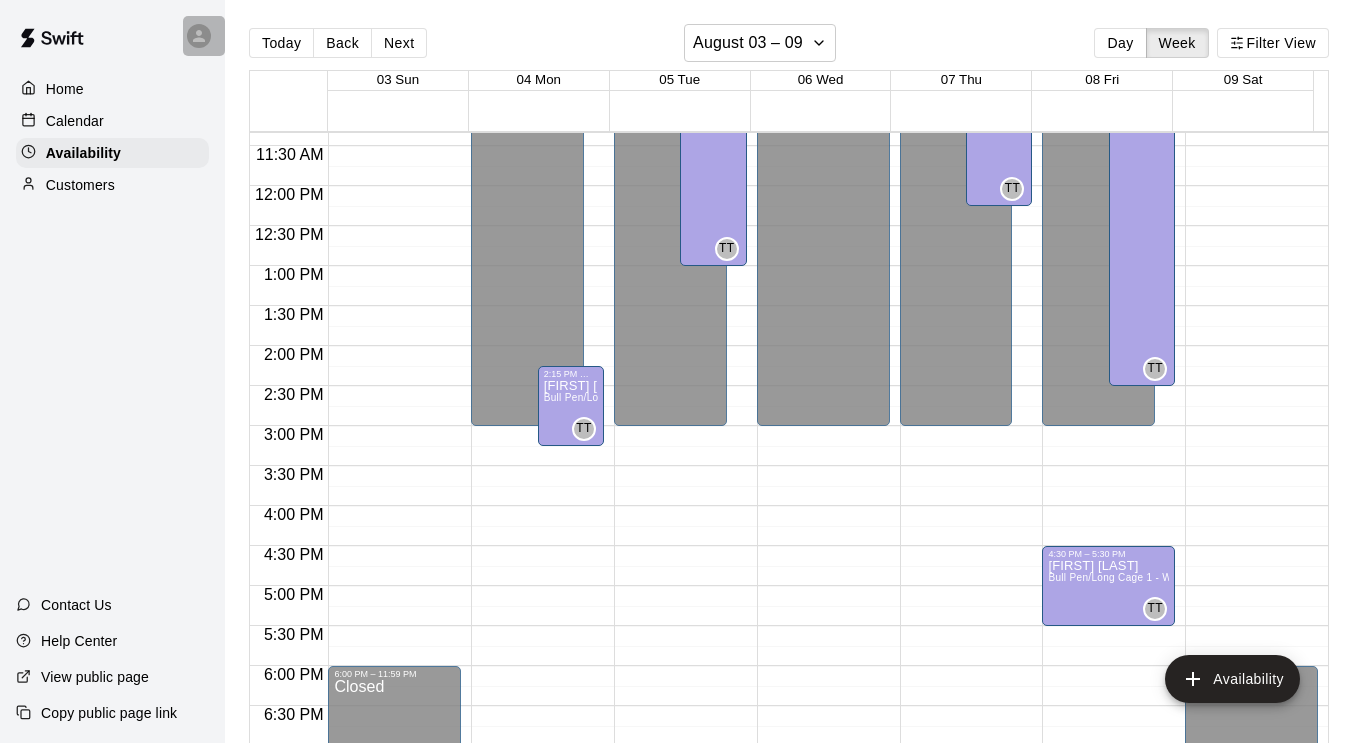 click 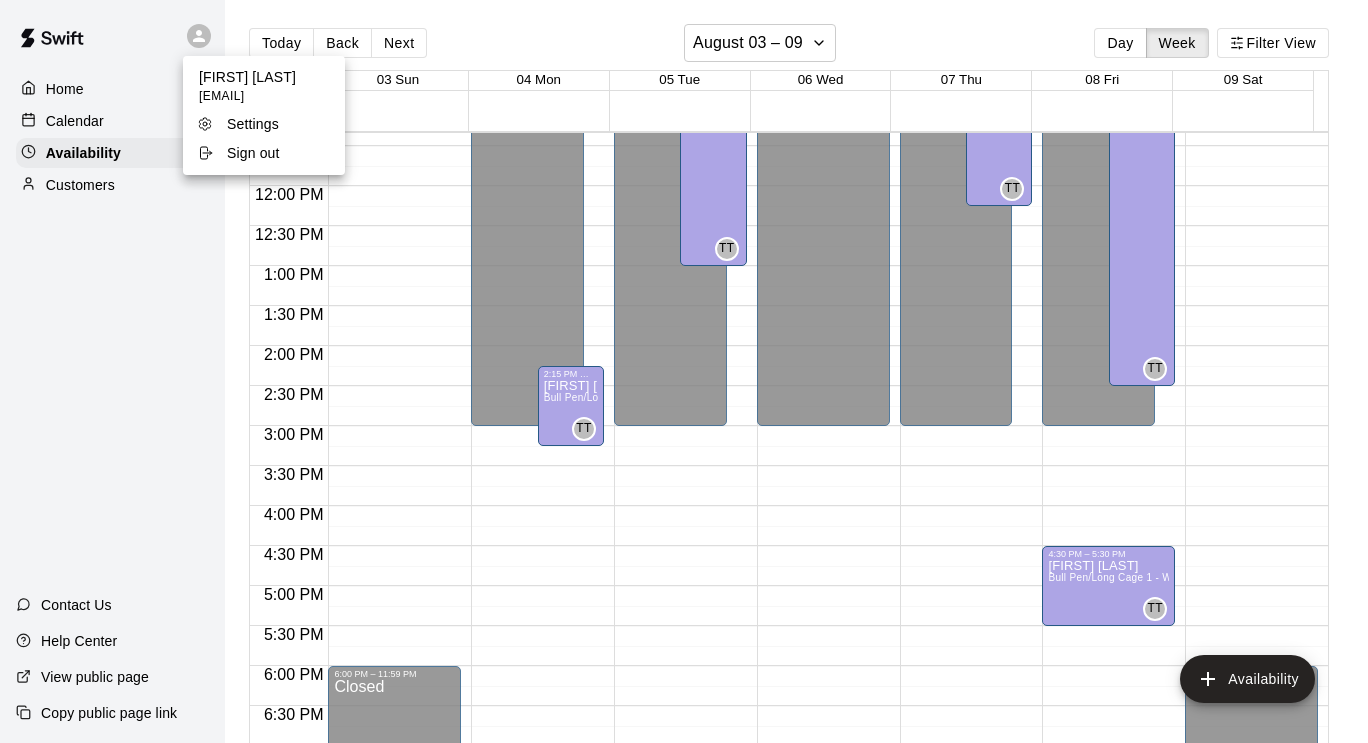 click on "Settings" at bounding box center [253, 124] 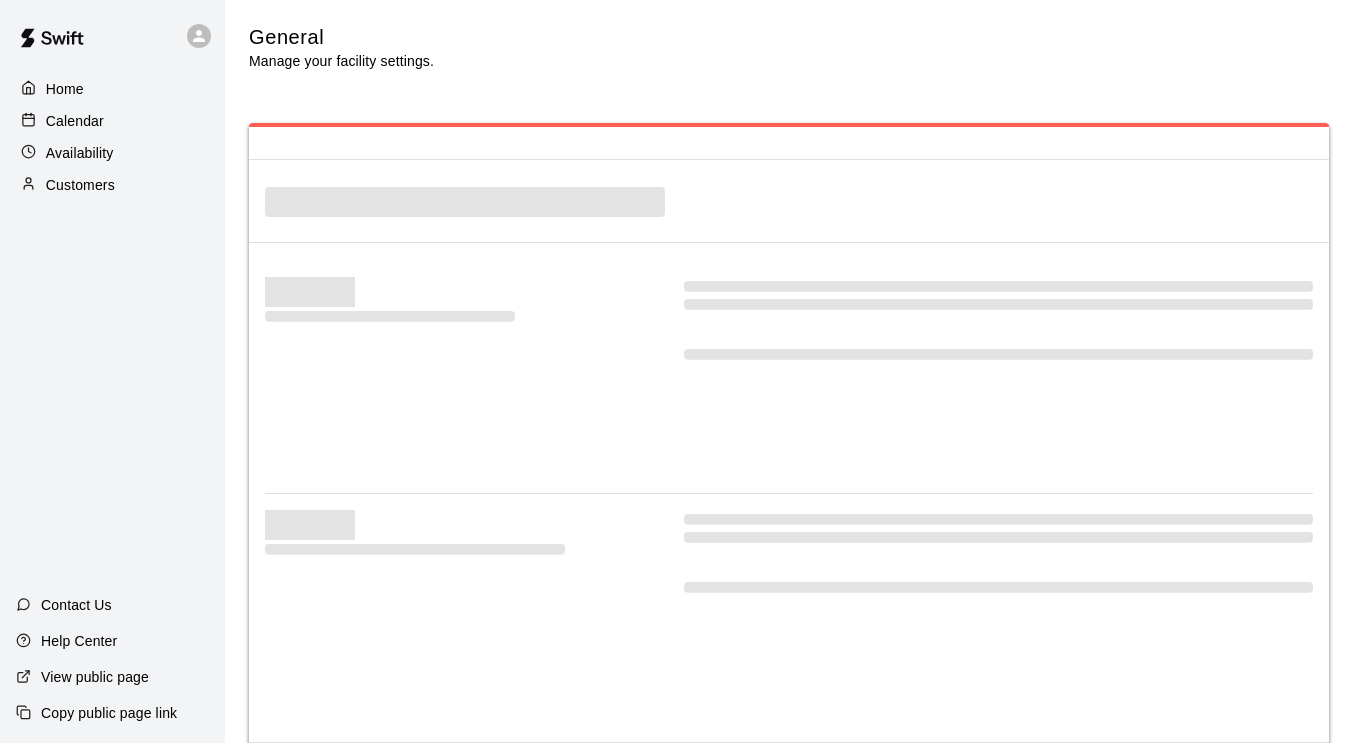 select on "**" 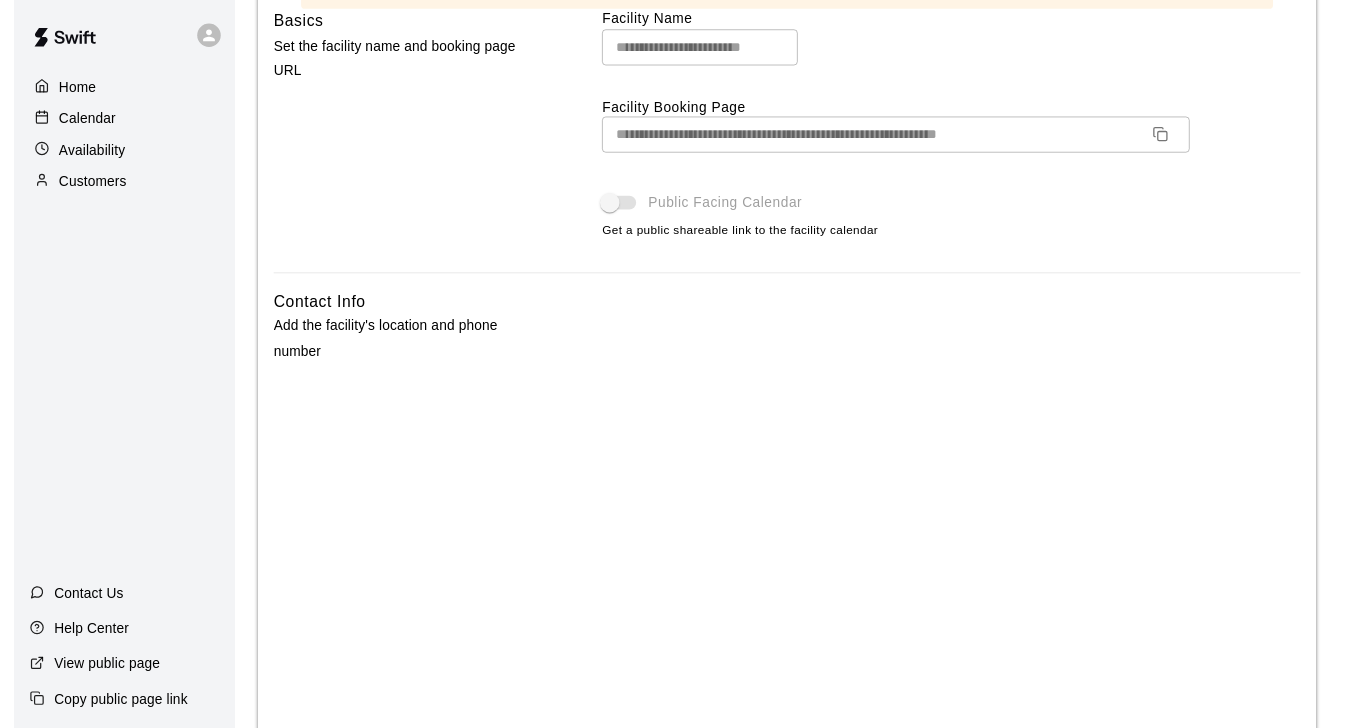 scroll, scrollTop: 0, scrollLeft: 0, axis: both 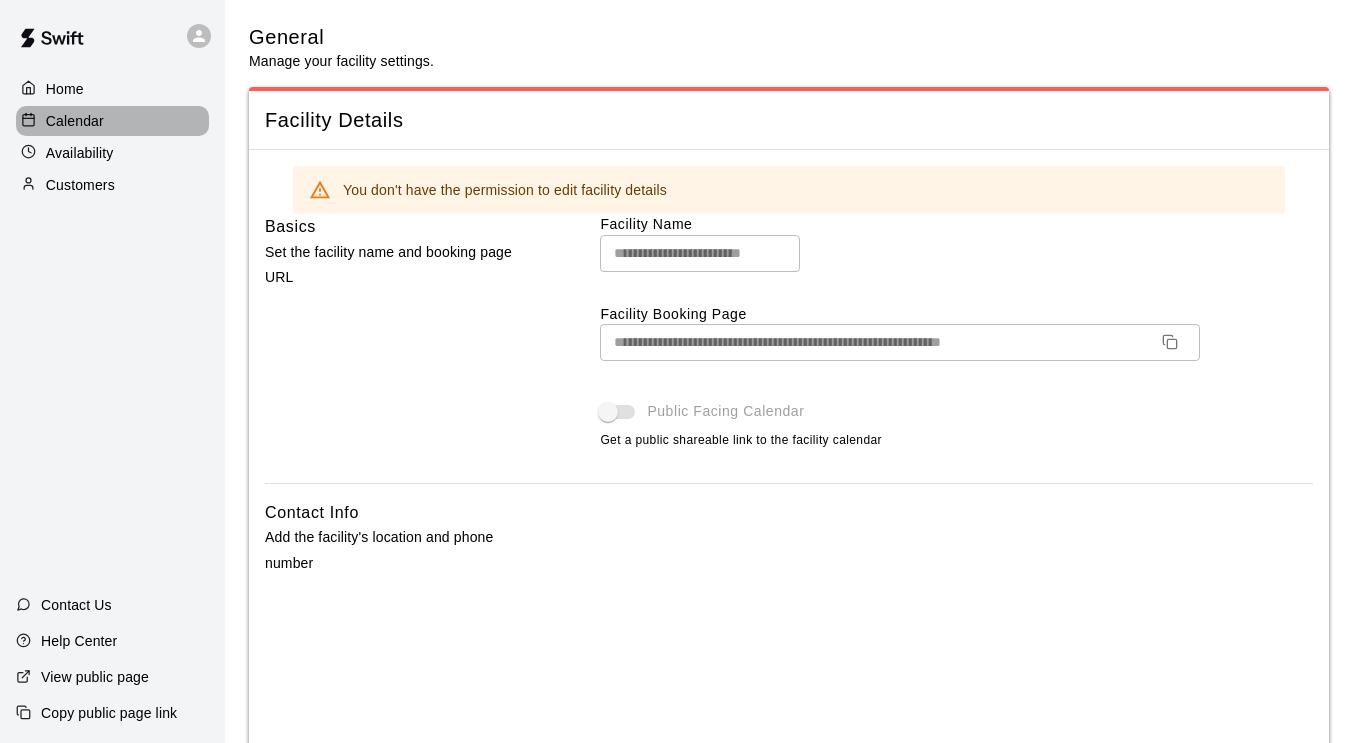 click on "Calendar" at bounding box center [75, 121] 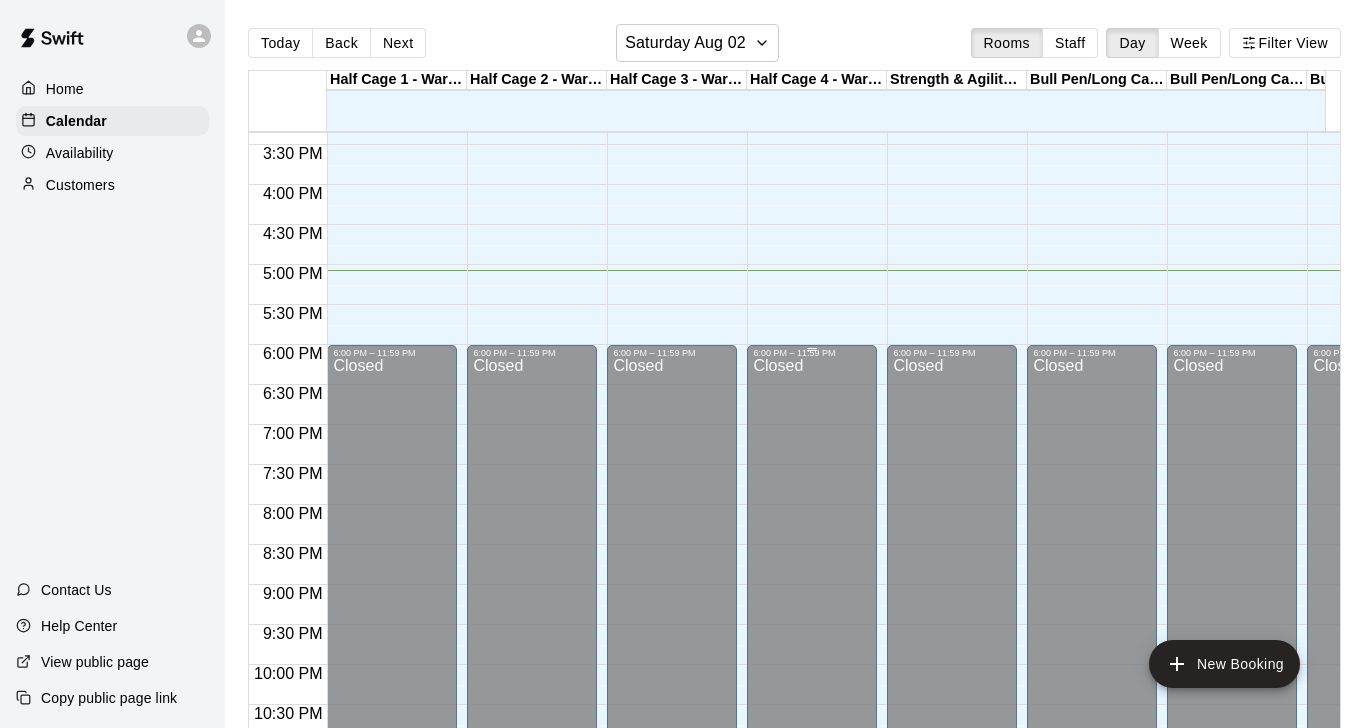 scroll, scrollTop: 1304, scrollLeft: 0, axis: vertical 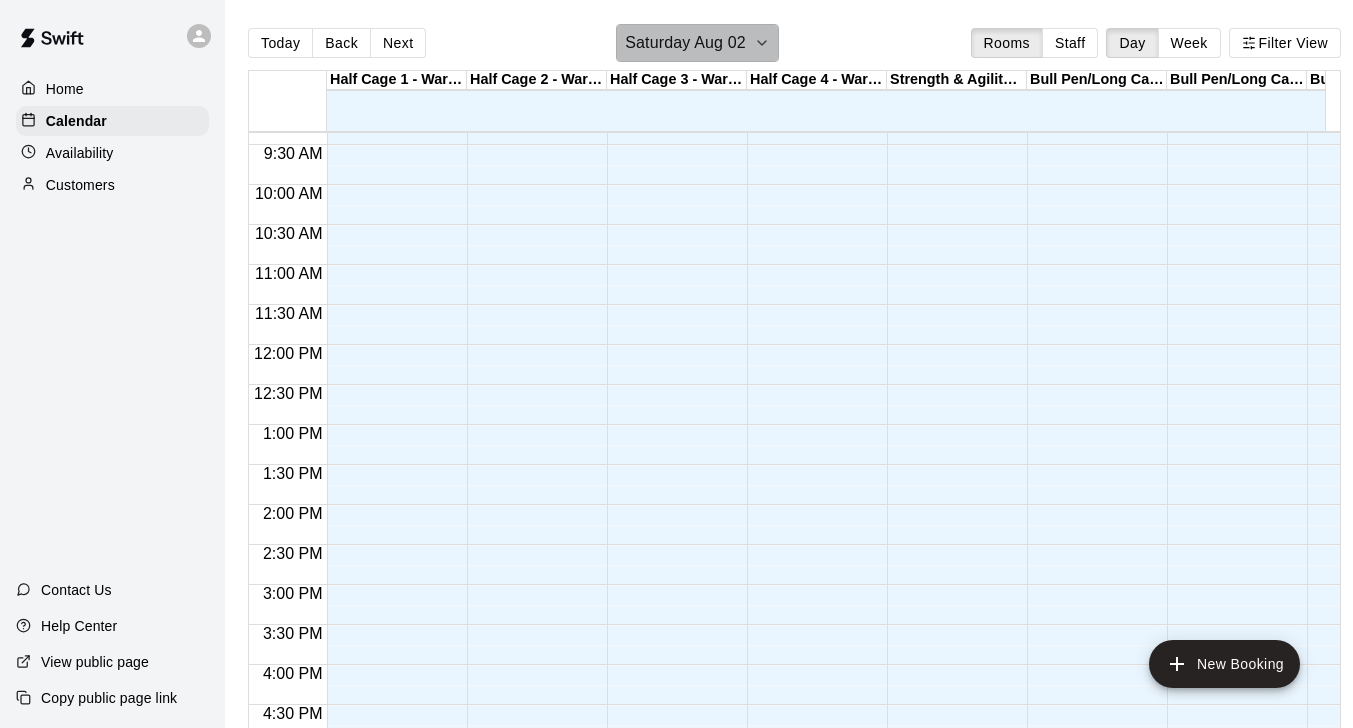 click 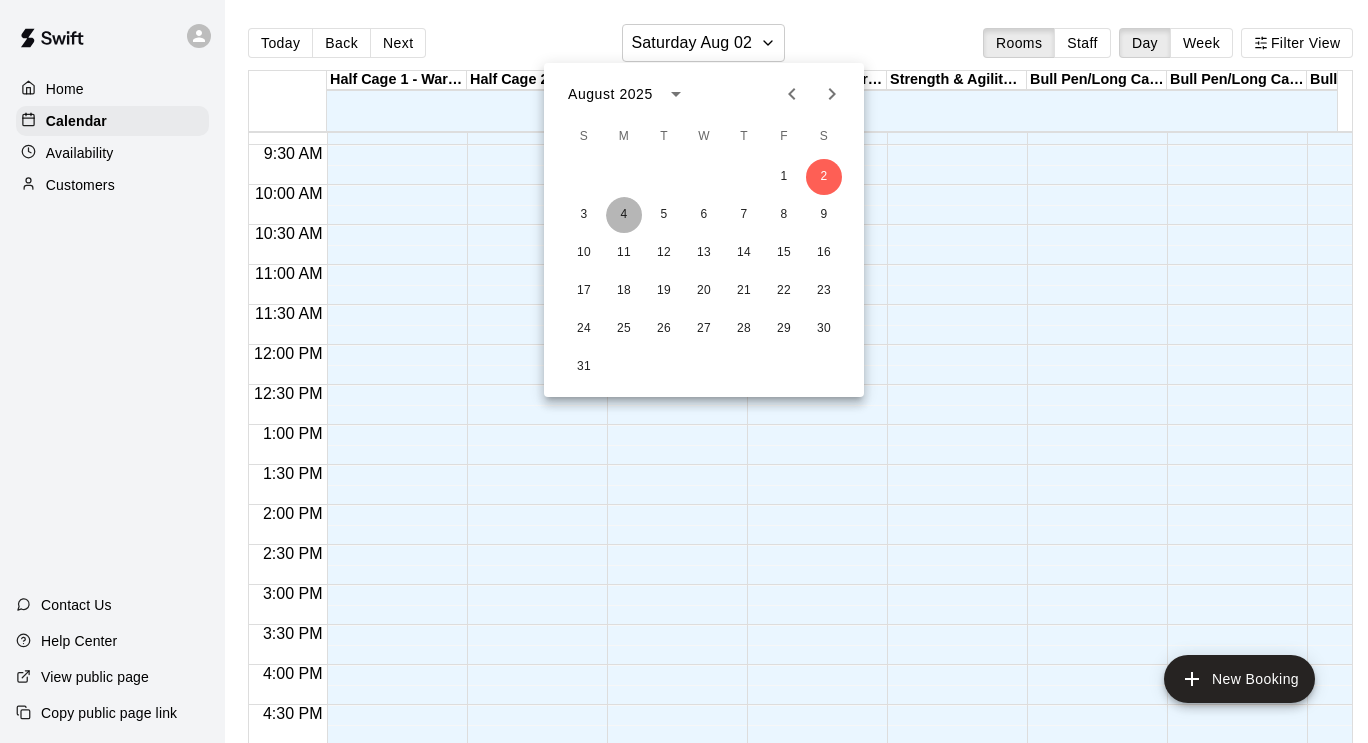 click on "4" at bounding box center [624, 215] 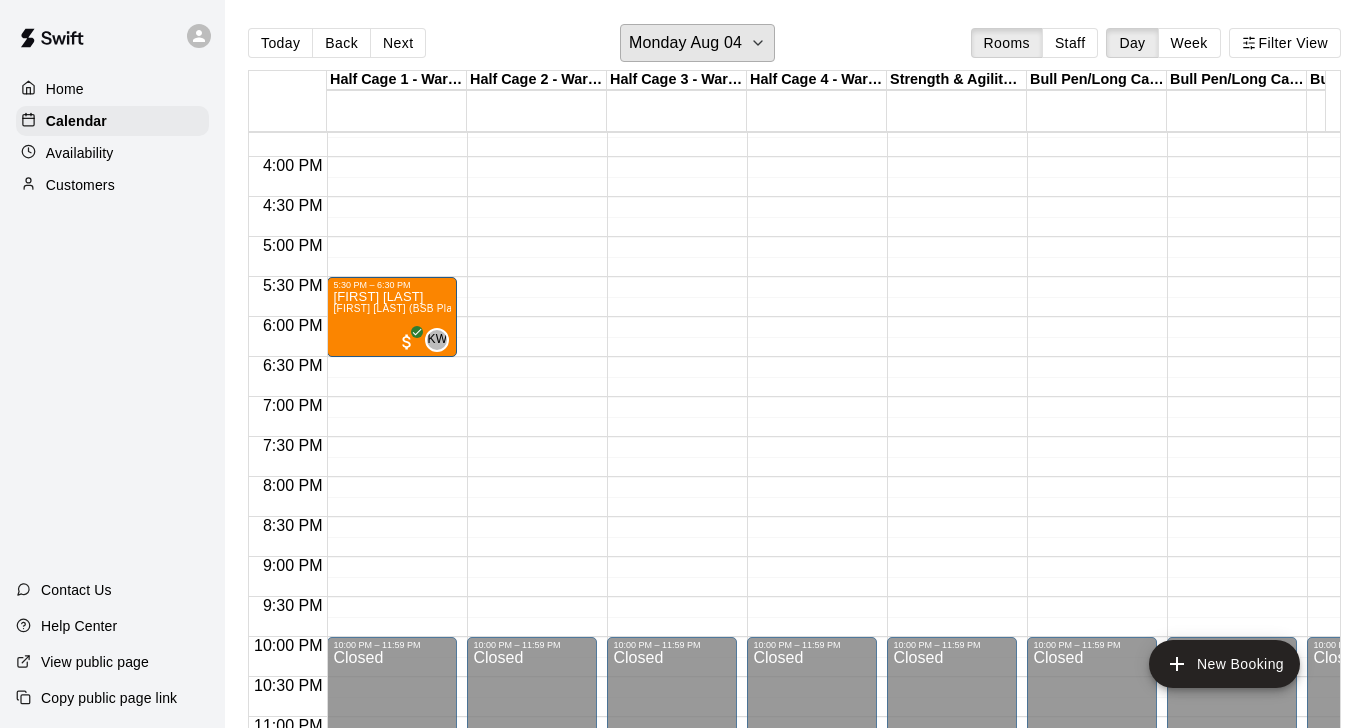 scroll, scrollTop: 1248, scrollLeft: 260, axis: both 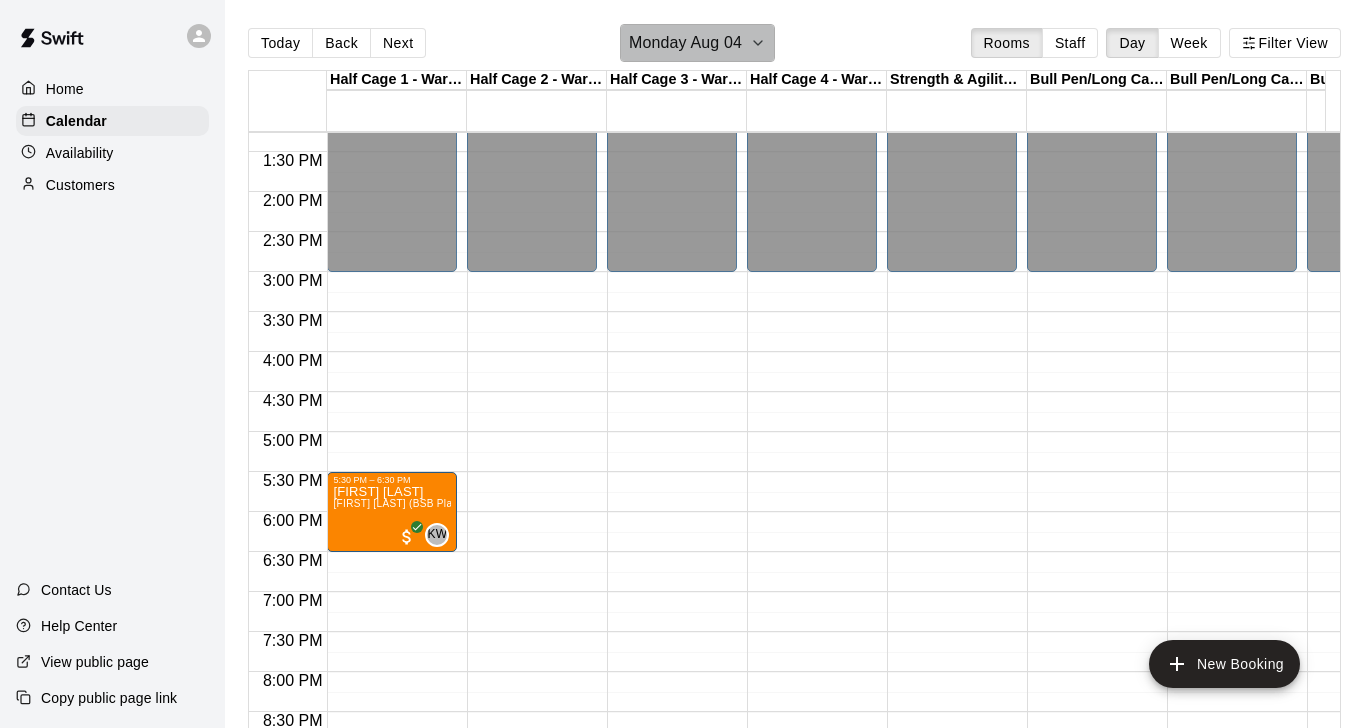 click 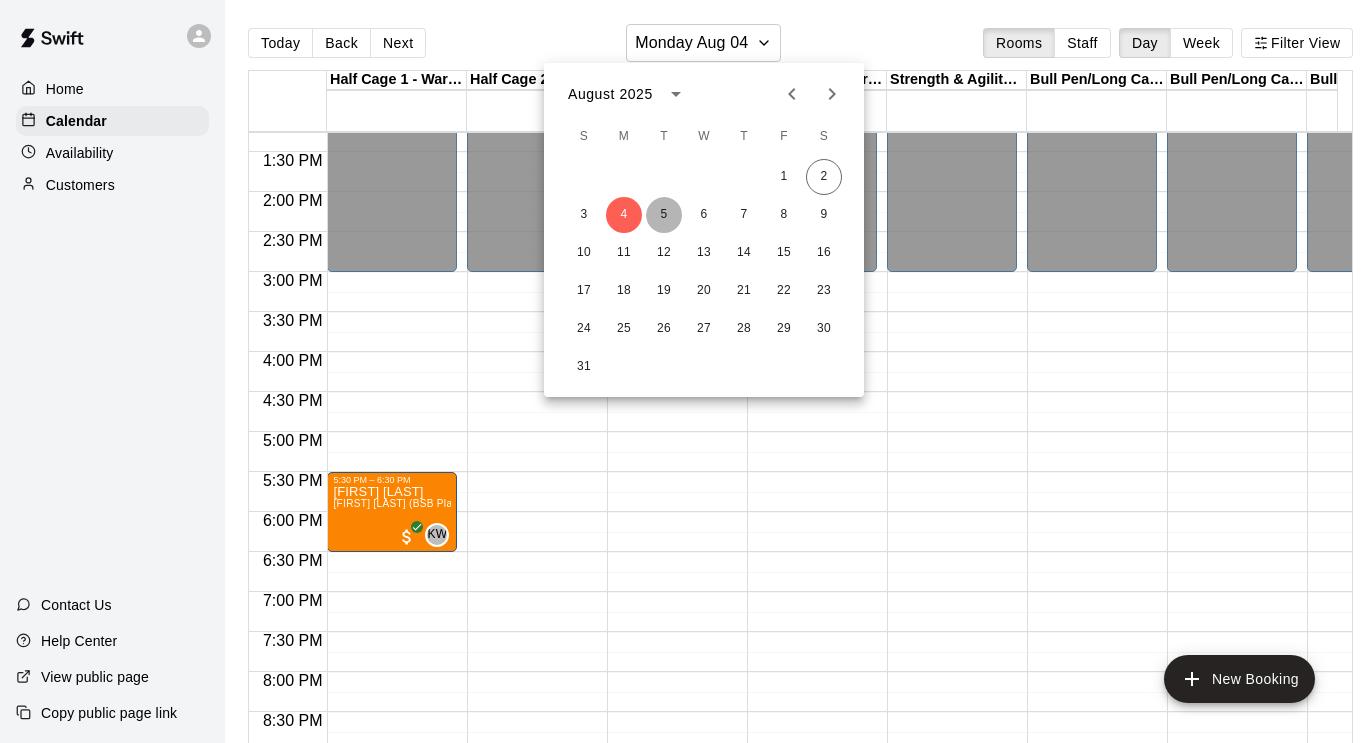 click on "5" at bounding box center (664, 215) 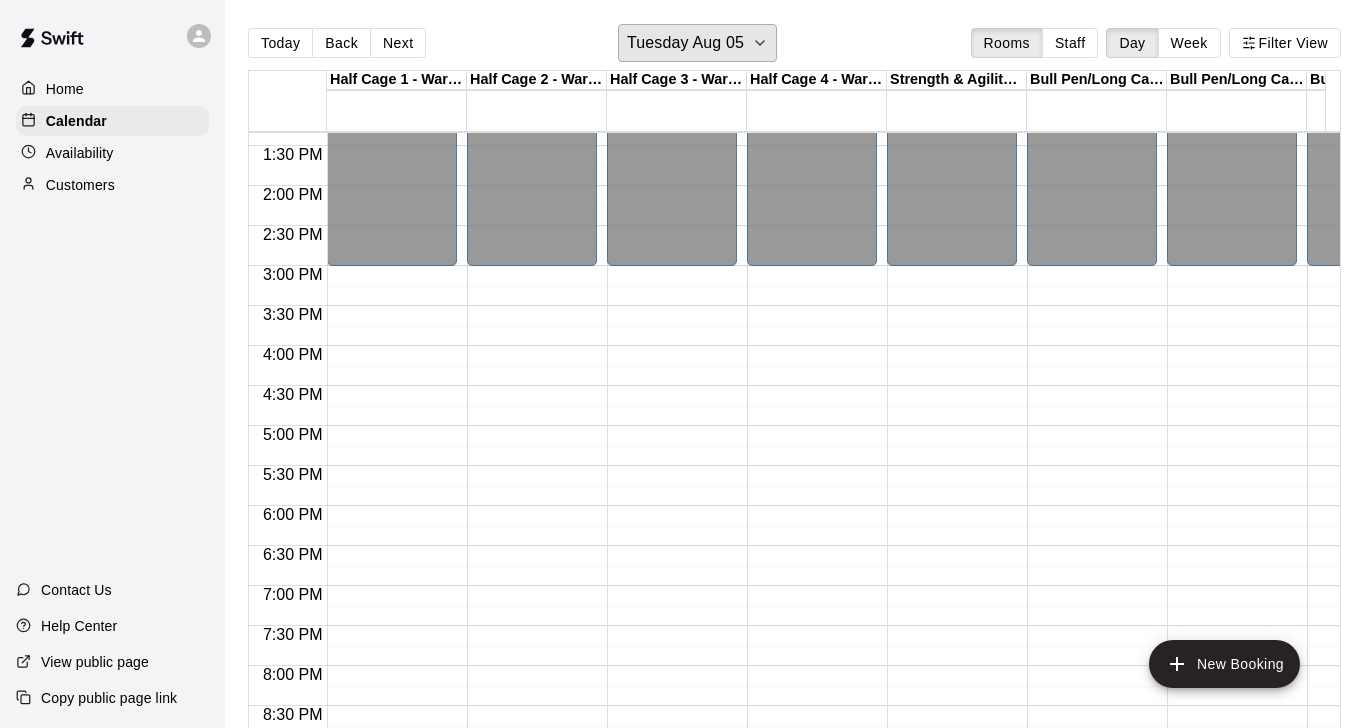 scroll, scrollTop: 1067, scrollLeft: 388, axis: both 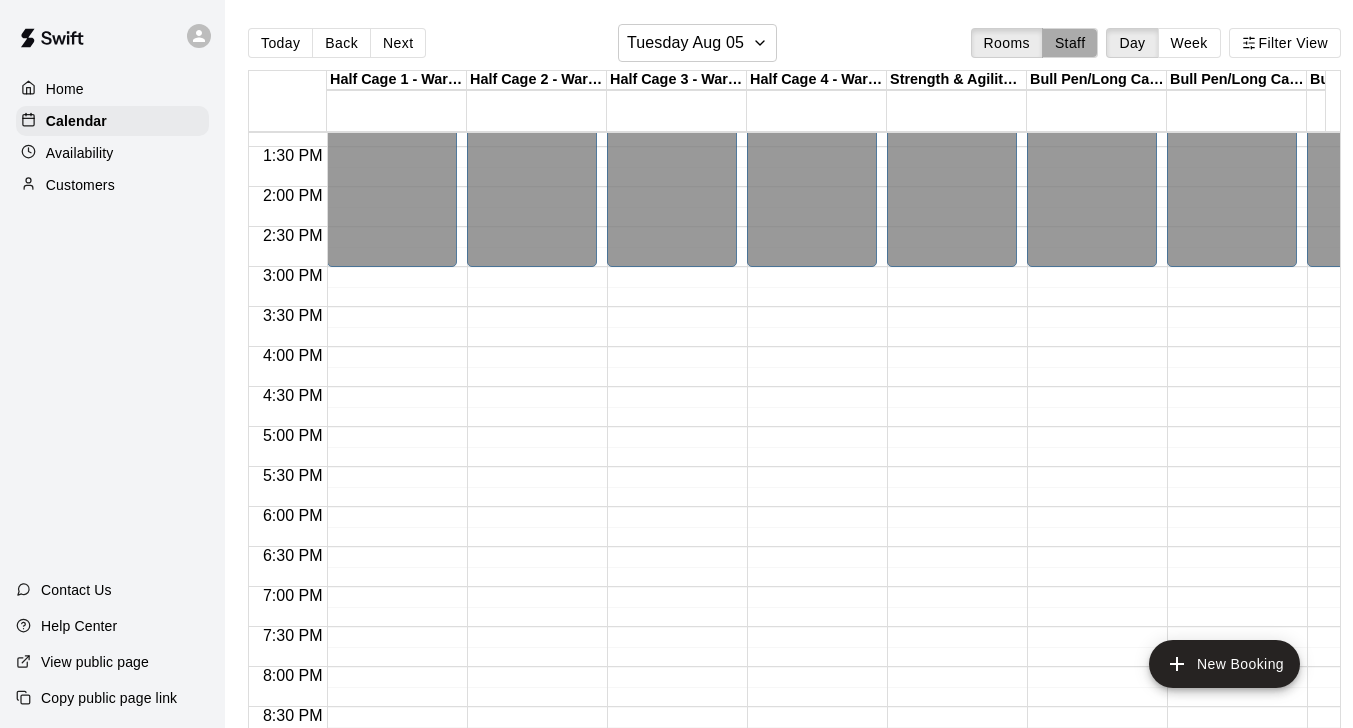 click on "Staff" at bounding box center [1070, 43] 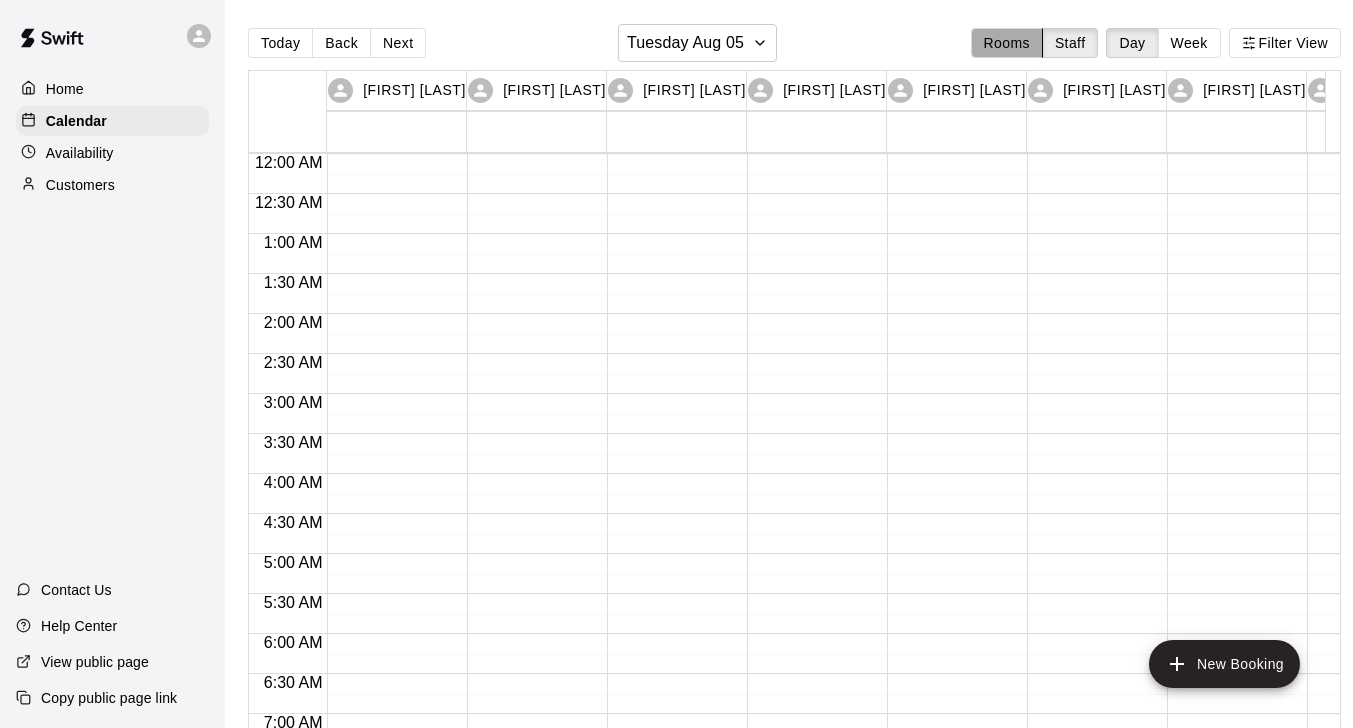 click on "Rooms" at bounding box center [1007, 43] 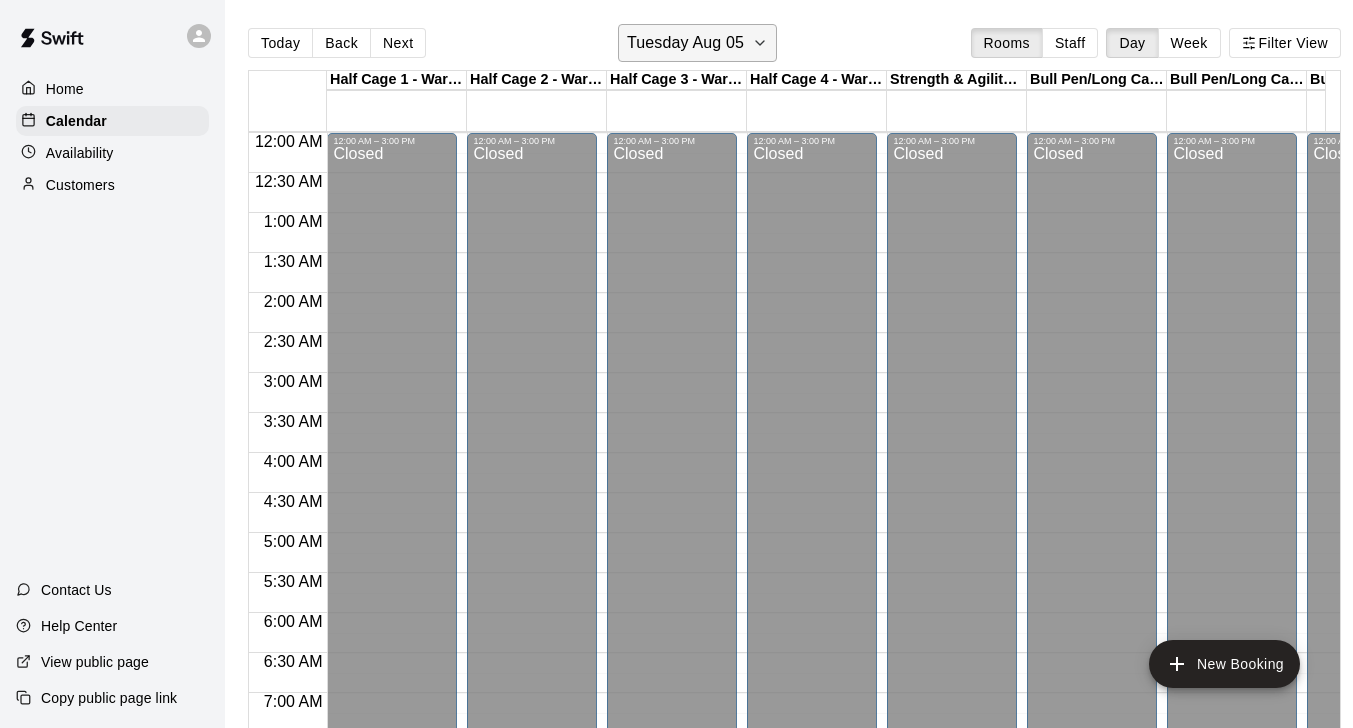 click 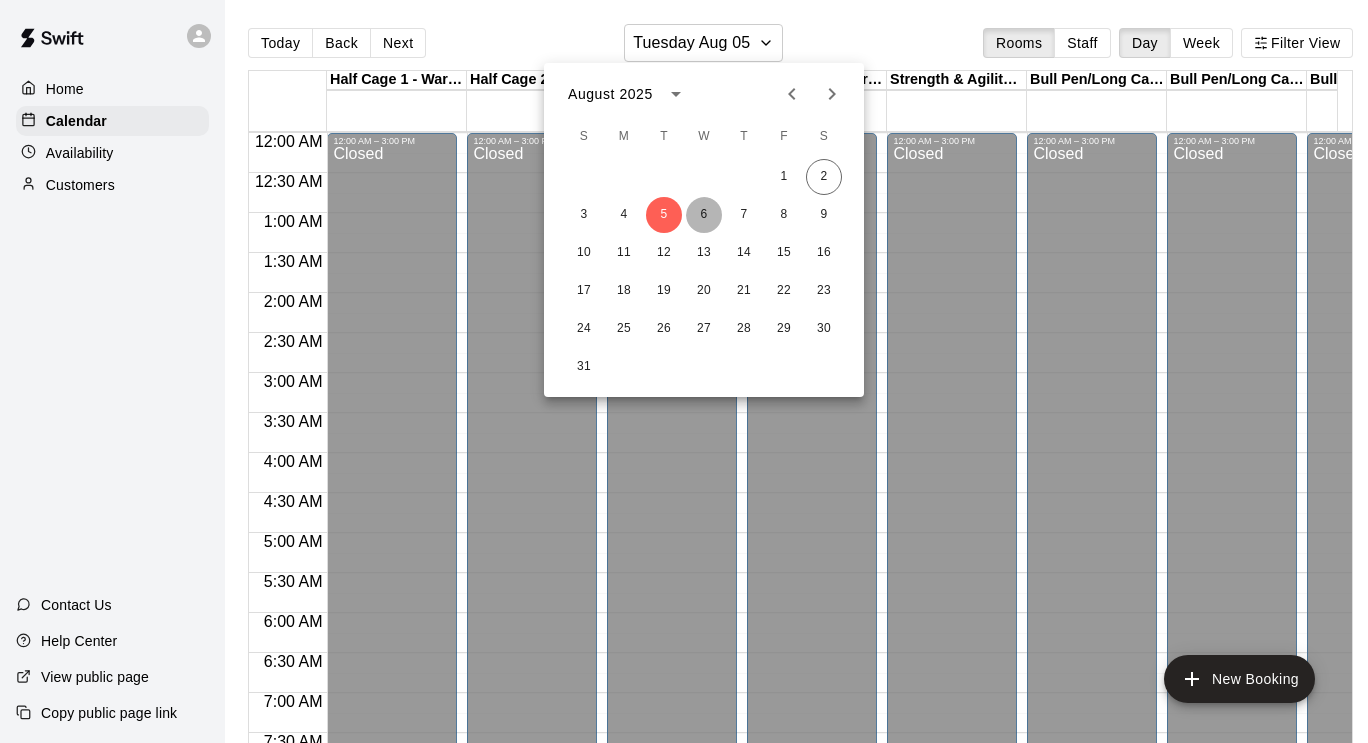 click on "6" at bounding box center [704, 215] 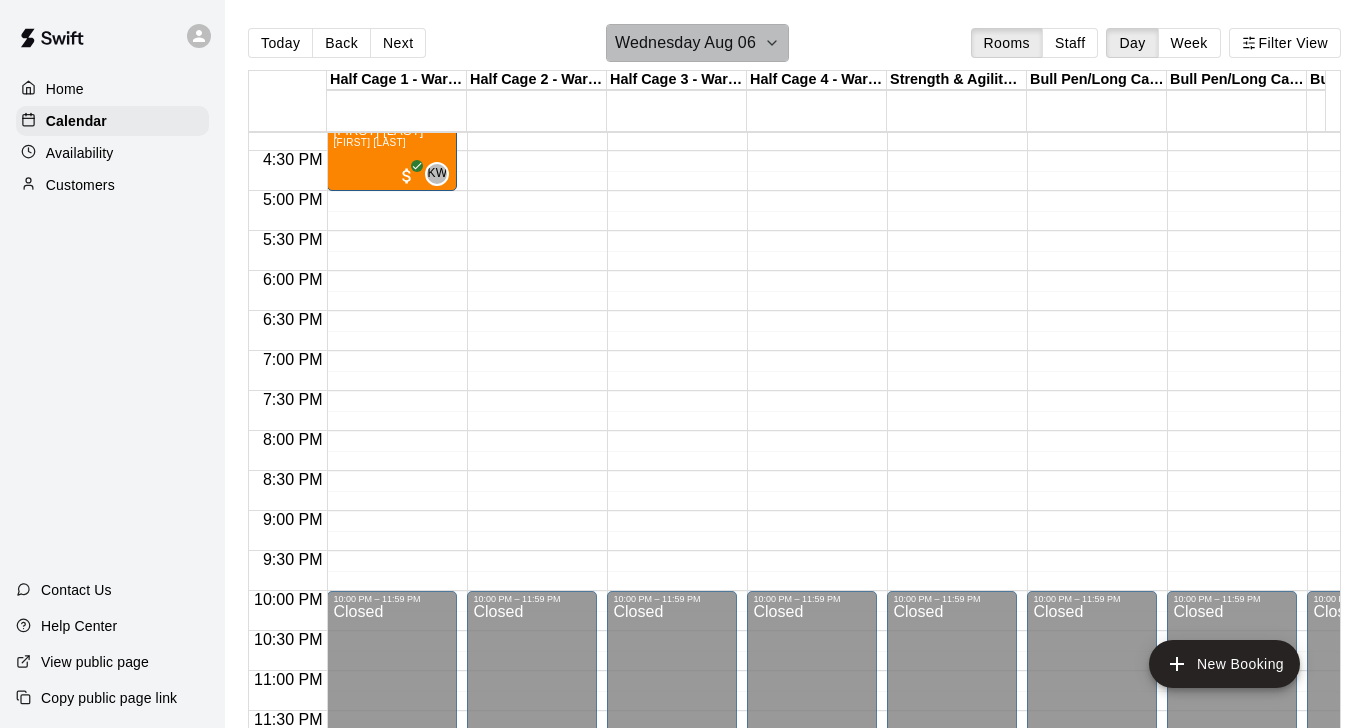 click 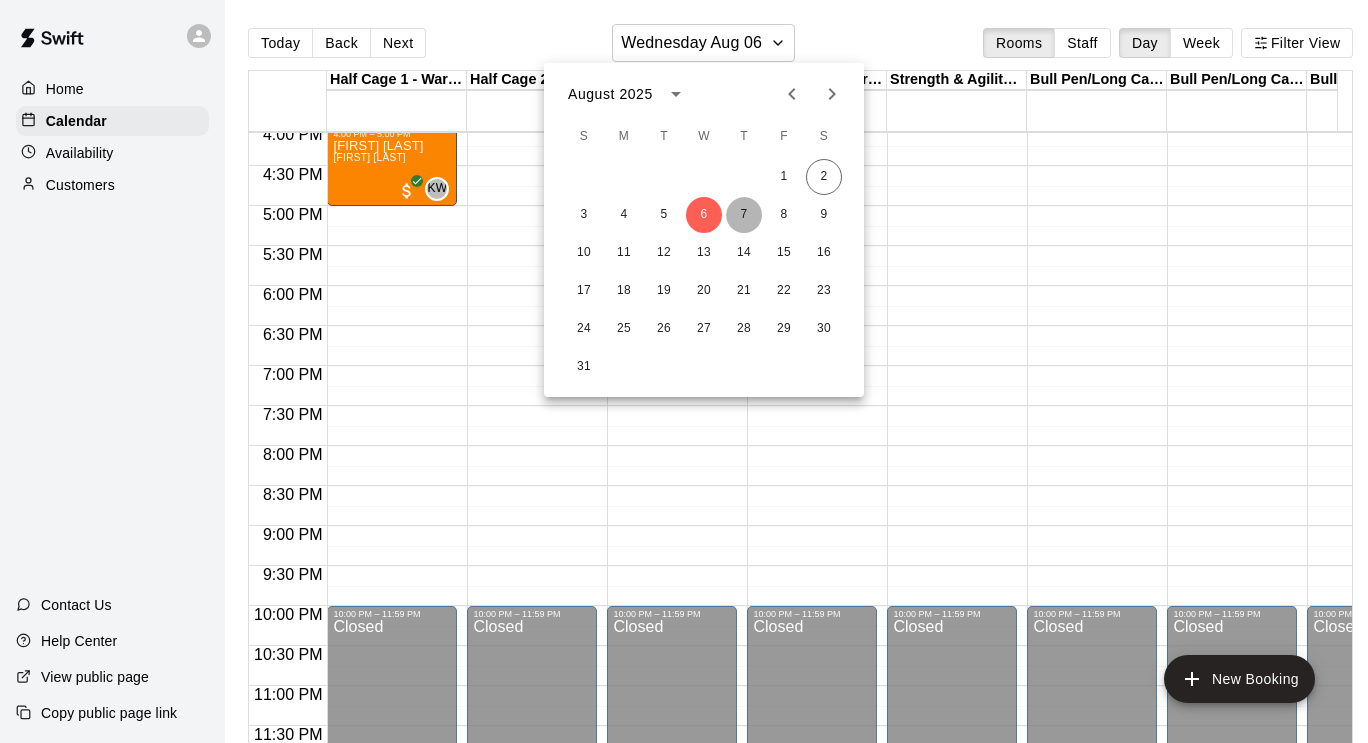 click on "7" at bounding box center (744, 215) 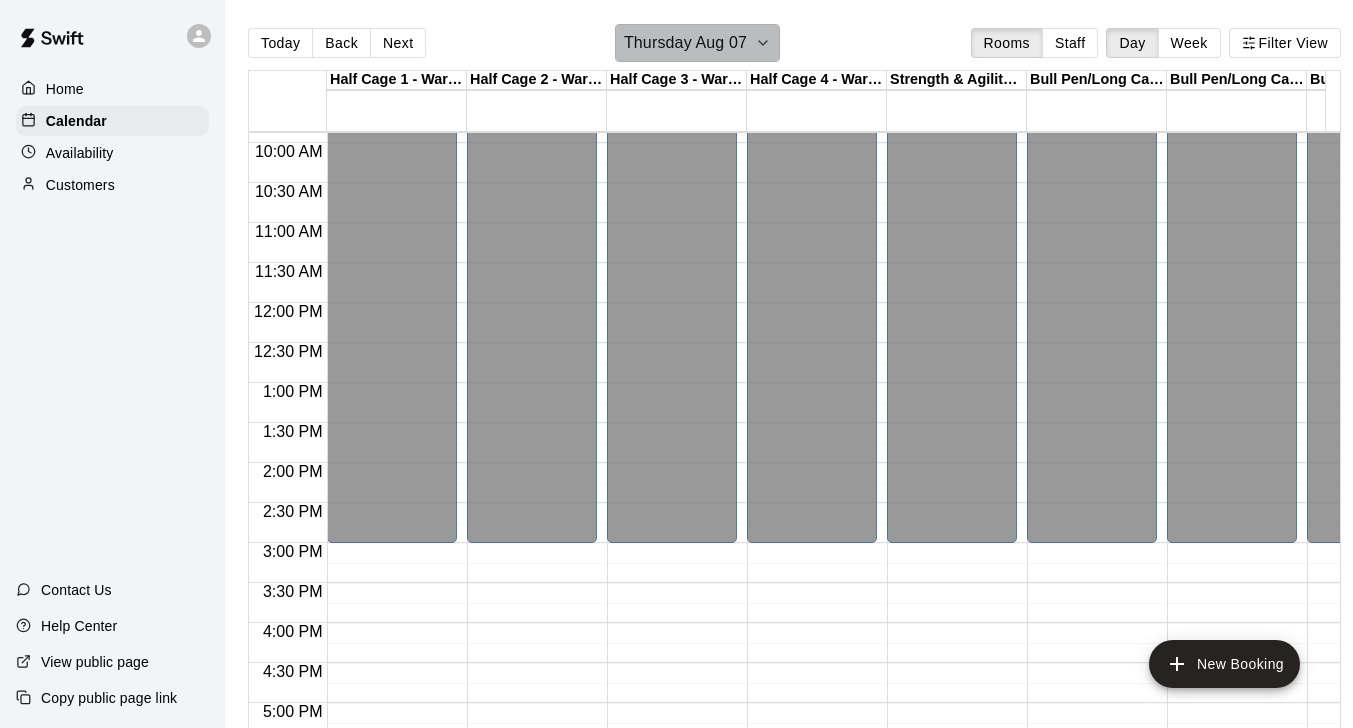click 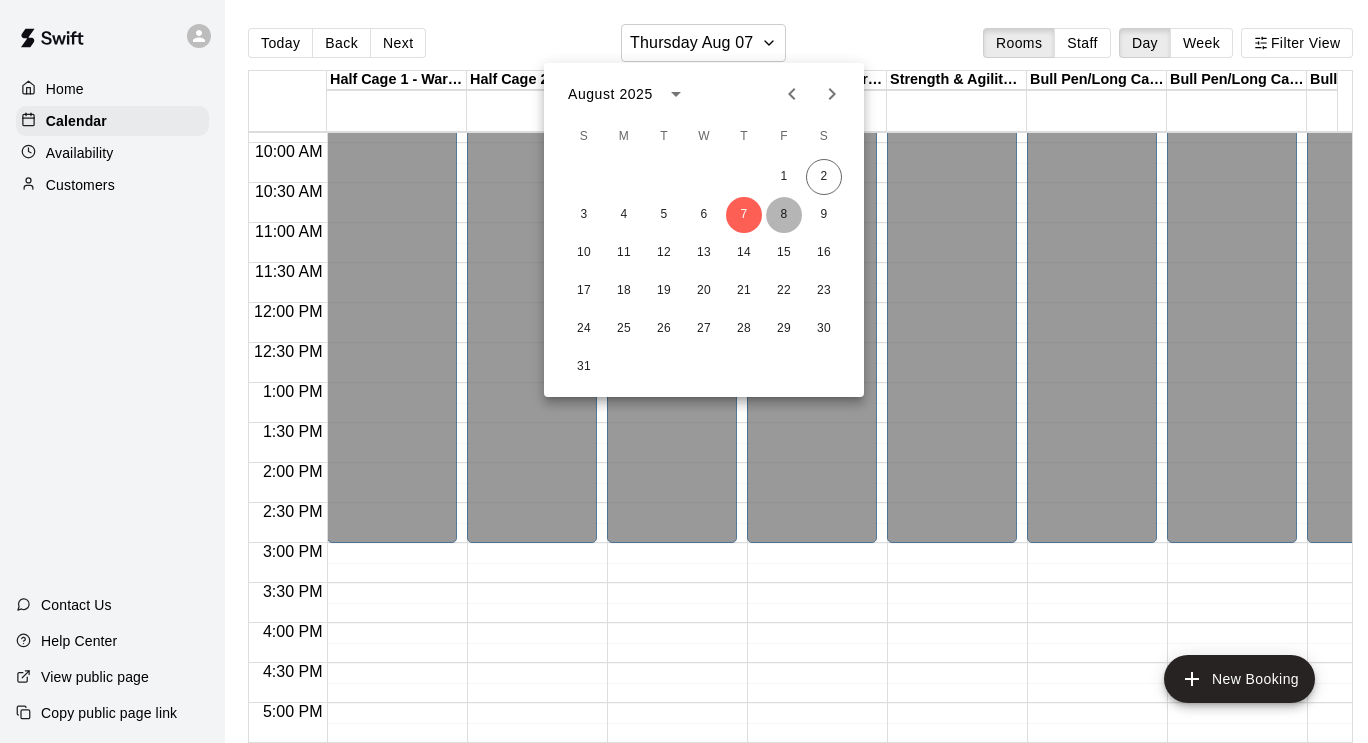 click on "8" at bounding box center [784, 215] 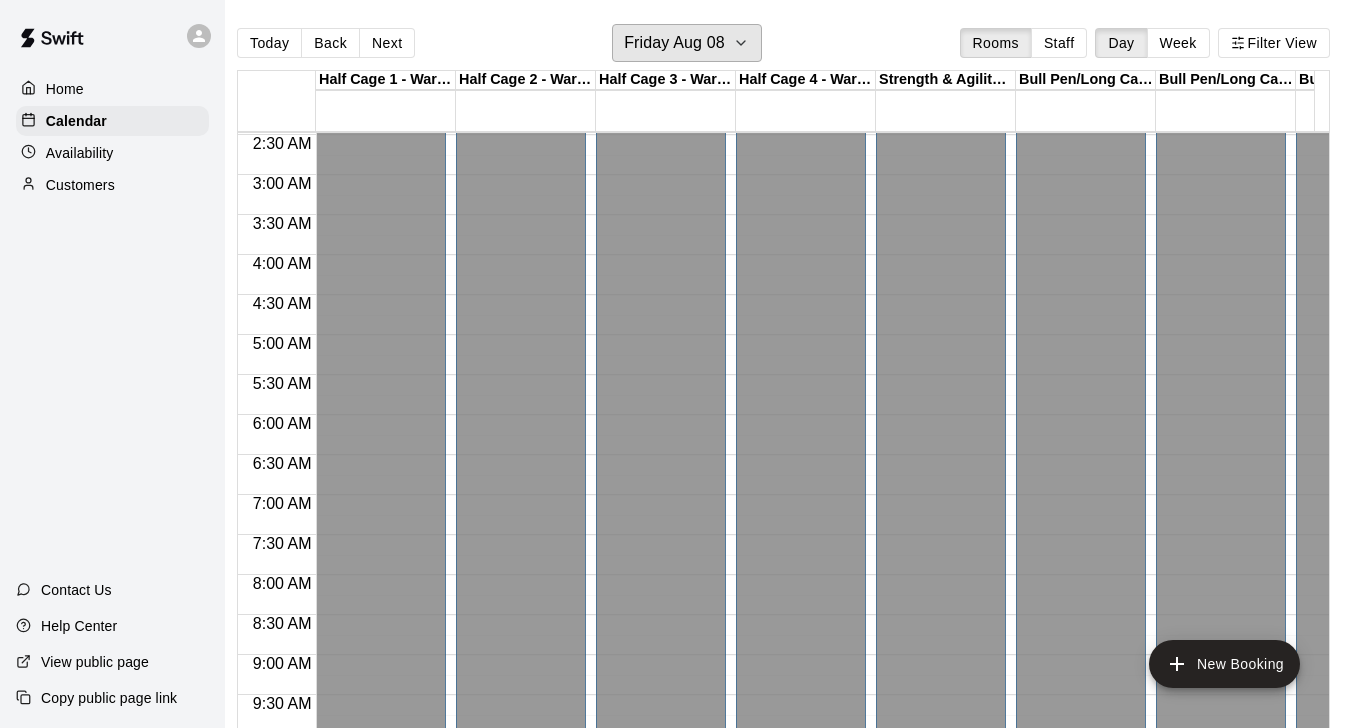 scroll, scrollTop: 0, scrollLeft: 0, axis: both 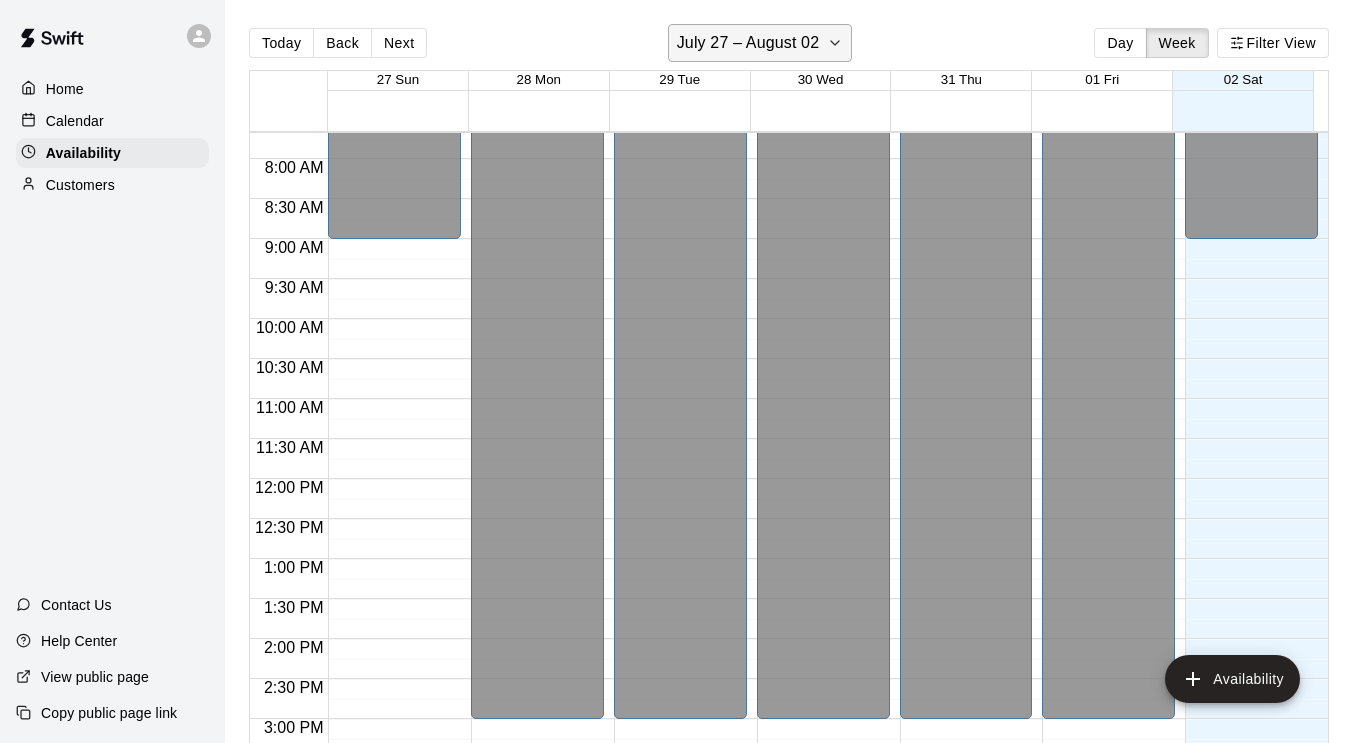 click on "July 27 – August 02" at bounding box center [760, 43] 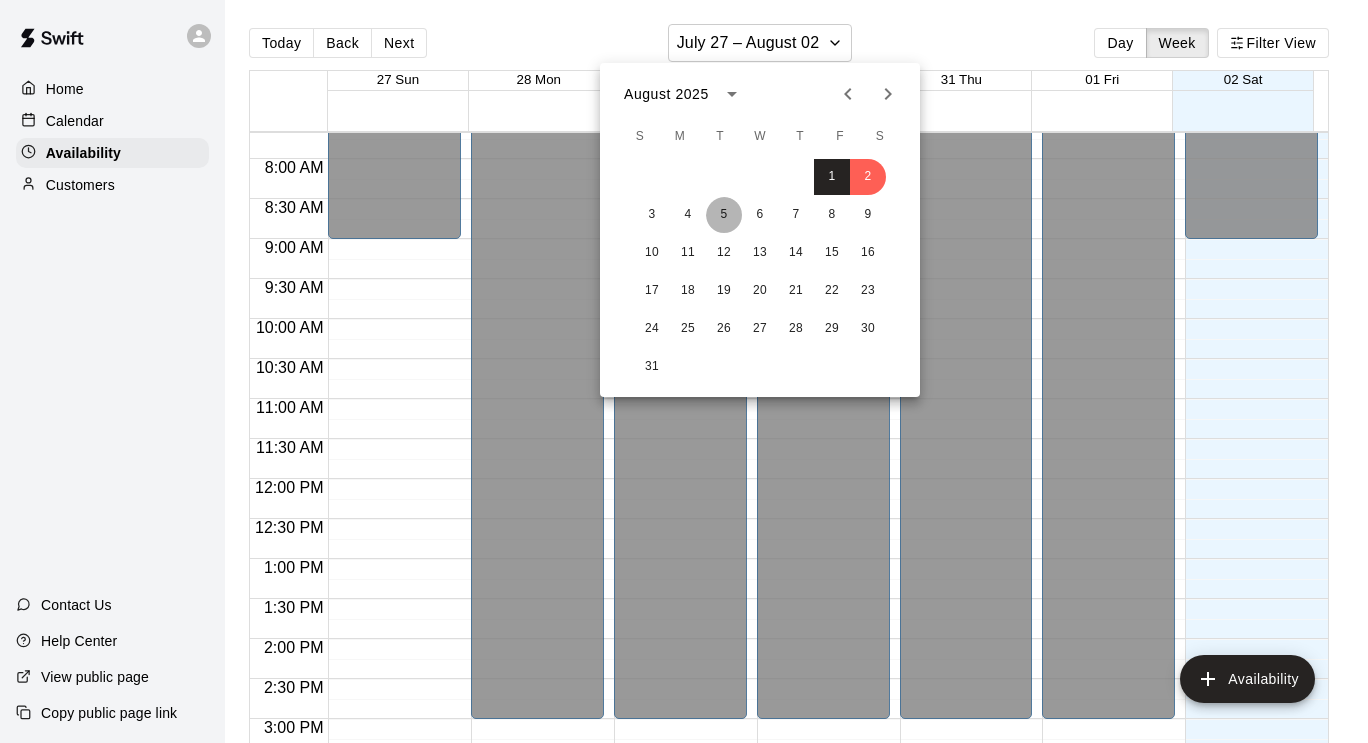 click on "5" at bounding box center (724, 215) 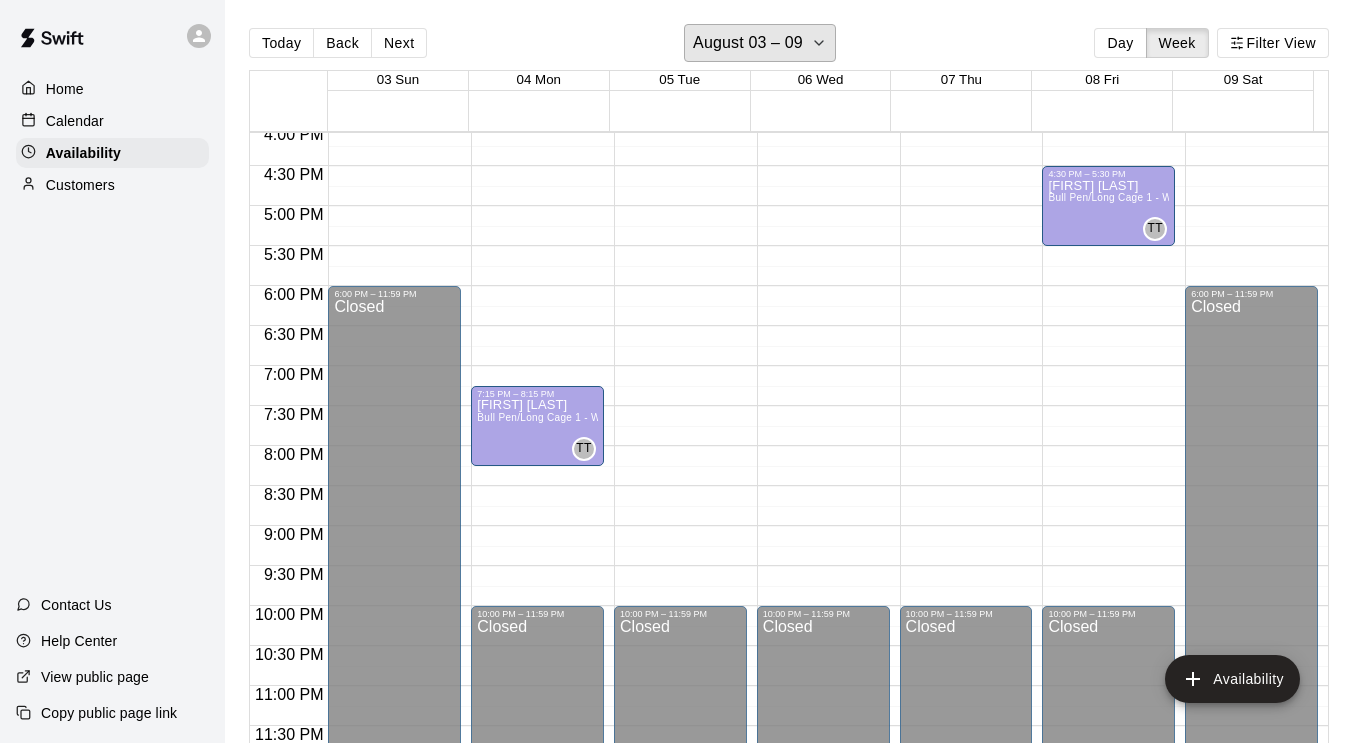 scroll, scrollTop: 1288, scrollLeft: 0, axis: vertical 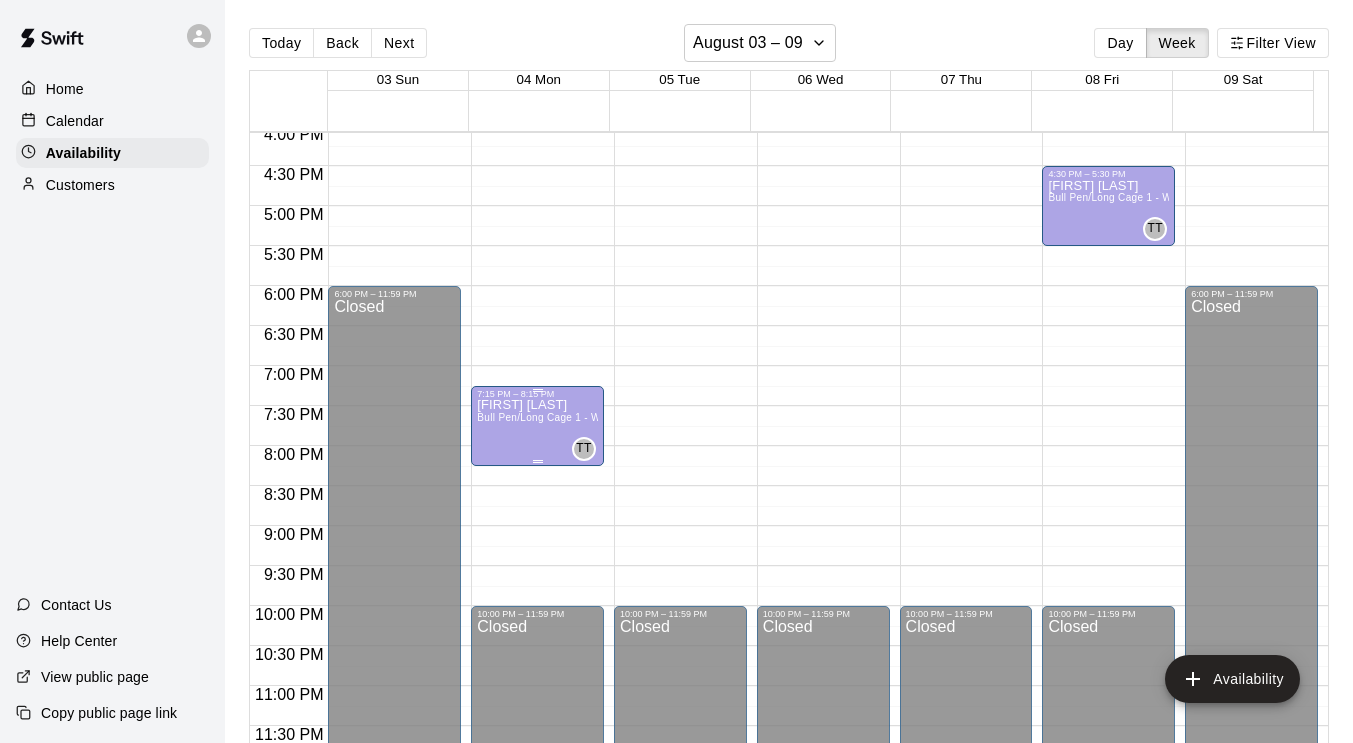 click on "[FIRST] [LAST]" at bounding box center (537, 405) 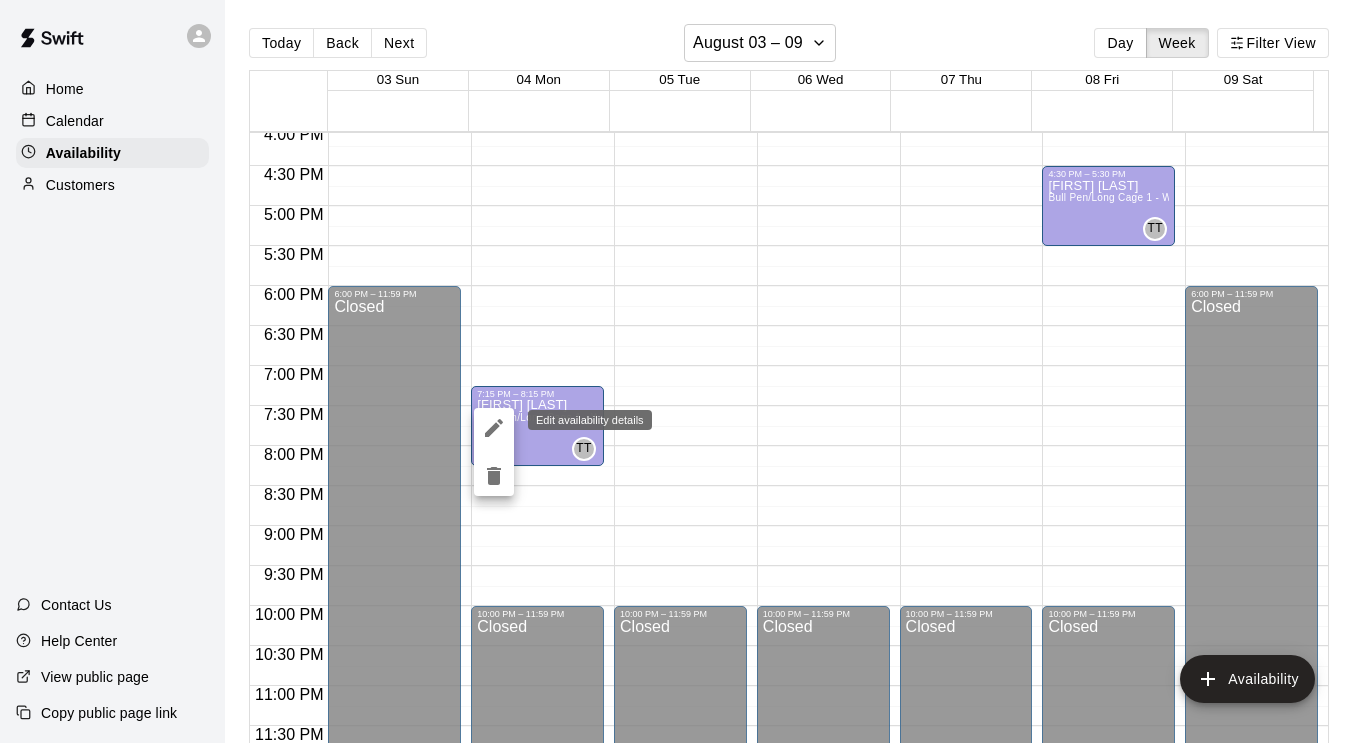 click 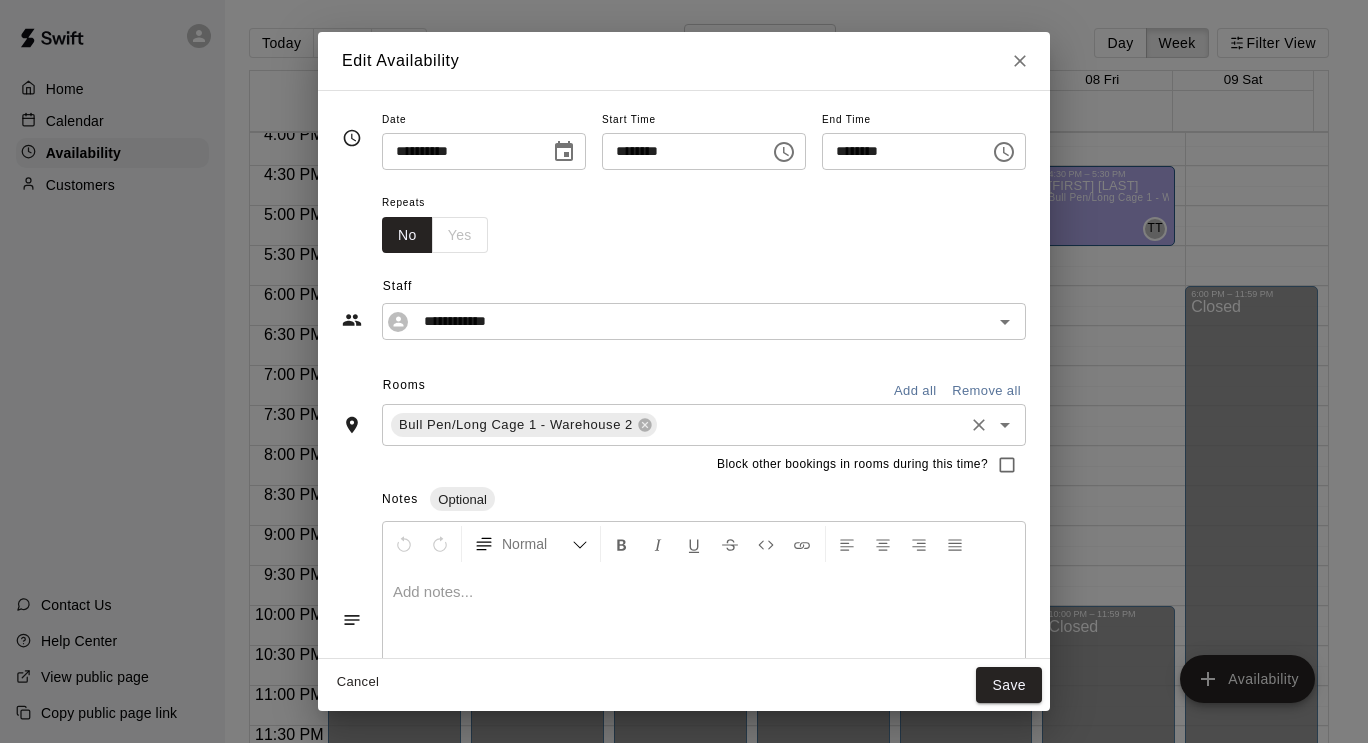 click 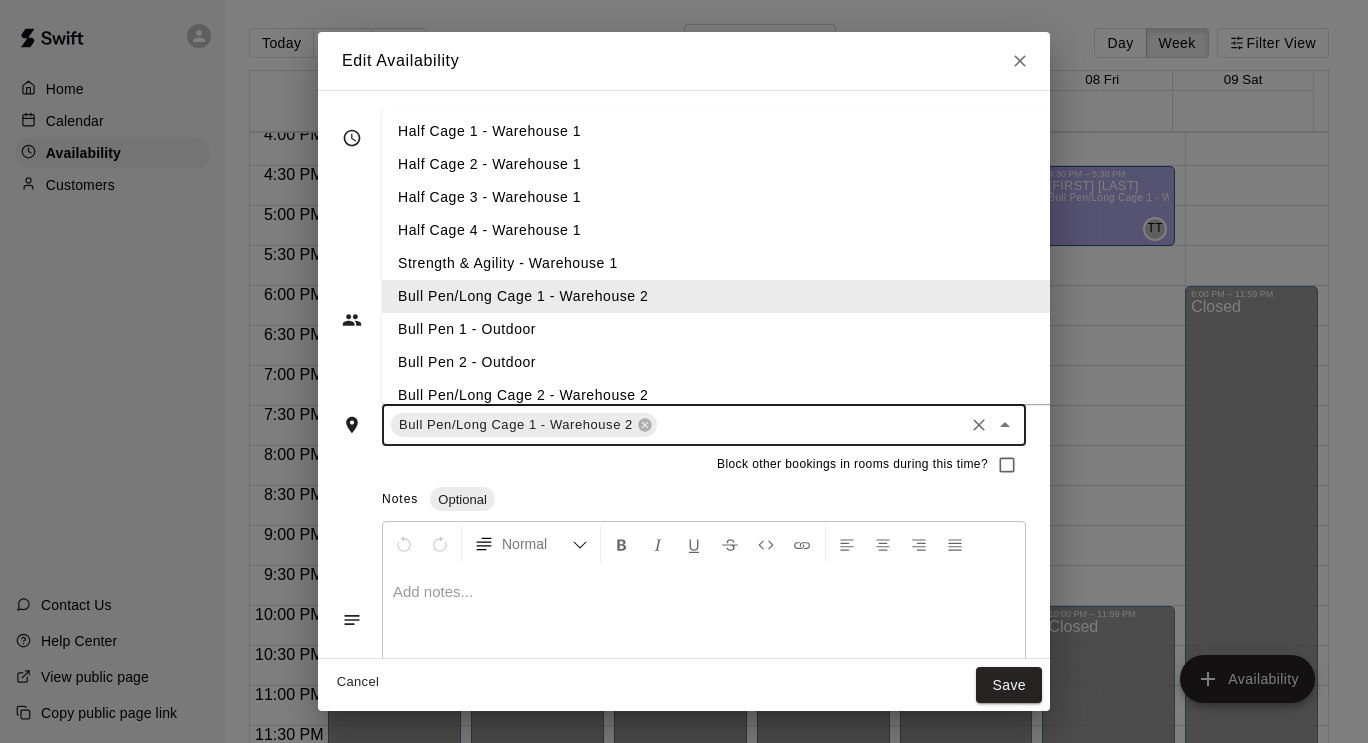 click 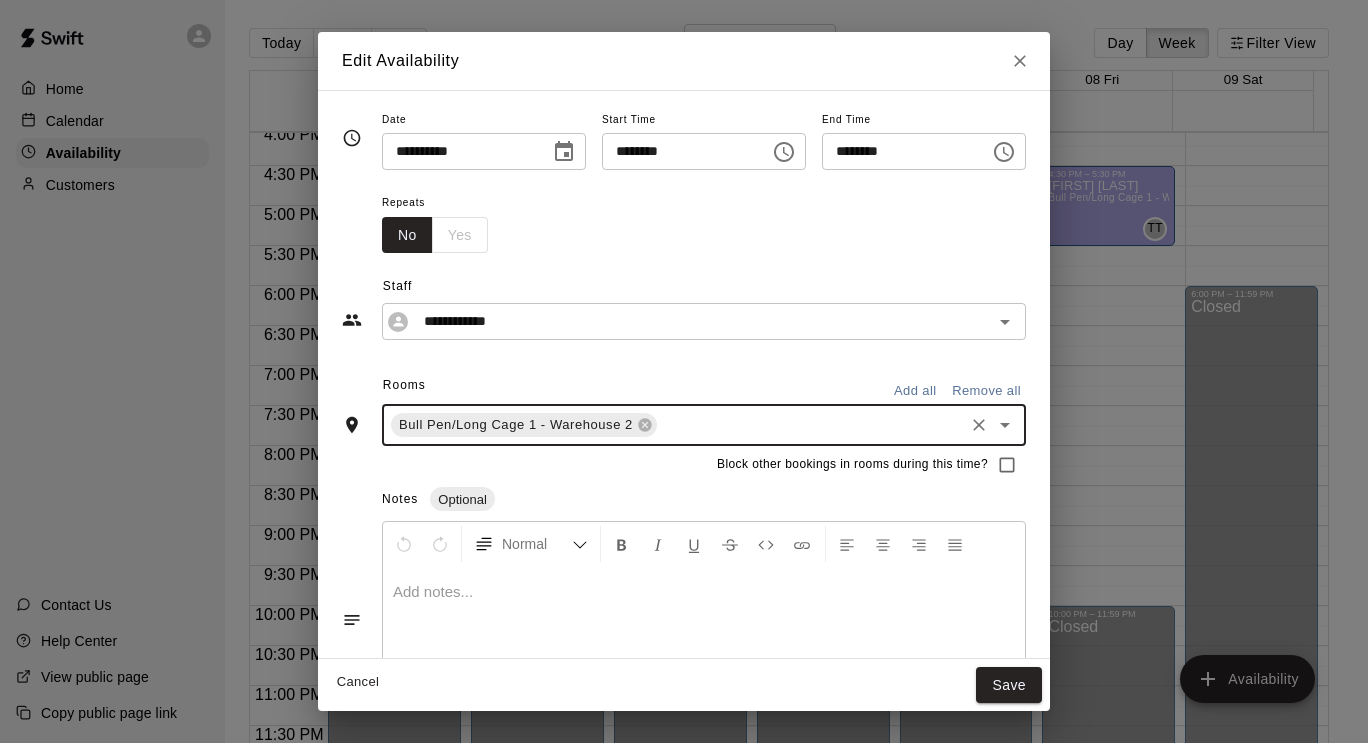 click on "Add all" at bounding box center [915, 391] 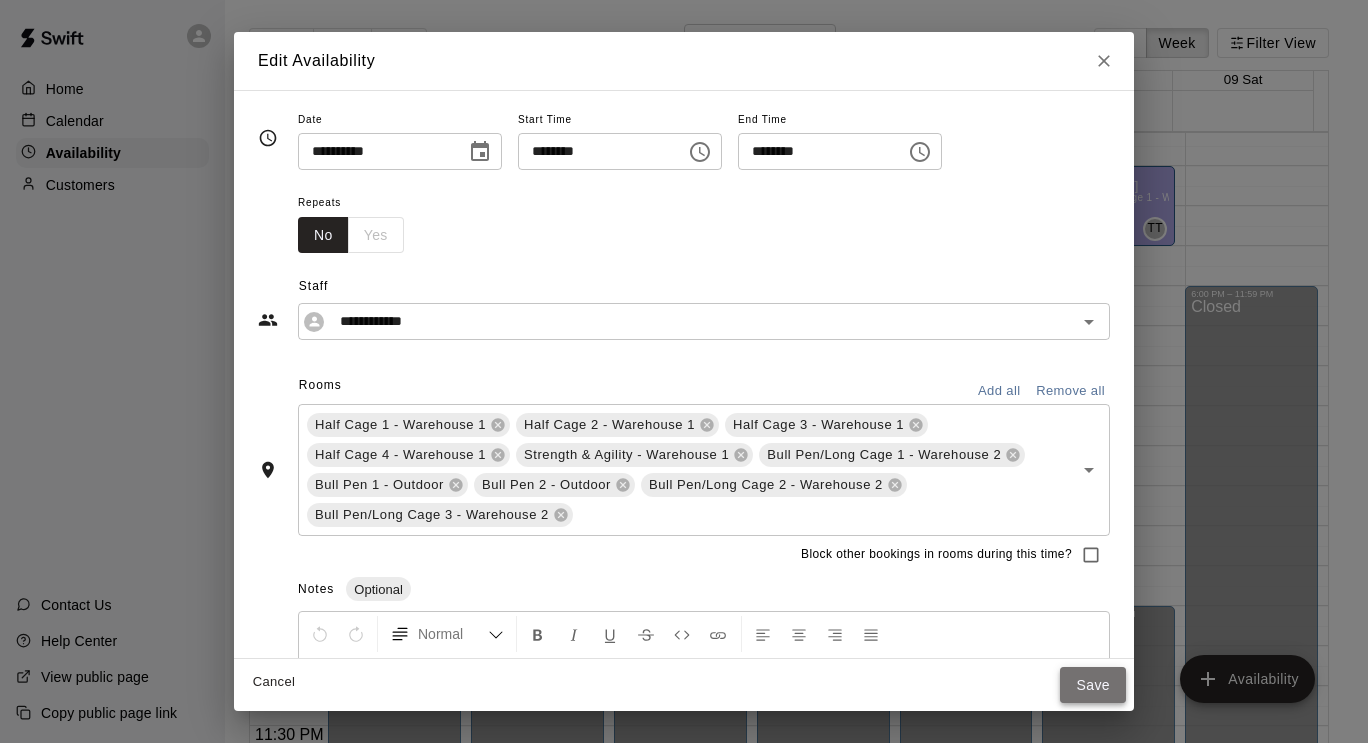 click on "Save" at bounding box center [1093, 685] 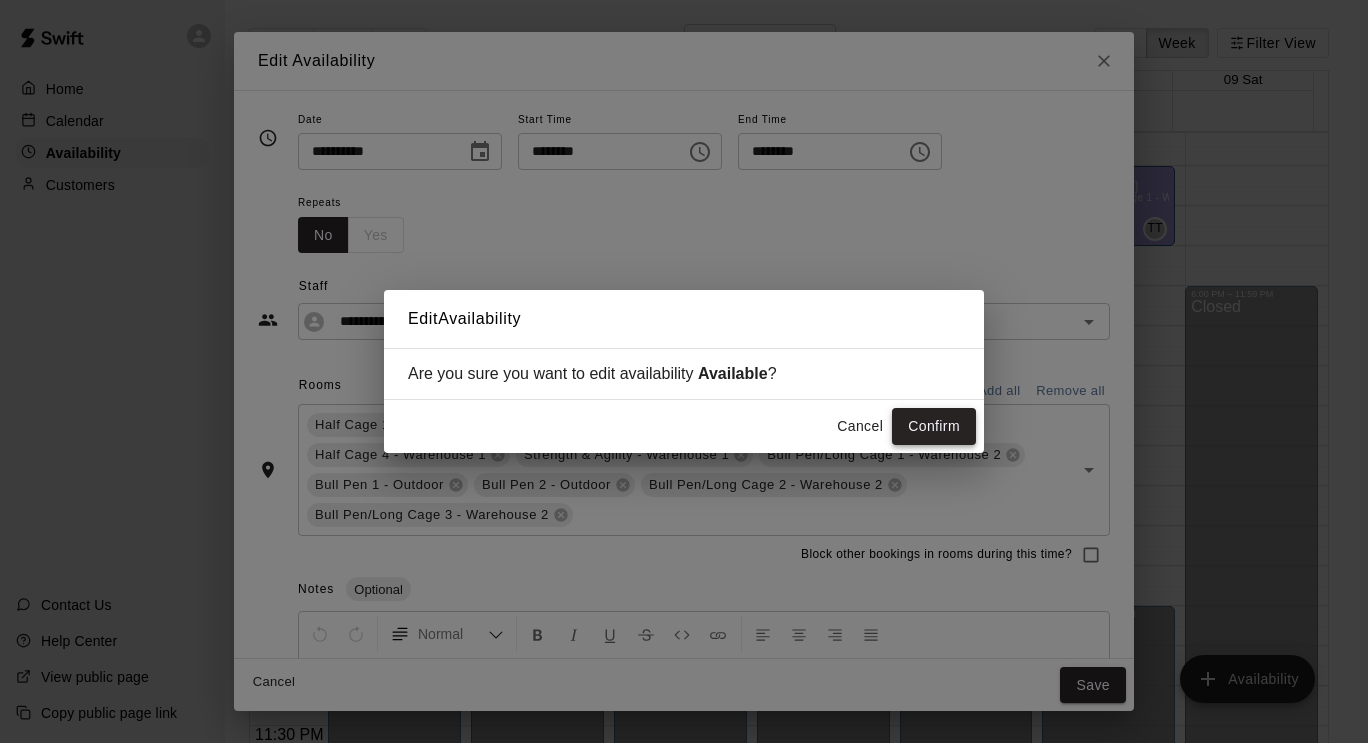 click on "Confirm" at bounding box center (934, 426) 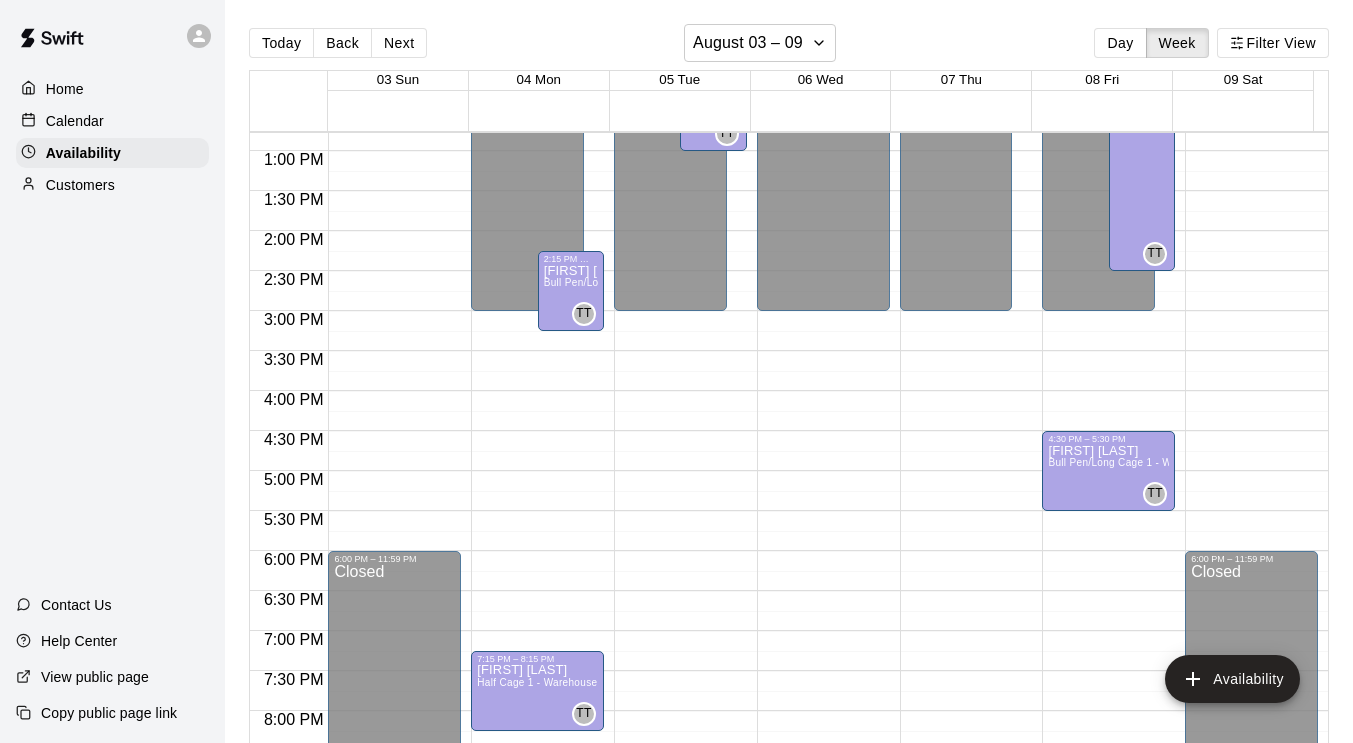 scroll, scrollTop: 1020, scrollLeft: 0, axis: vertical 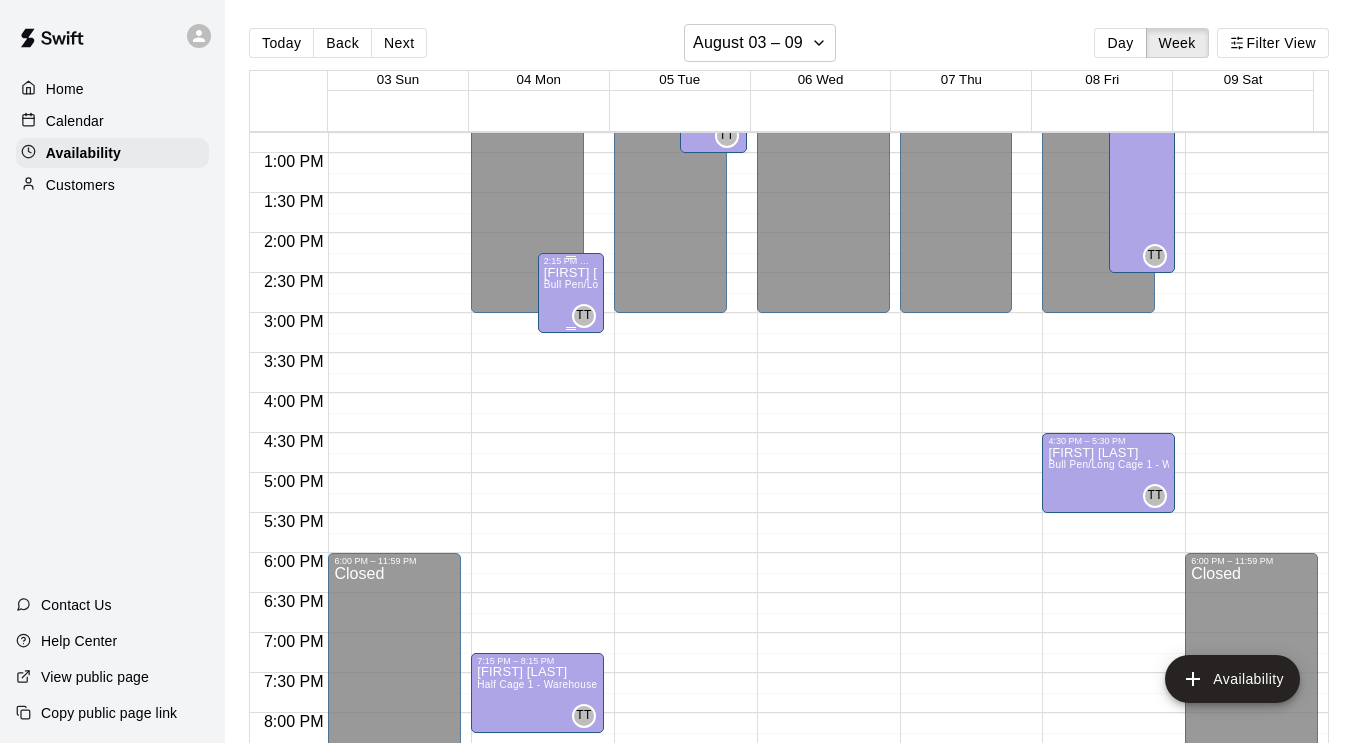 click on "Taylor Taska Bull Pen/Long Cage 1 - Warehouse 2" at bounding box center [571, 637] 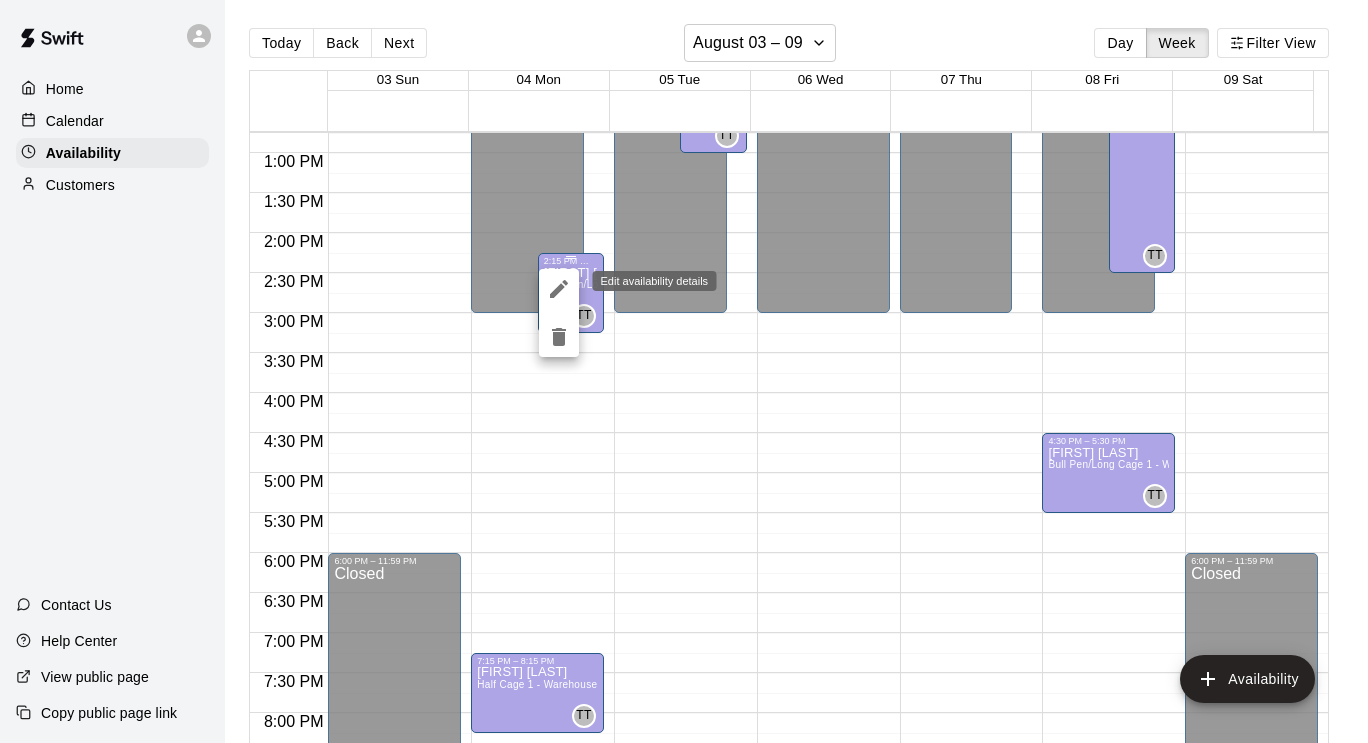 click at bounding box center [559, 289] 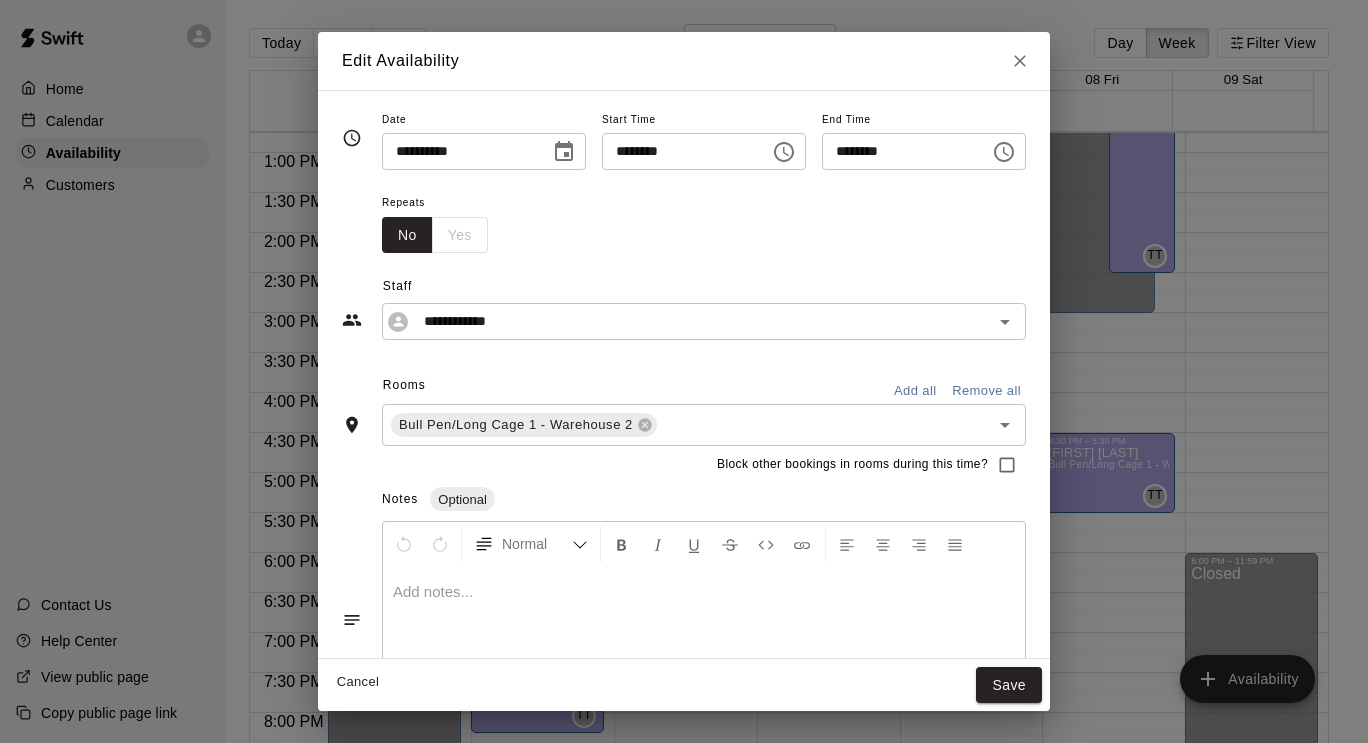 click on "Add all" at bounding box center (915, 391) 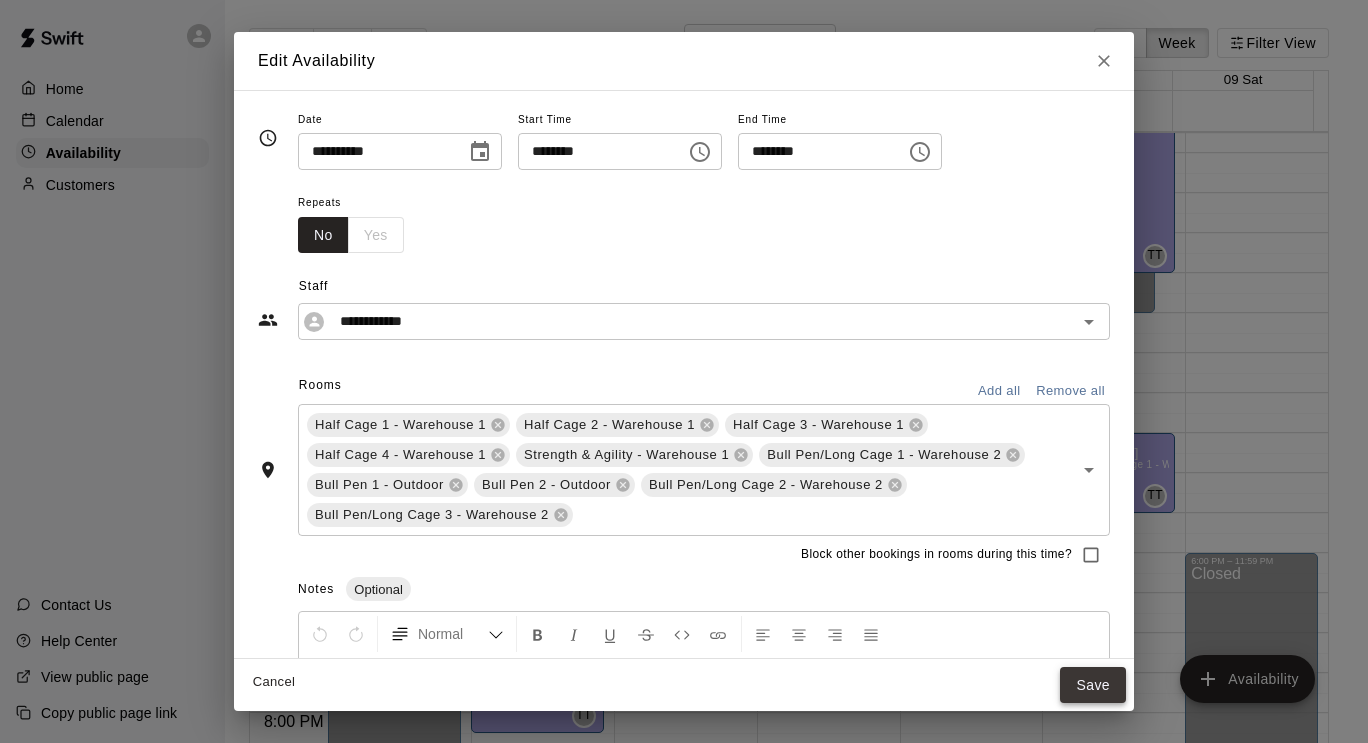click on "Save" at bounding box center [1093, 685] 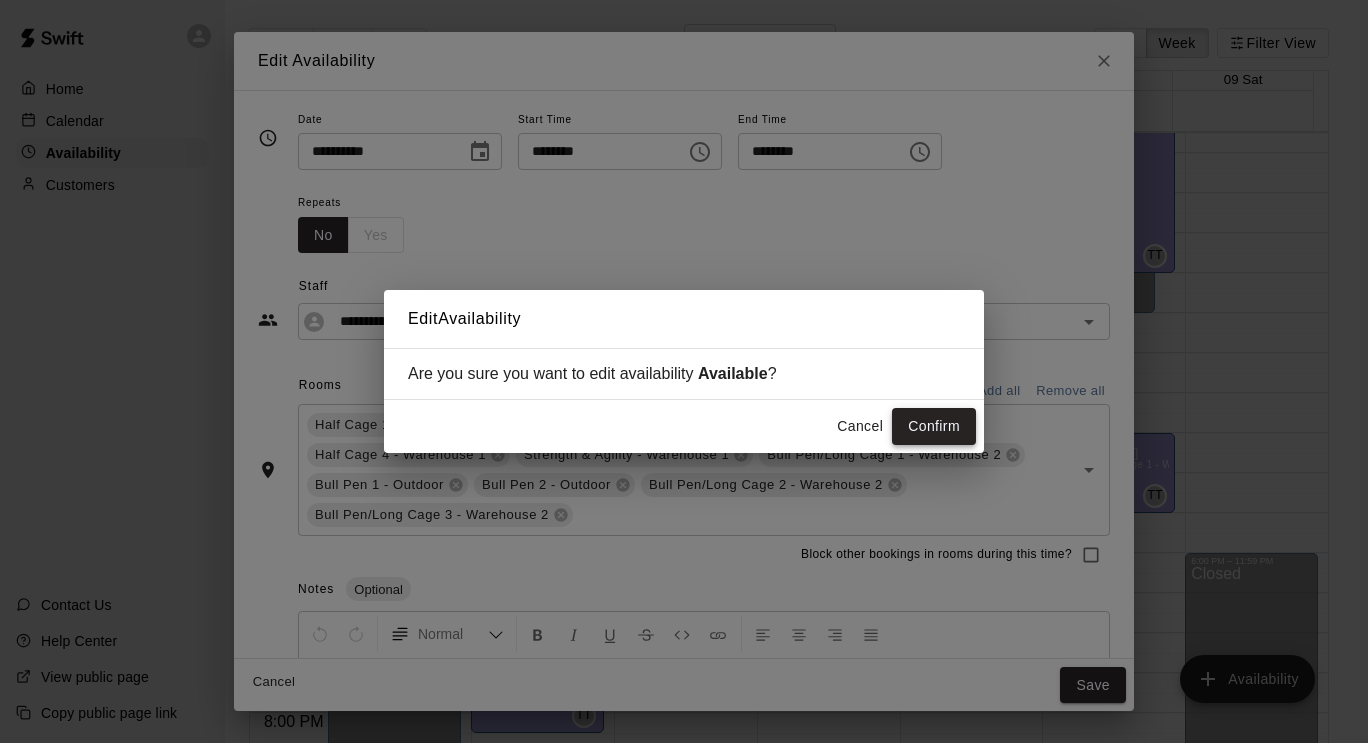 click on "Confirm" at bounding box center [934, 426] 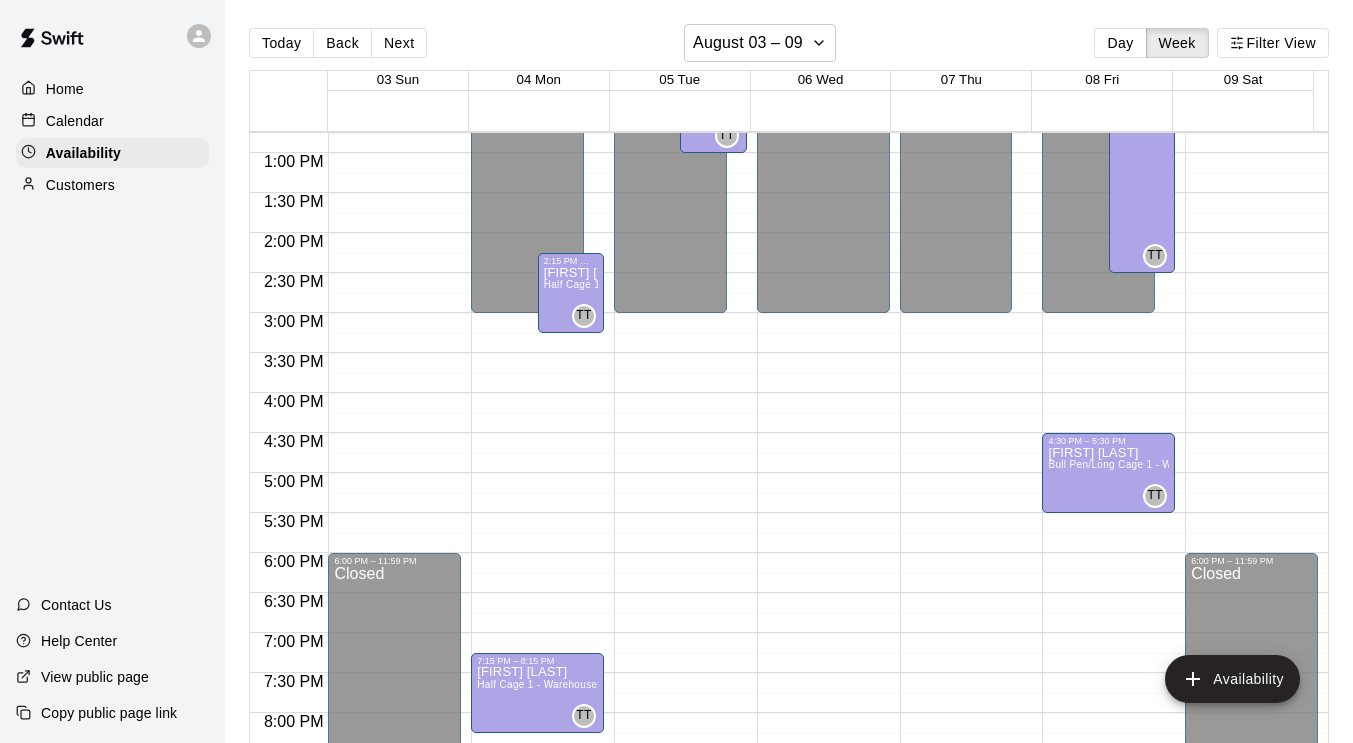 scroll, scrollTop: 822, scrollLeft: 0, axis: vertical 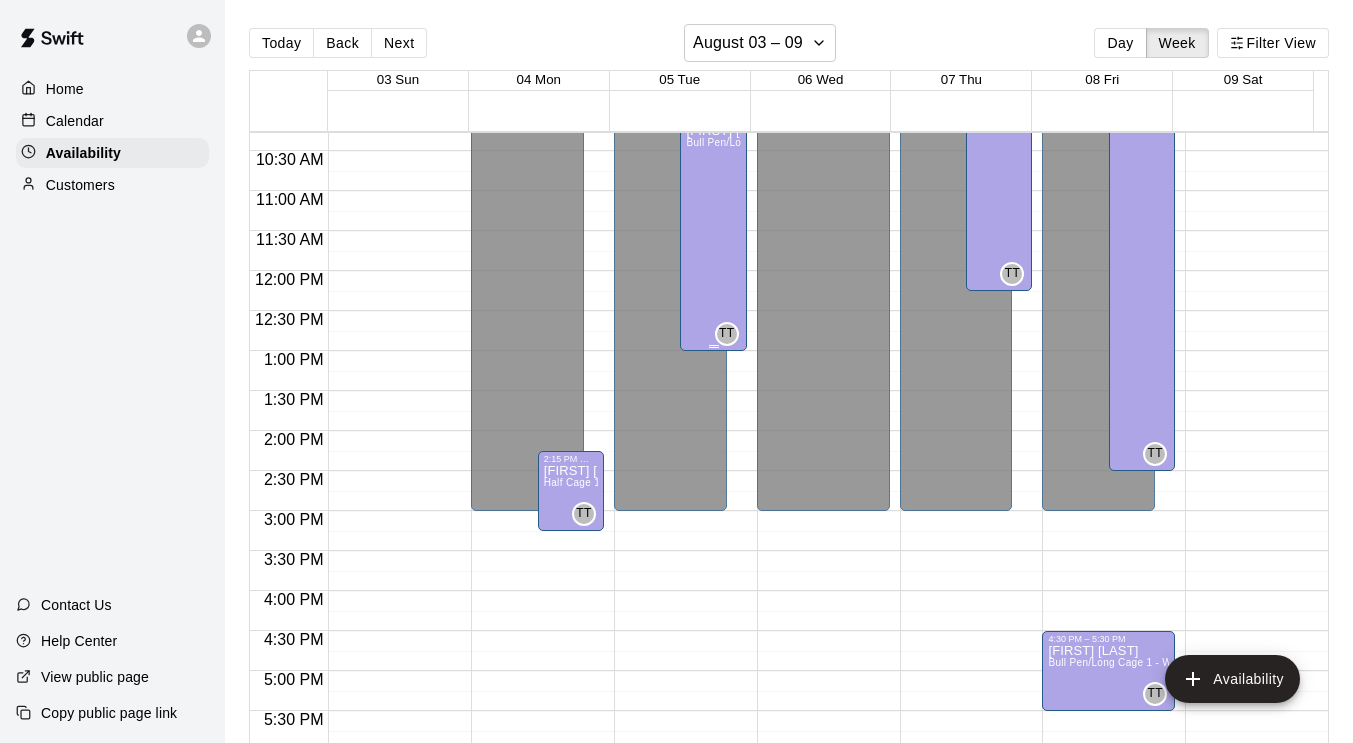 click on "Taylor Taska Bull Pen/Long Cage 1 - Warehouse 2" at bounding box center [713, 495] 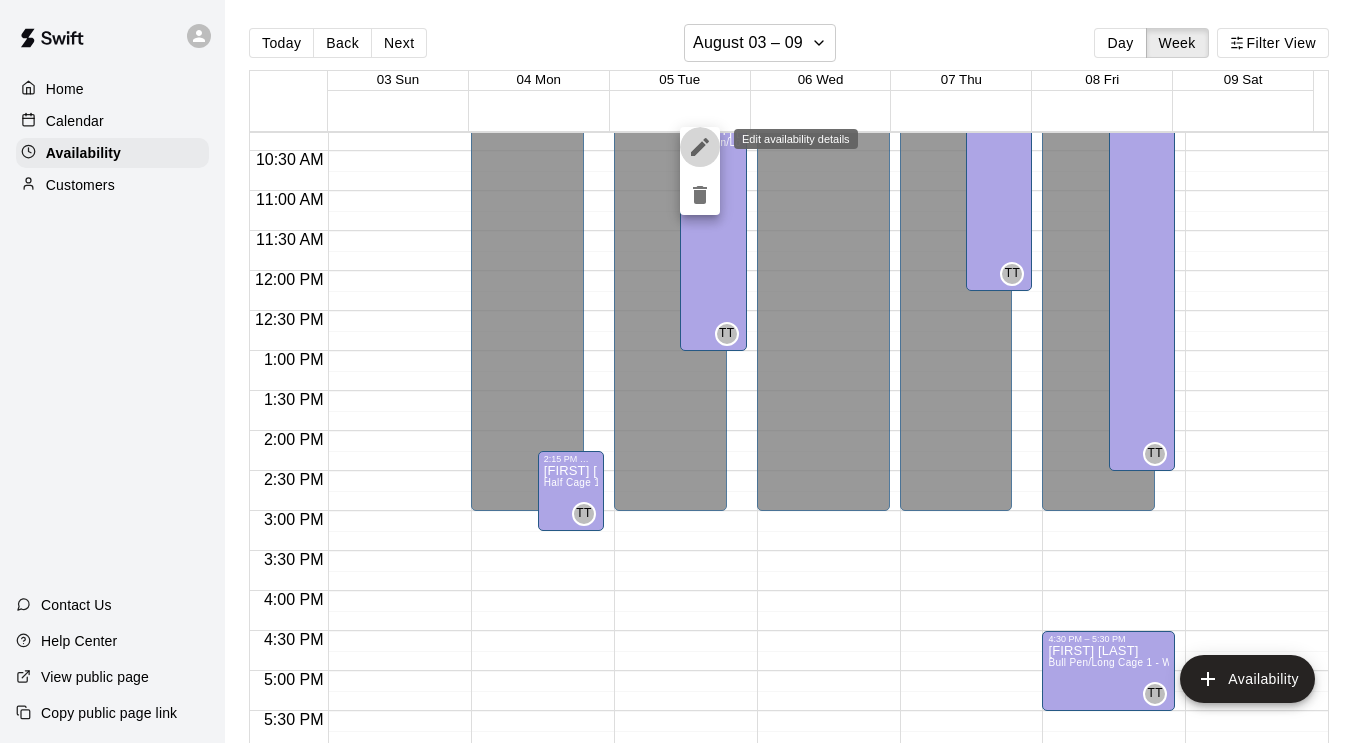click 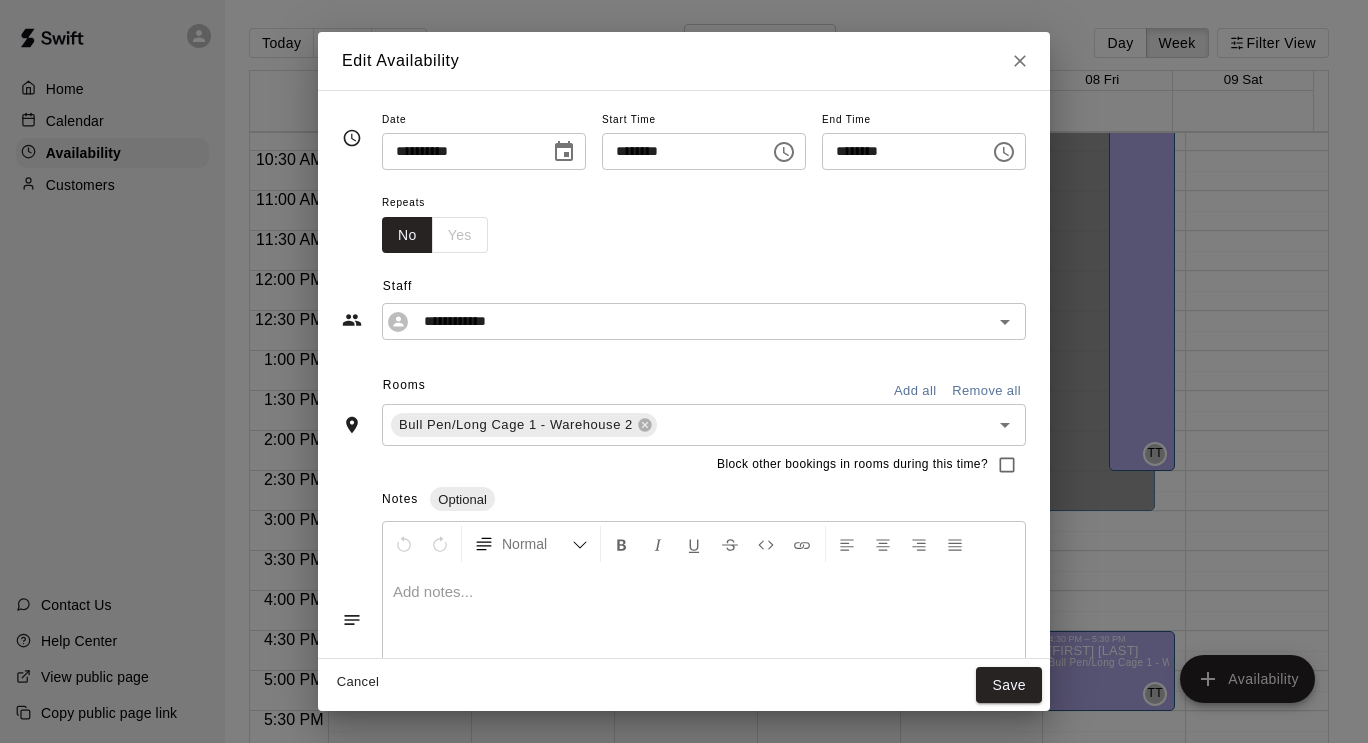 click on "Add all" at bounding box center (915, 391) 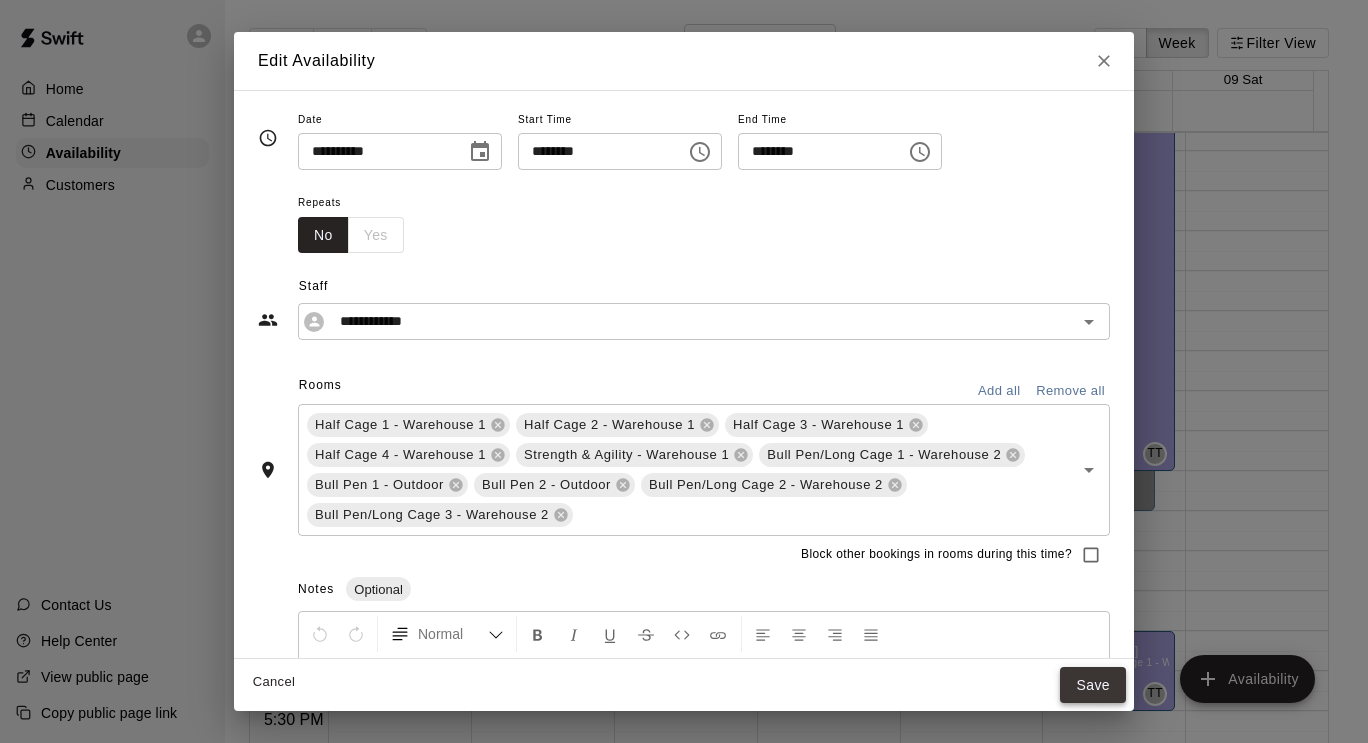 click on "Save" at bounding box center [1093, 685] 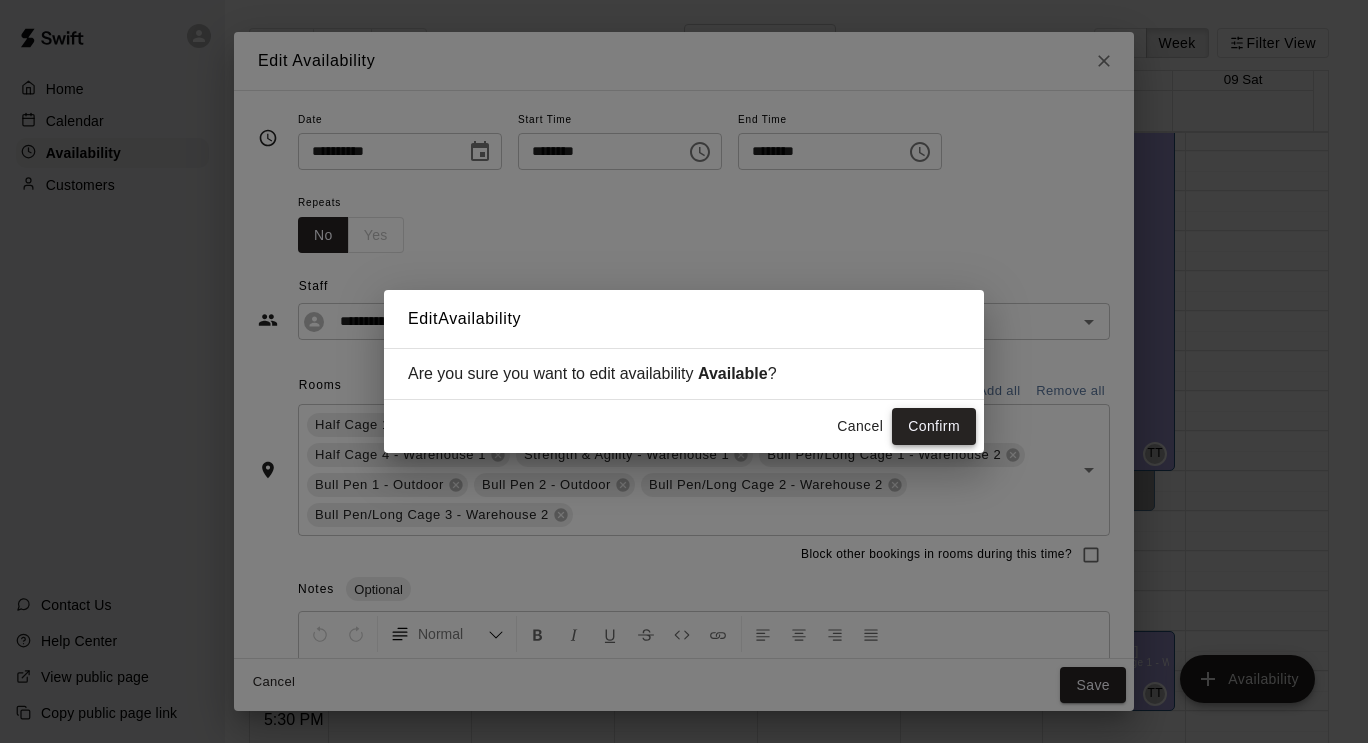 click on "Confirm" at bounding box center (934, 426) 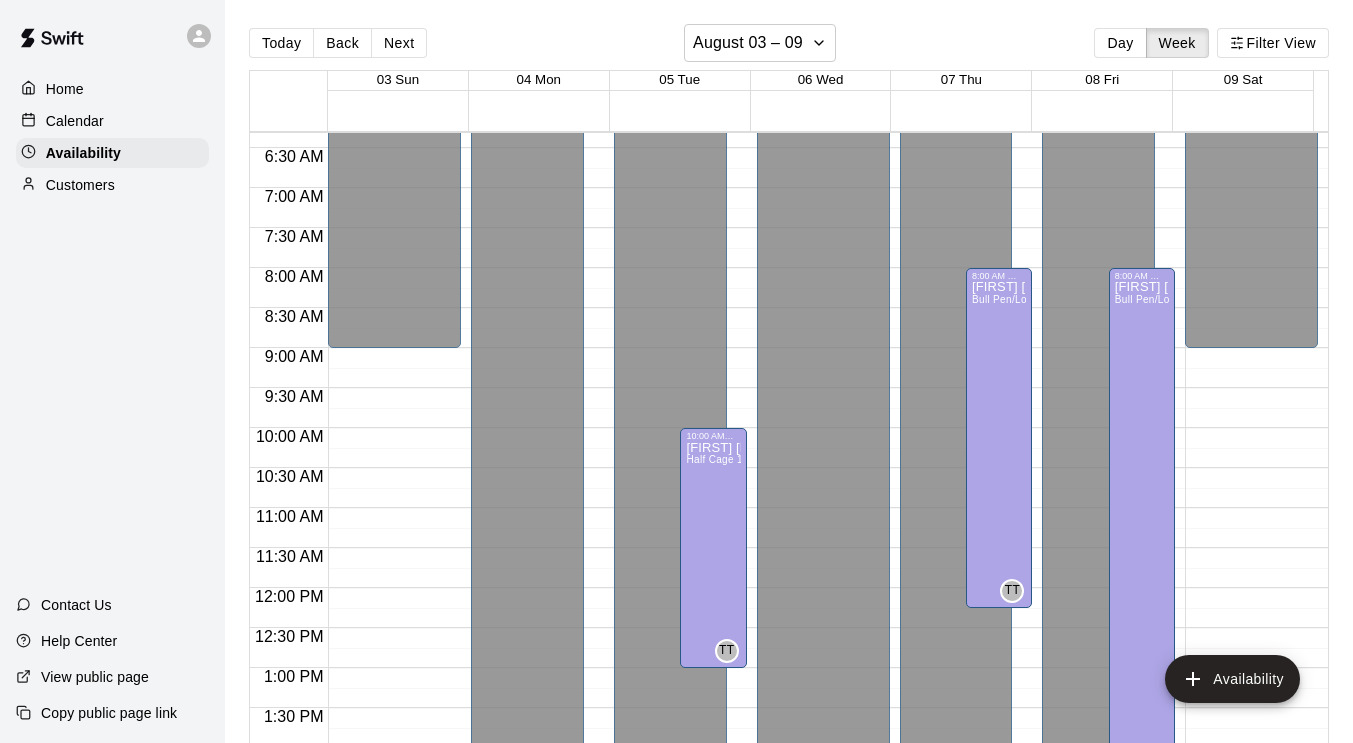scroll, scrollTop: 503, scrollLeft: 0, axis: vertical 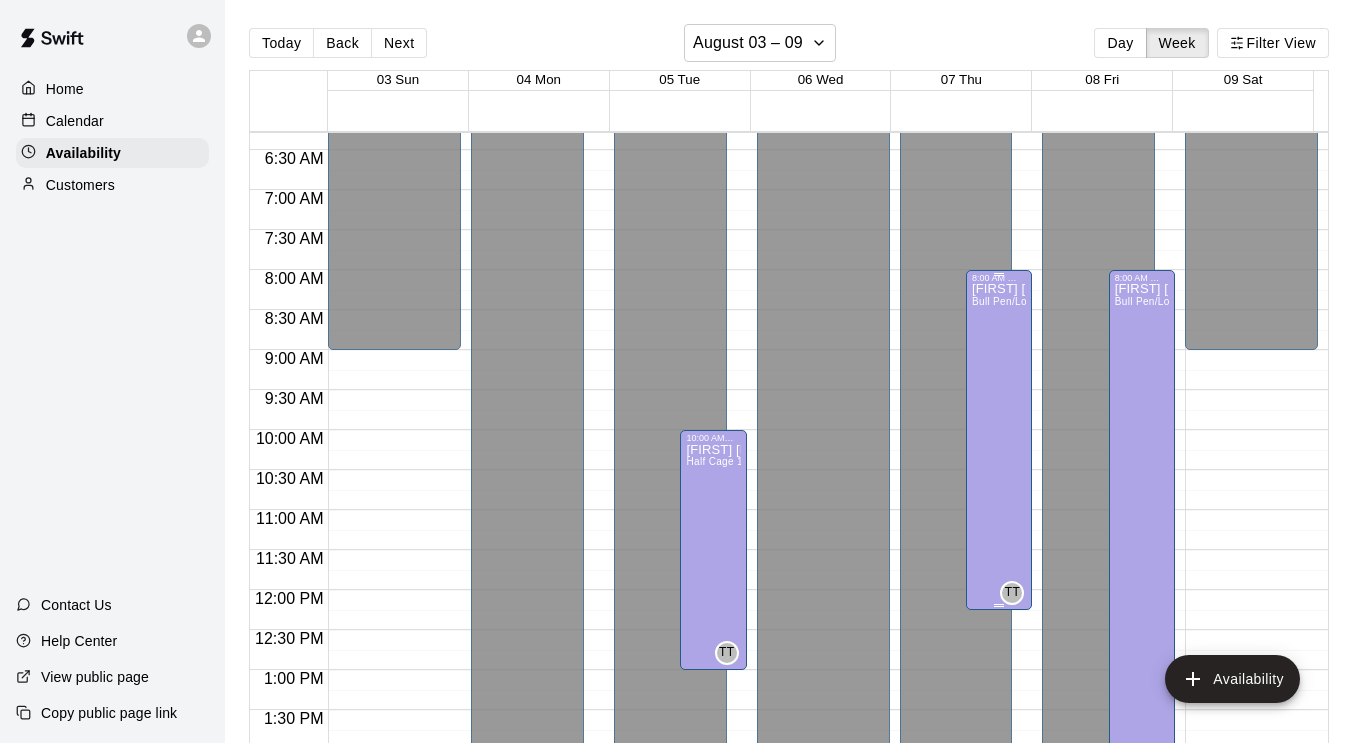 click on "Taylor Taska Bull Pen/Long Cage 1 - Warehouse 2" at bounding box center [999, 654] 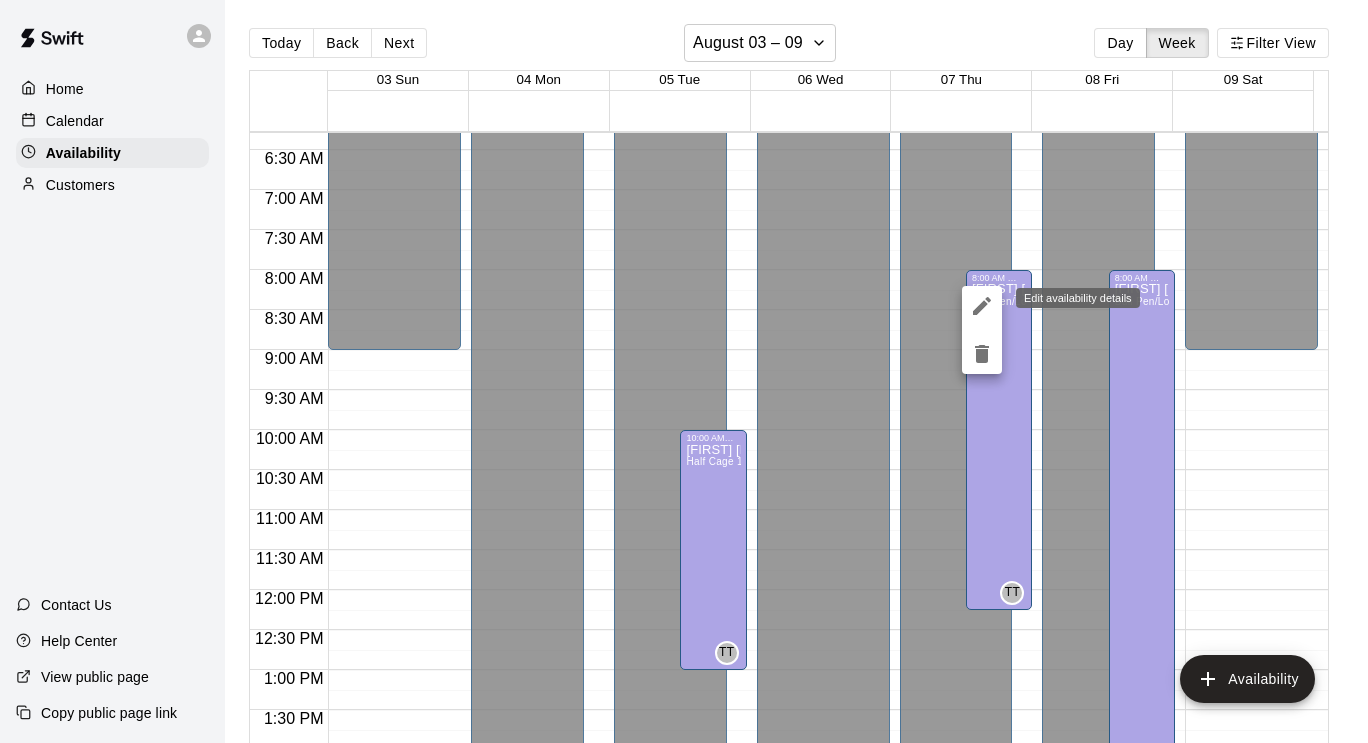 click 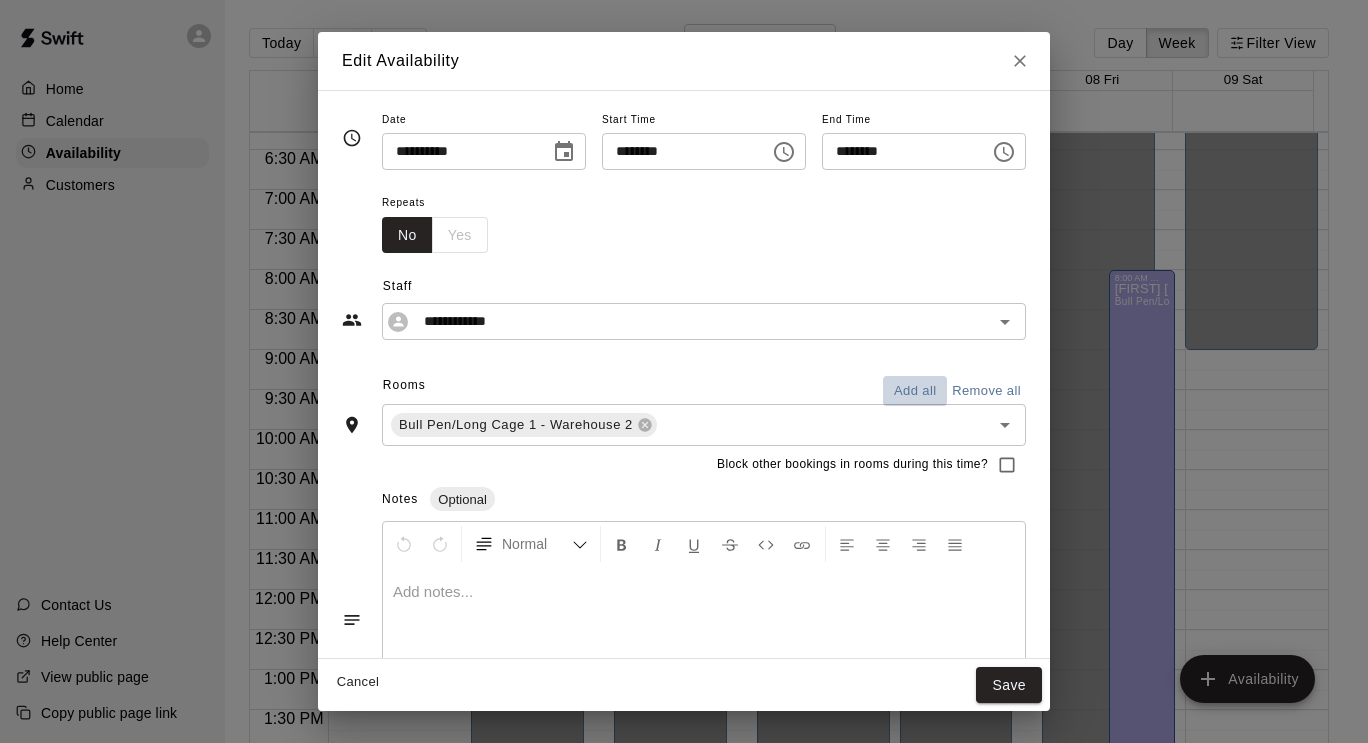 click on "Add all" at bounding box center [915, 391] 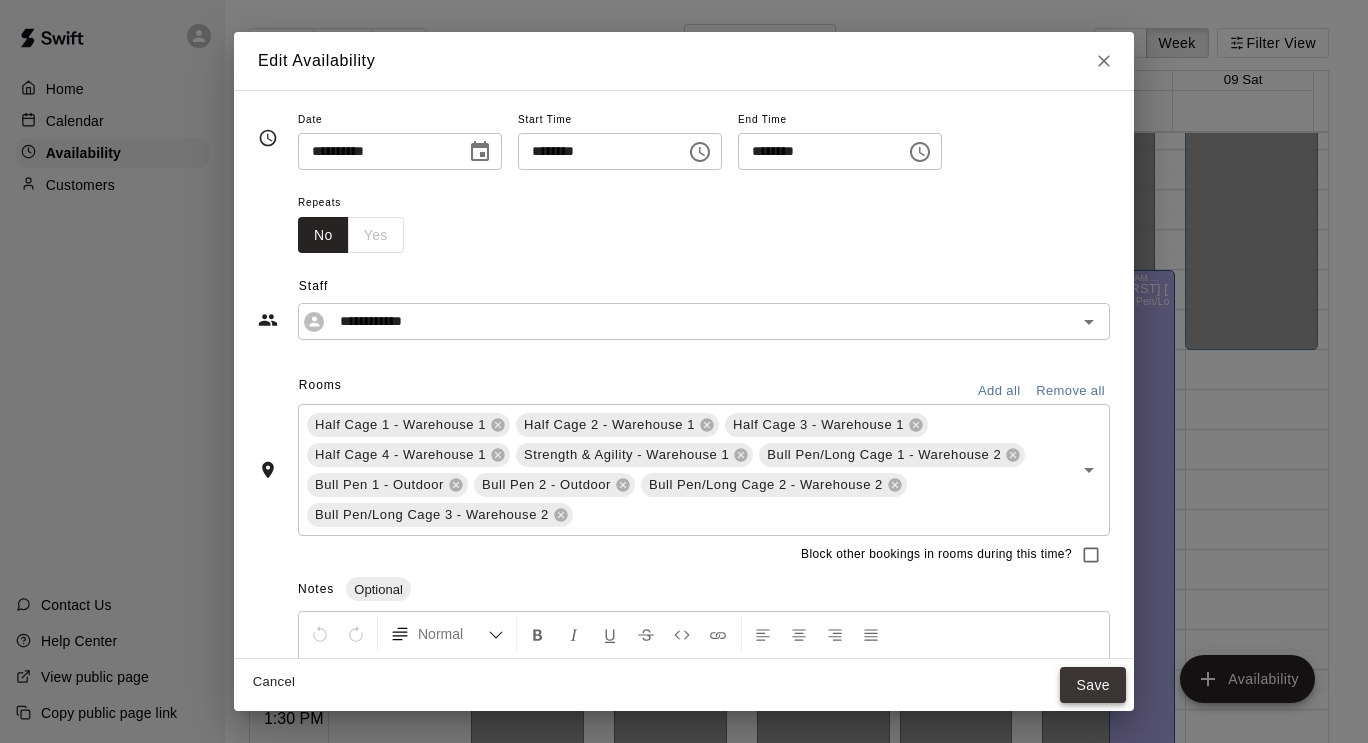 click on "Save" at bounding box center (1093, 685) 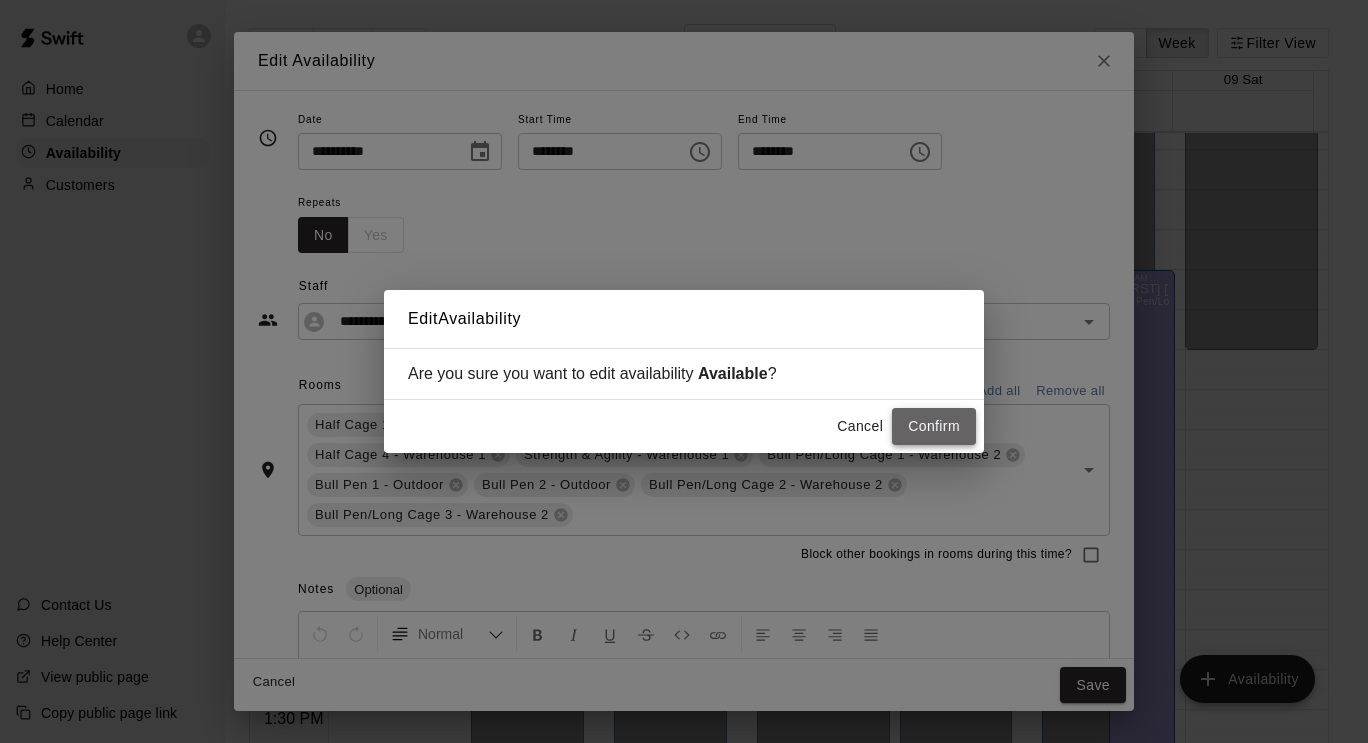 click on "Confirm" at bounding box center (934, 426) 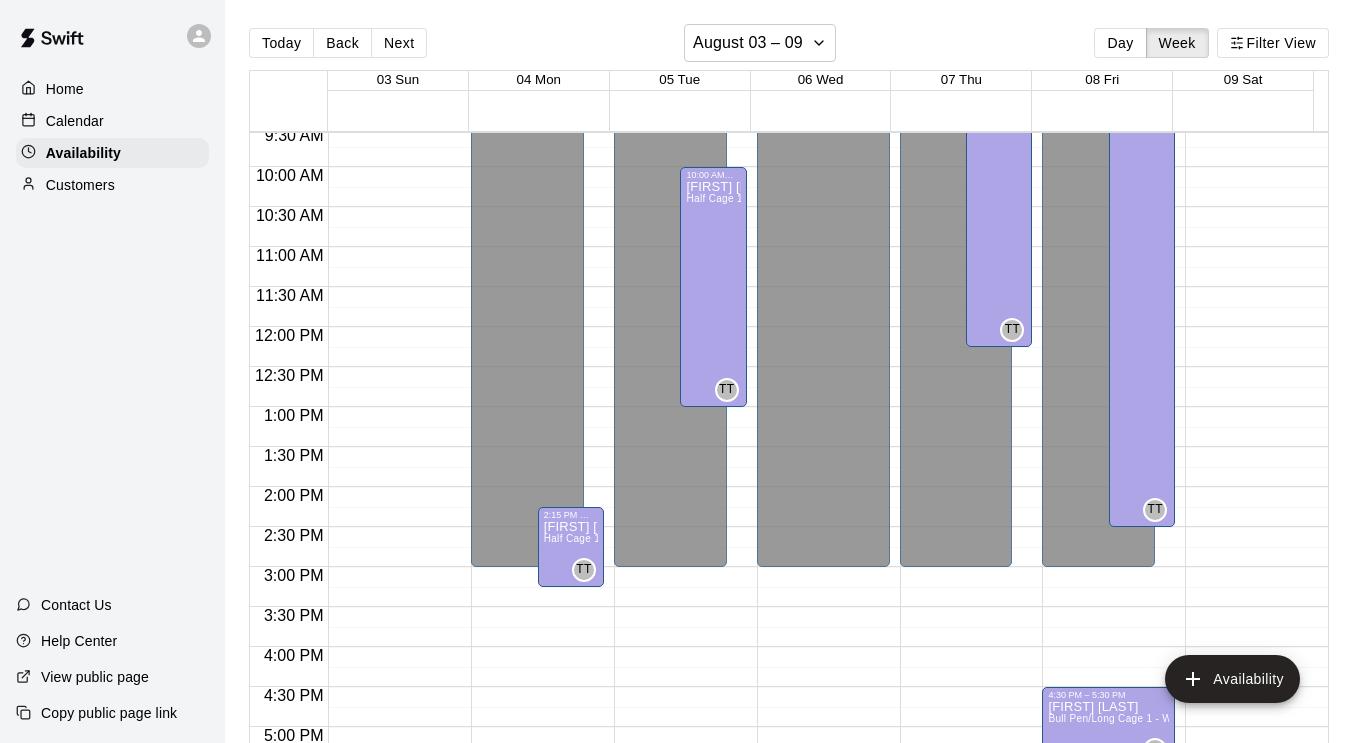 scroll, scrollTop: 775, scrollLeft: 0, axis: vertical 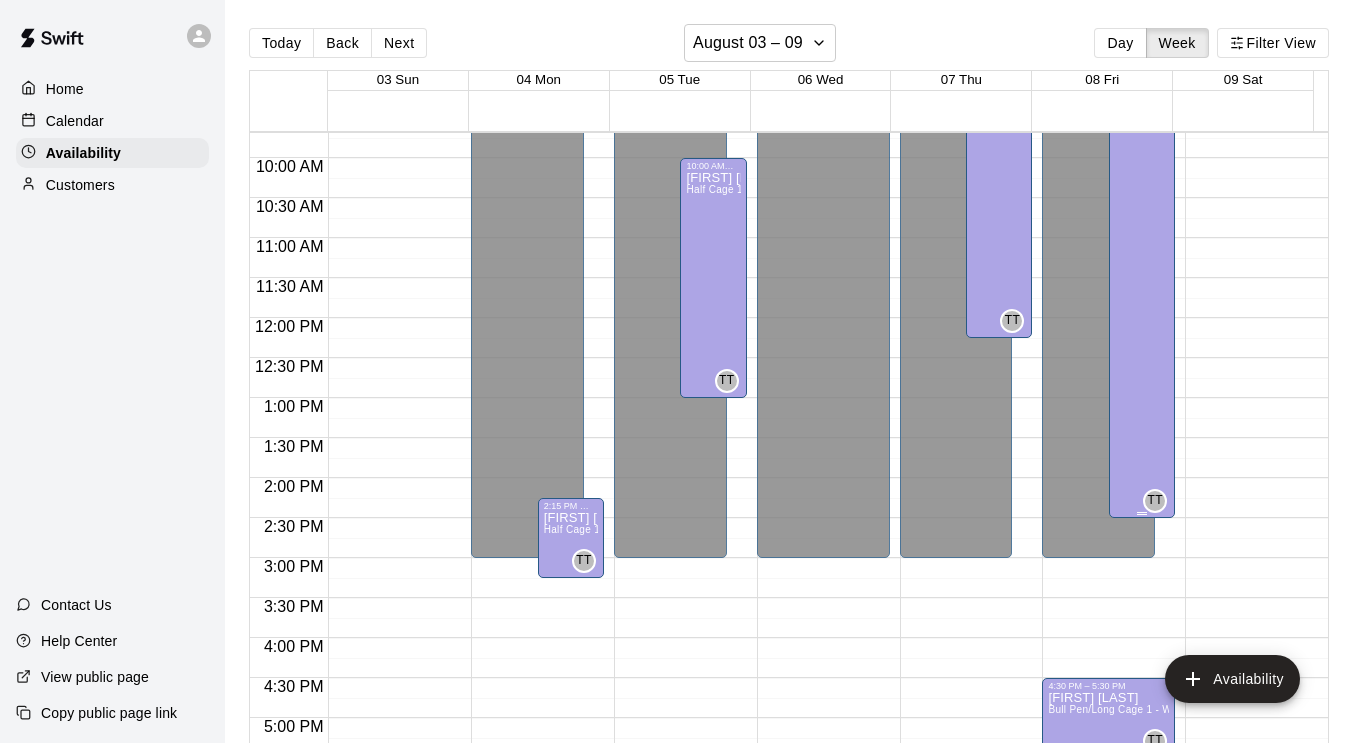 click on "Taylor Taska Bull Pen/Long Cage 1 - Warehouse 2" at bounding box center [1142, 382] 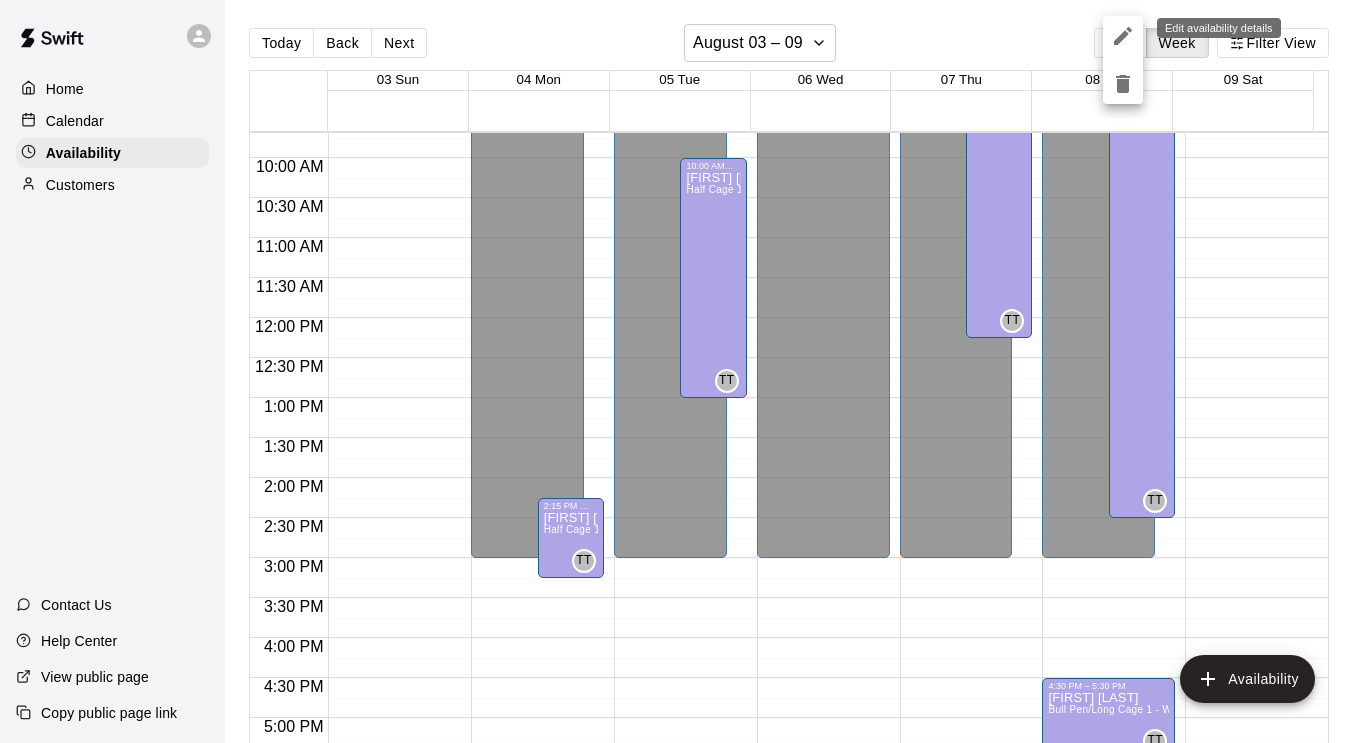 click 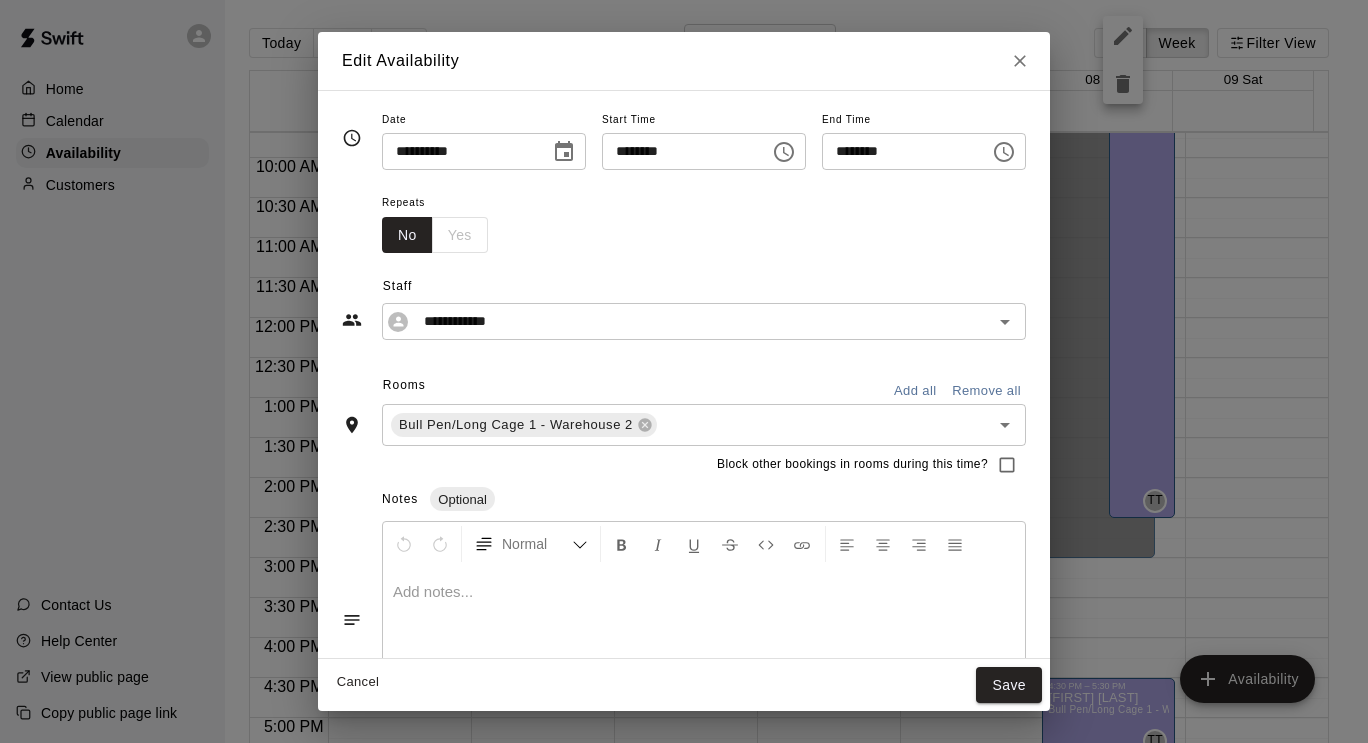 click on "Add all" at bounding box center (915, 391) 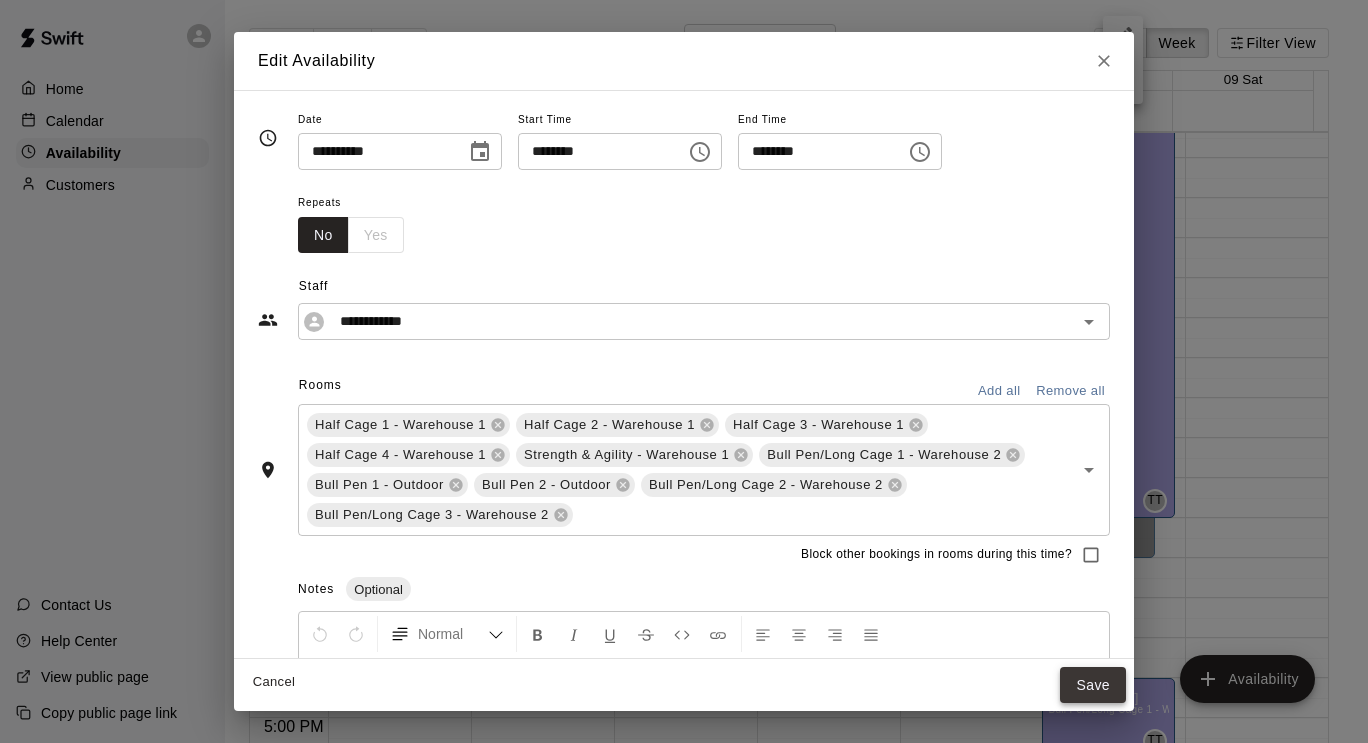 click on "Save" at bounding box center (1093, 685) 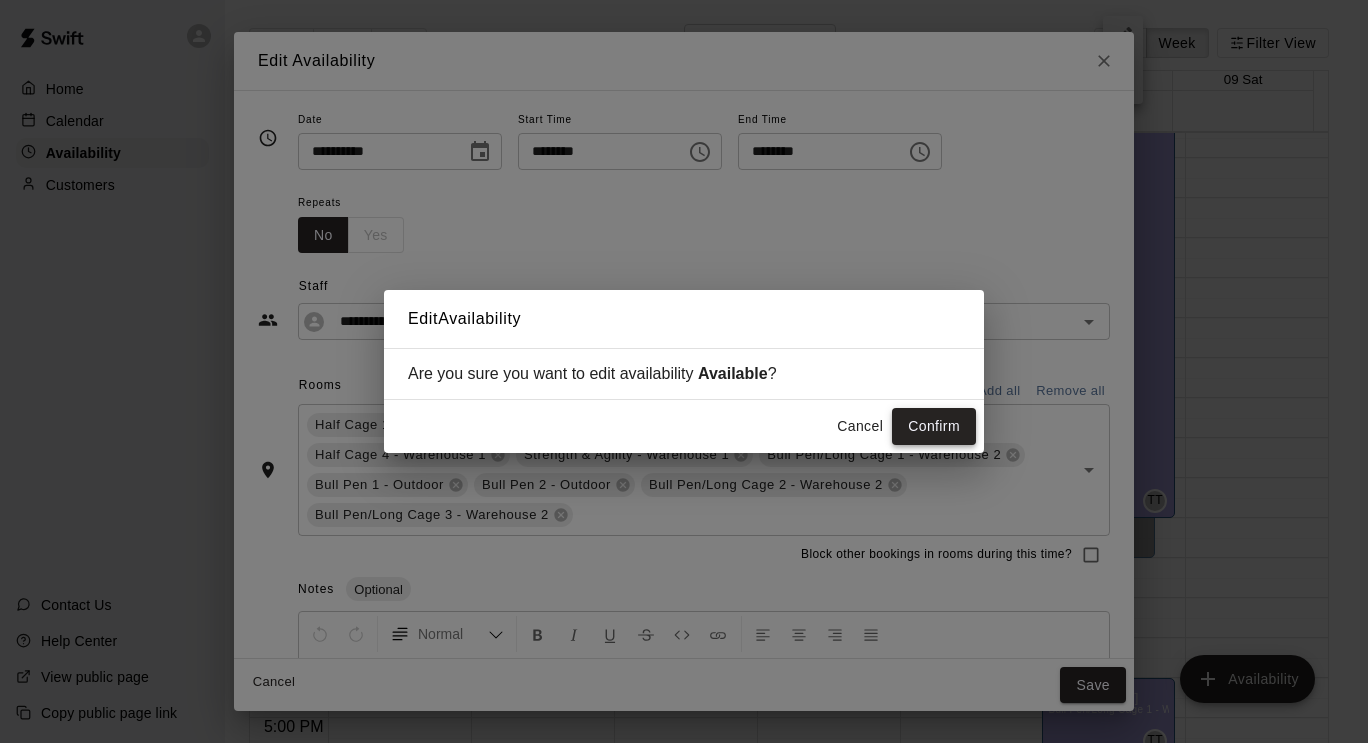 click on "Confirm" at bounding box center [934, 426] 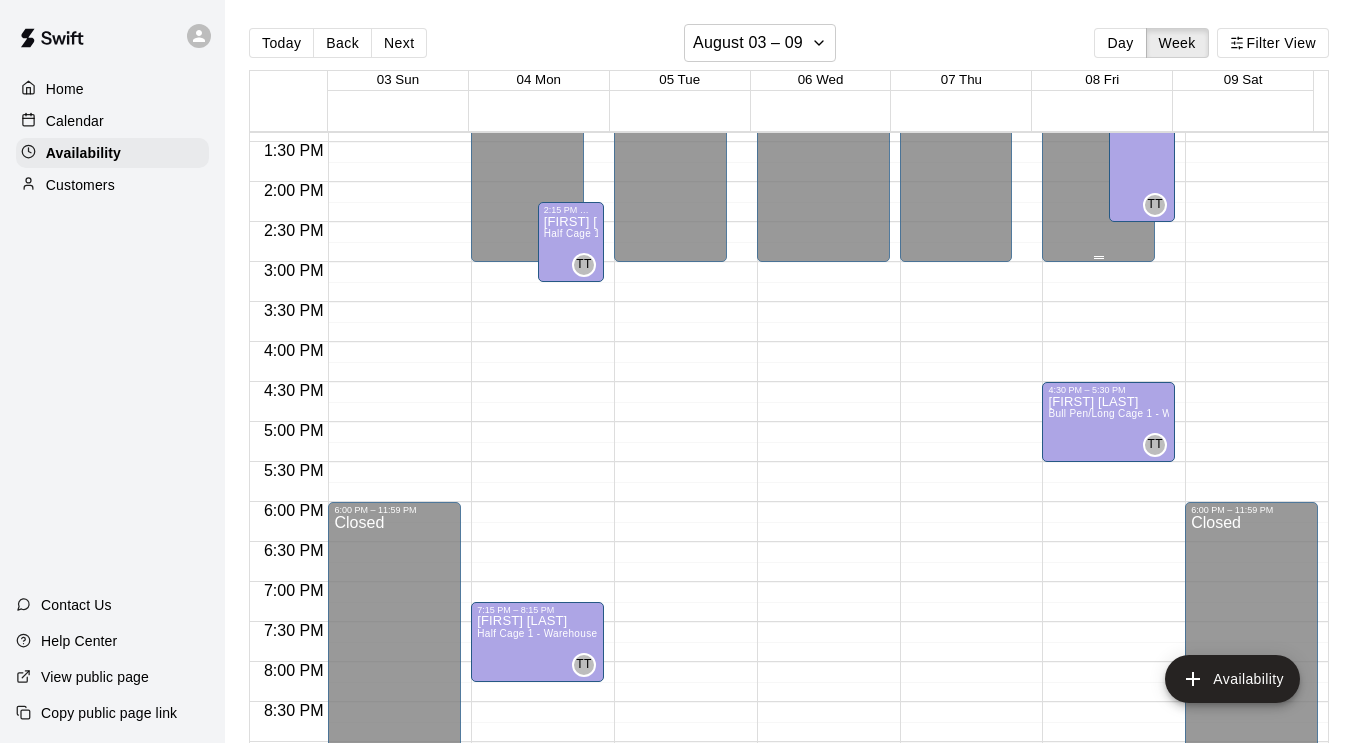 scroll, scrollTop: 1075, scrollLeft: 0, axis: vertical 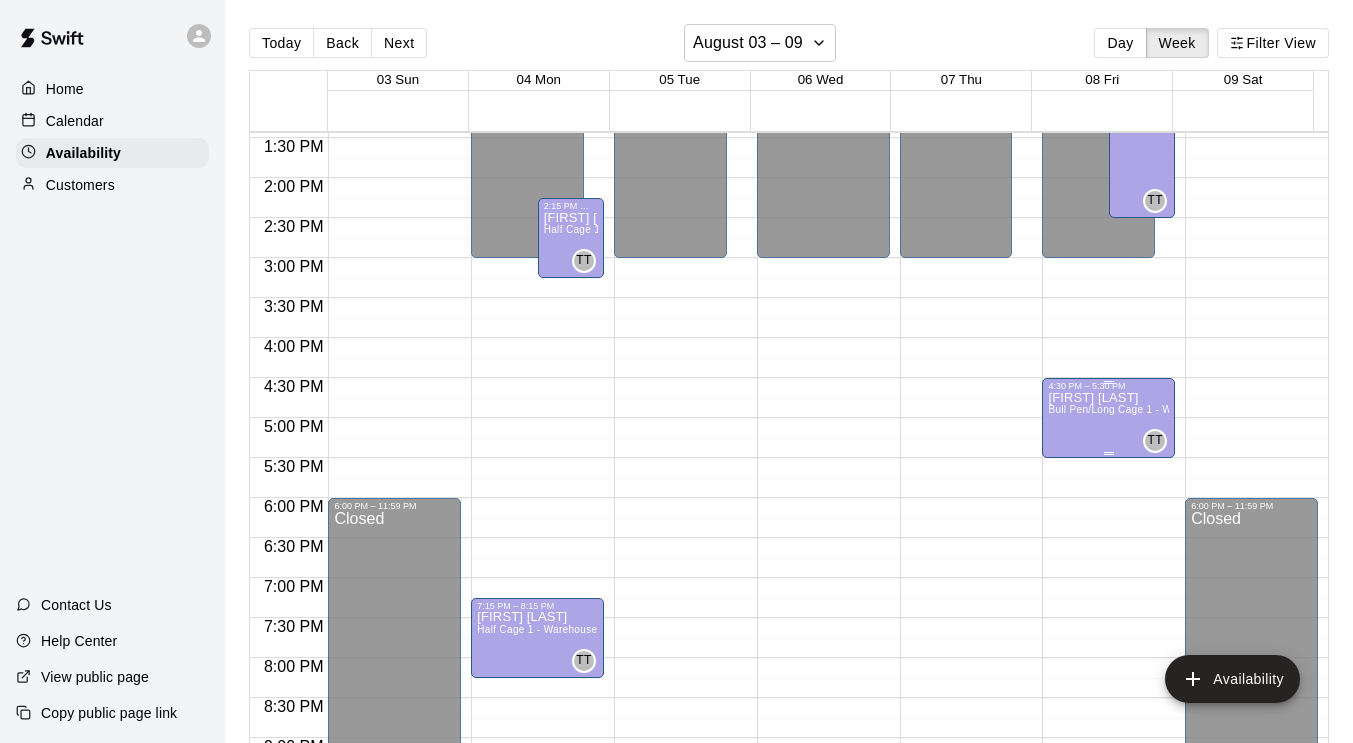 click on "Taylor Taska Bull Pen/Long Cage 1 - Warehouse 2" at bounding box center (1108, 762) 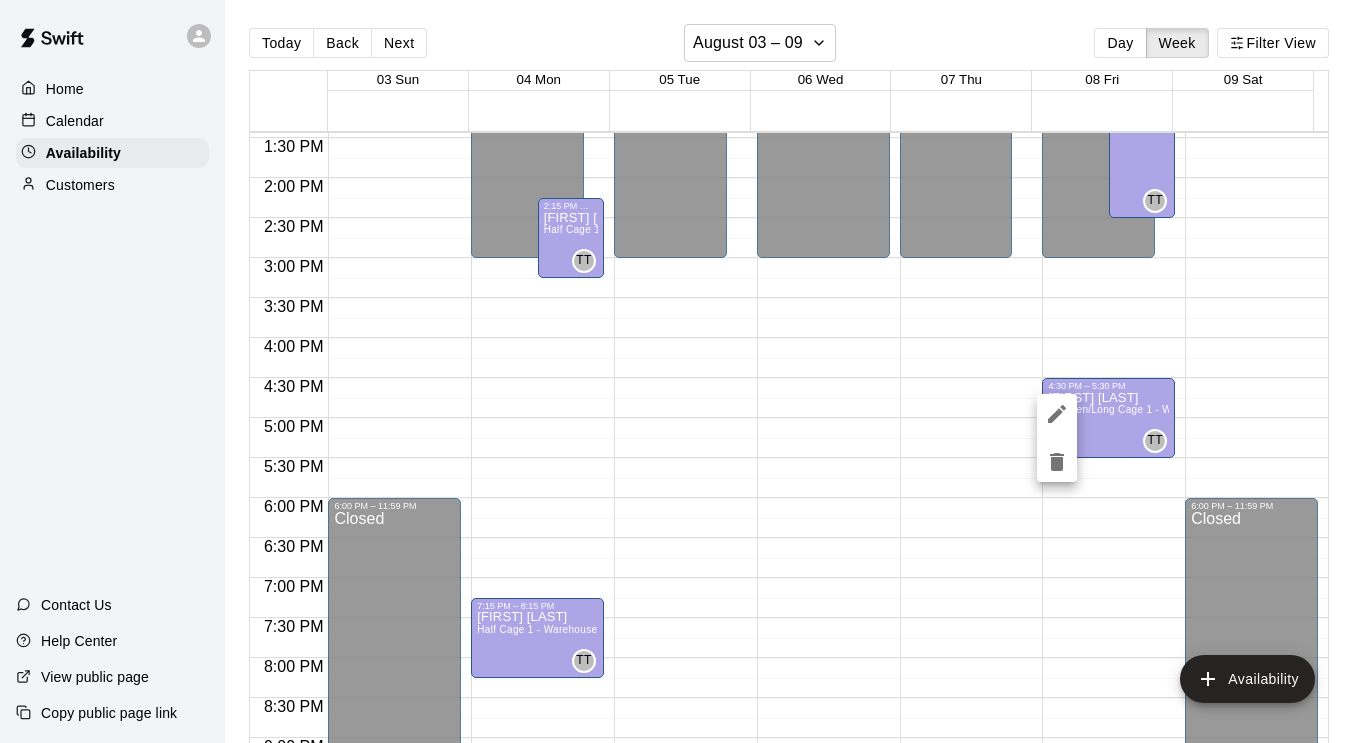 click 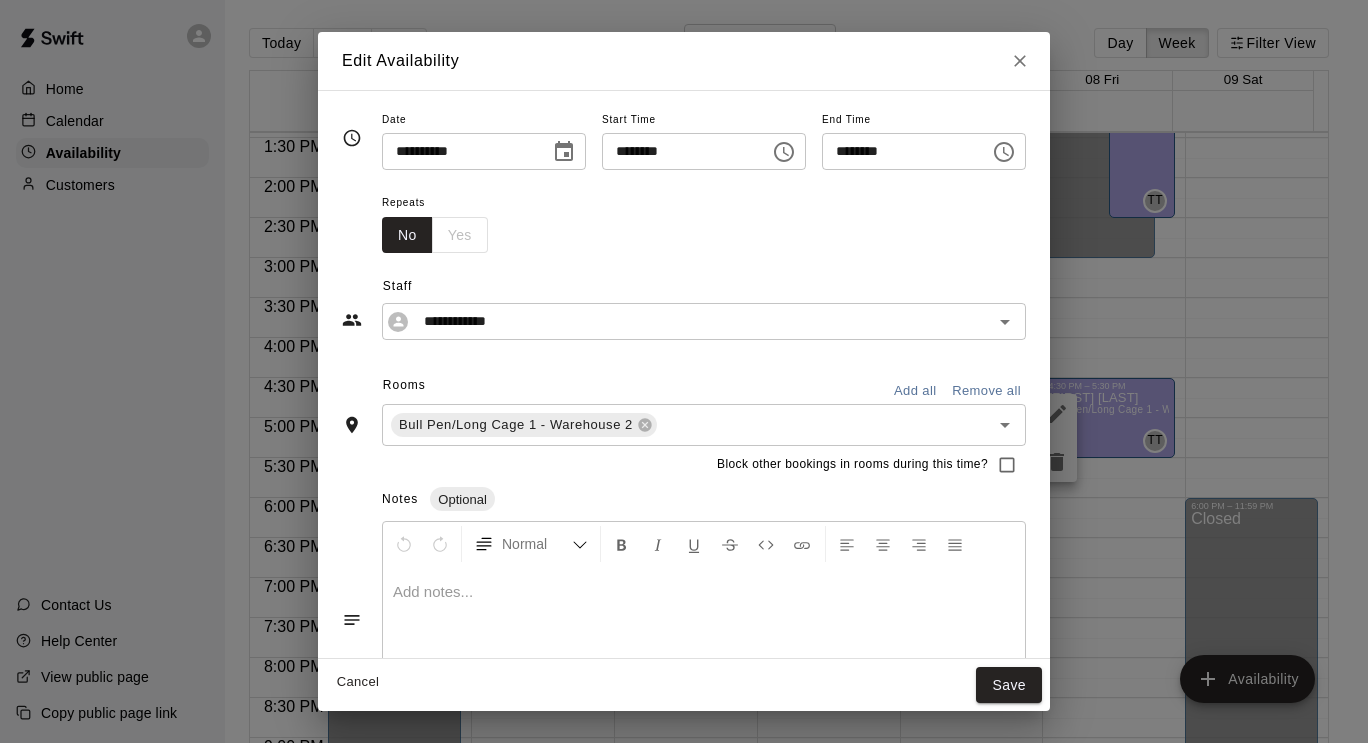 click on "Add all" at bounding box center (915, 391) 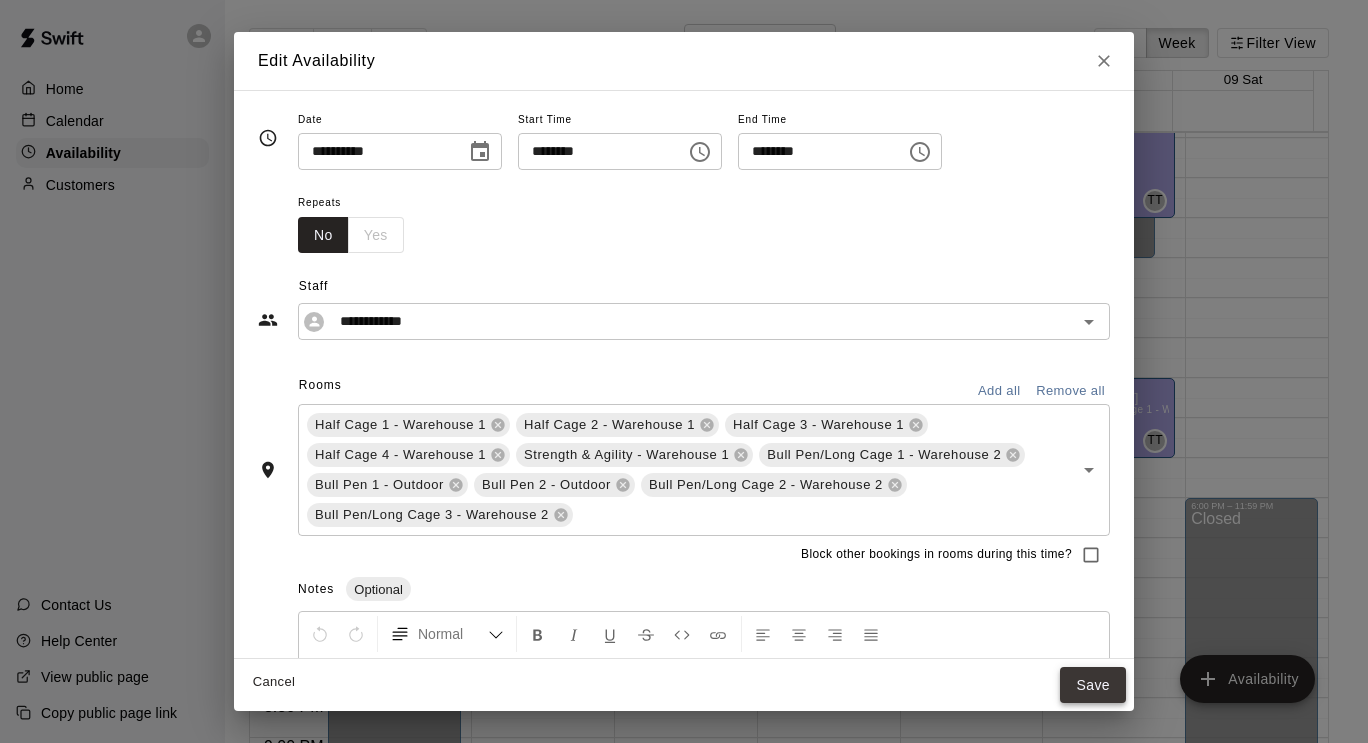 click on "Save" at bounding box center [1093, 685] 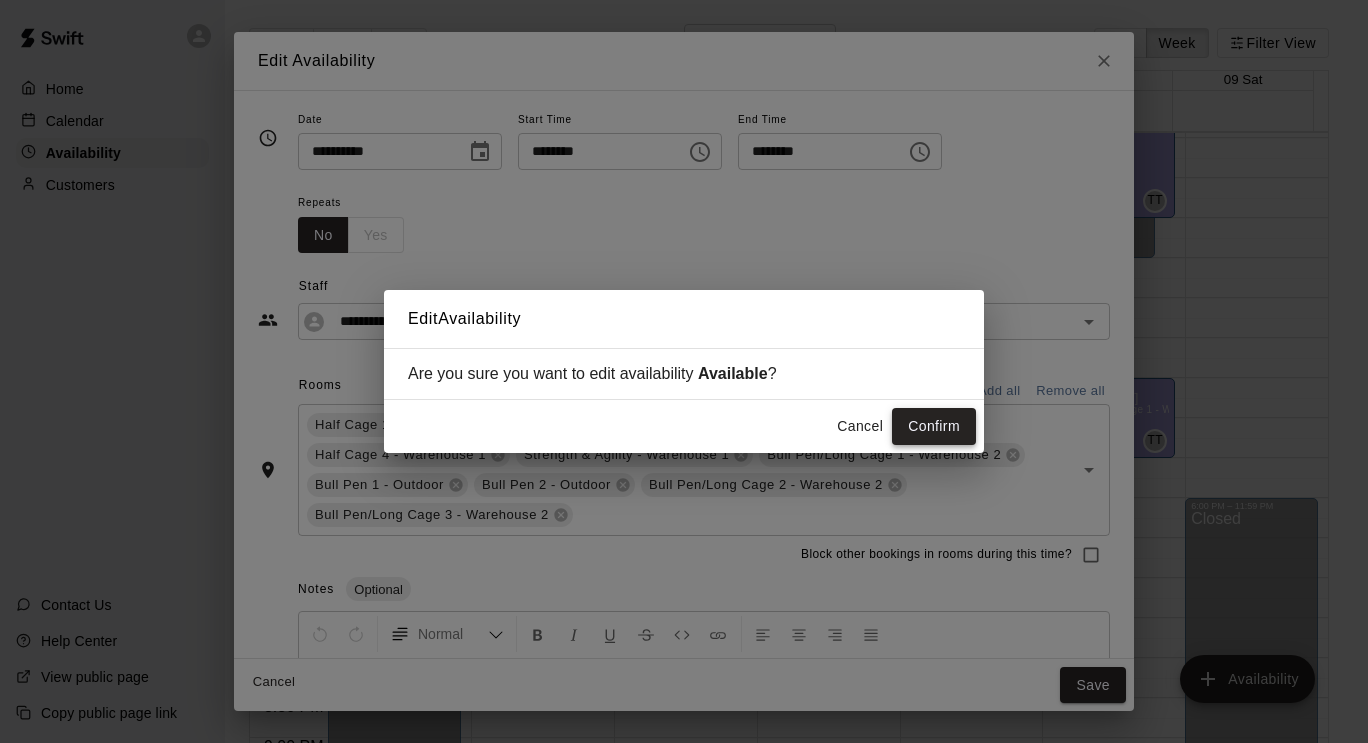 click on "Confirm" at bounding box center [934, 426] 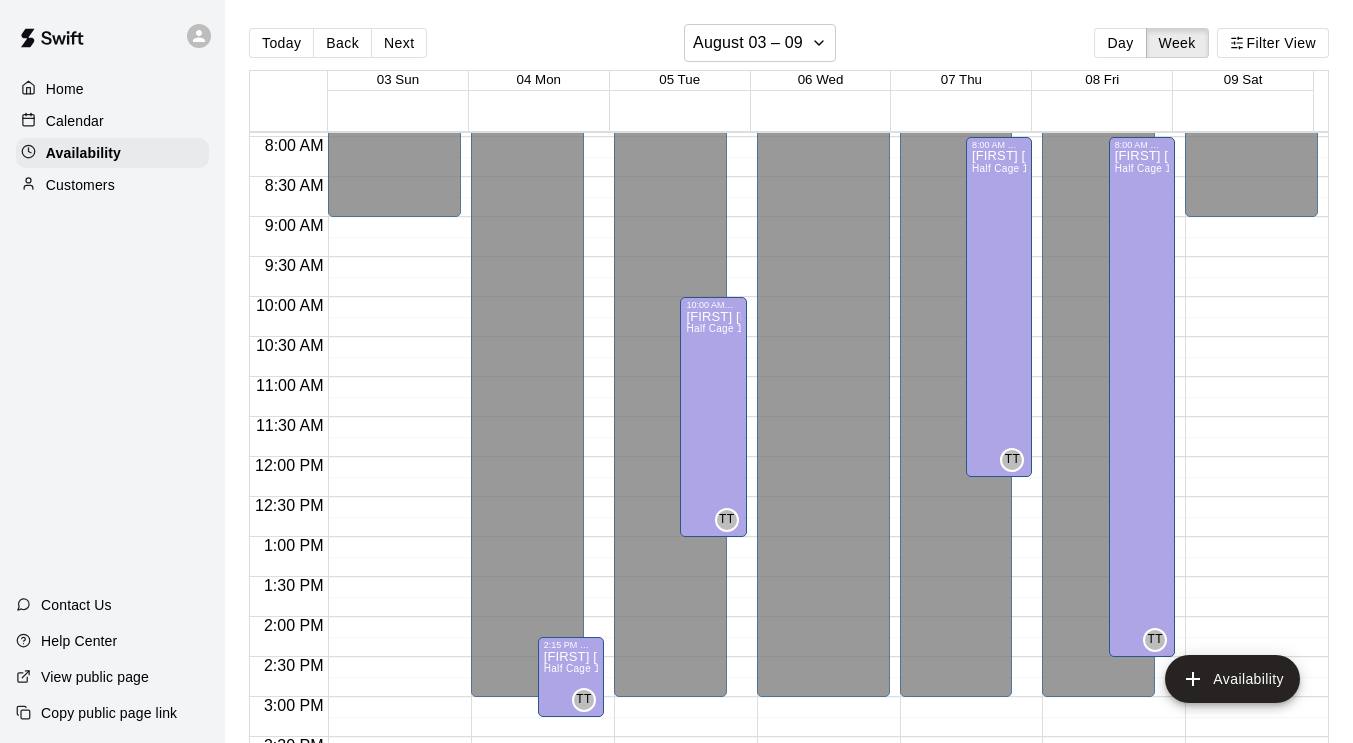 scroll, scrollTop: 630, scrollLeft: 0, axis: vertical 